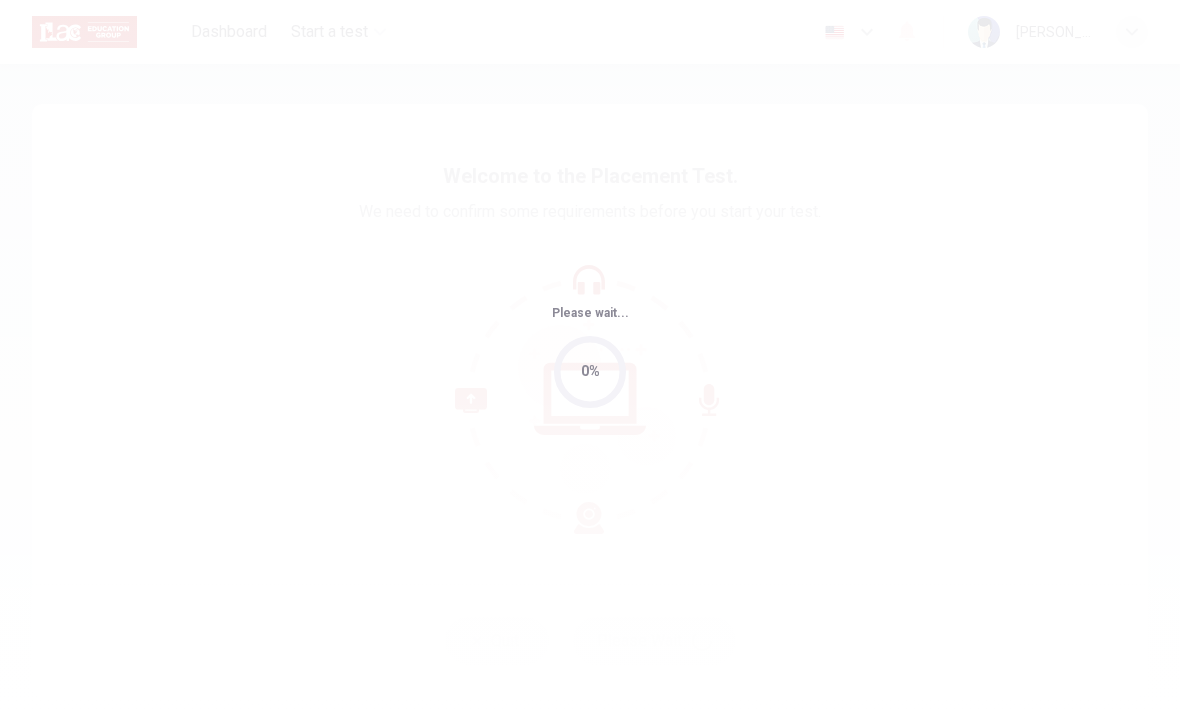 scroll, scrollTop: 0, scrollLeft: 0, axis: both 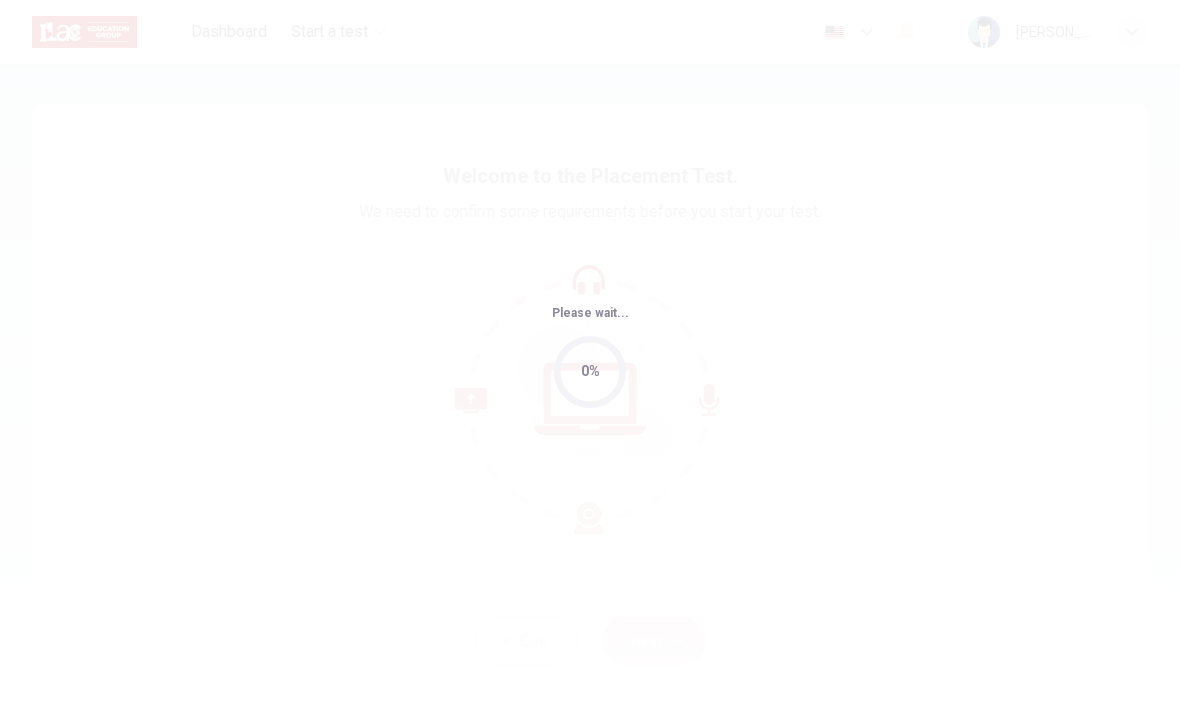 click on "Please wait... 0%" at bounding box center [590, 356] 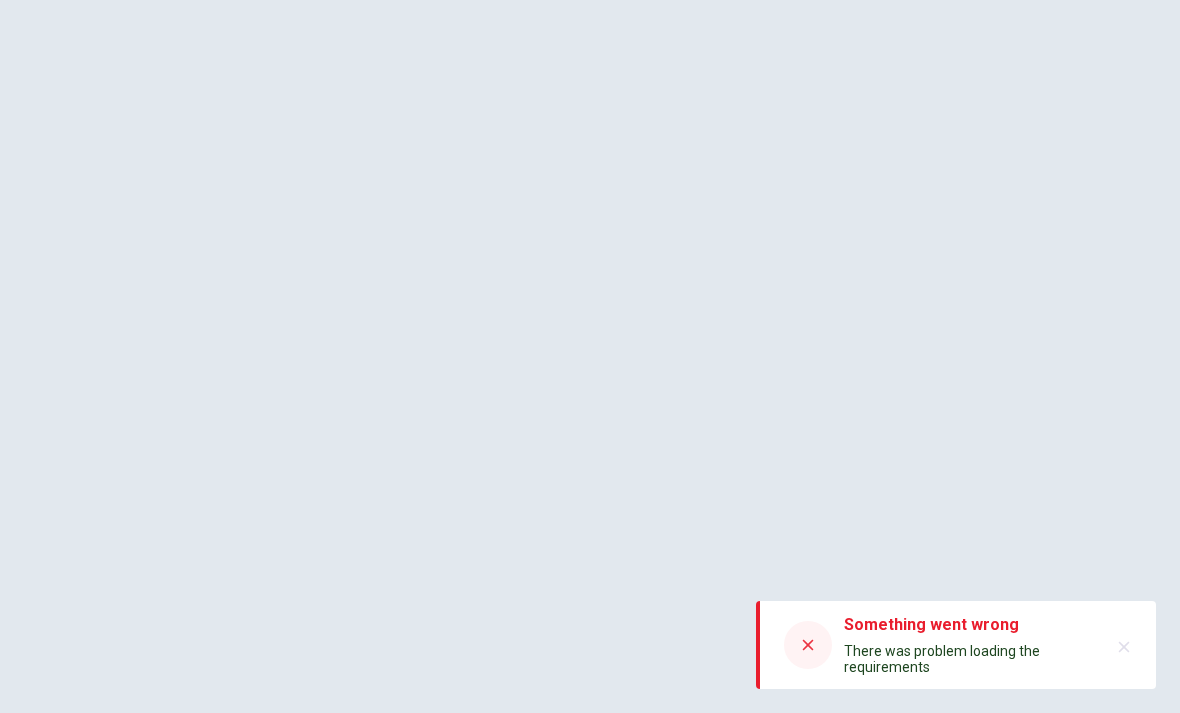 scroll, scrollTop: 0, scrollLeft: 0, axis: both 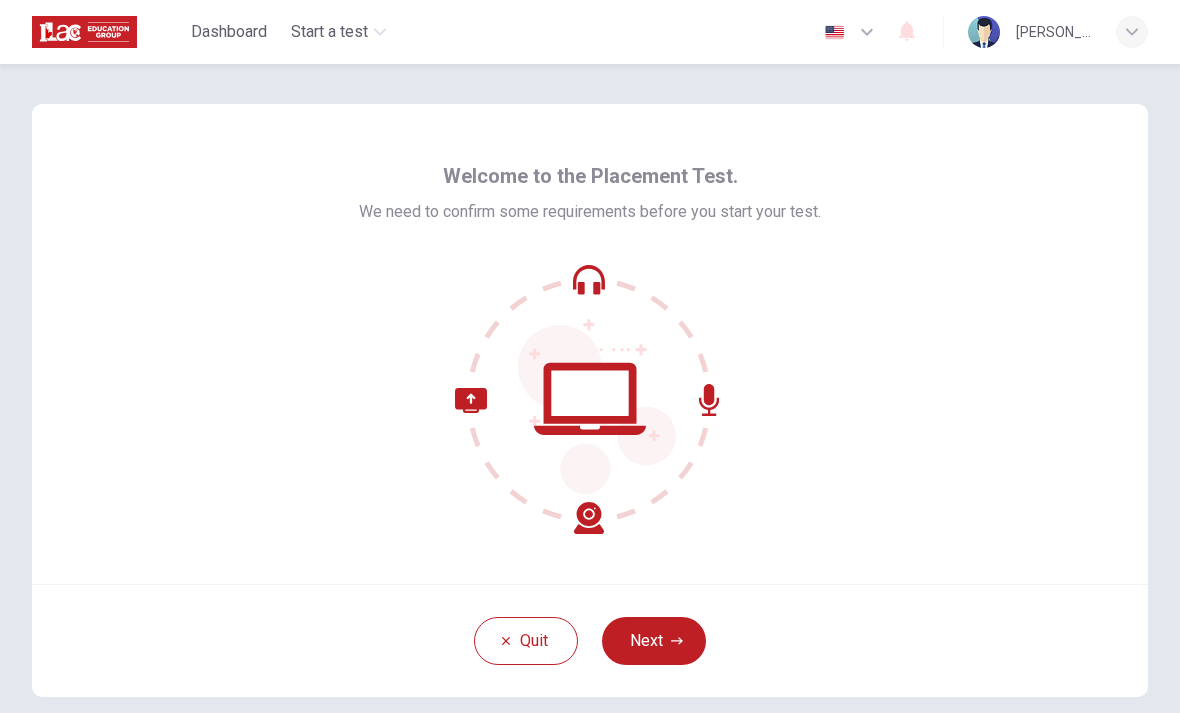 click on "Quit Next" at bounding box center [590, 640] 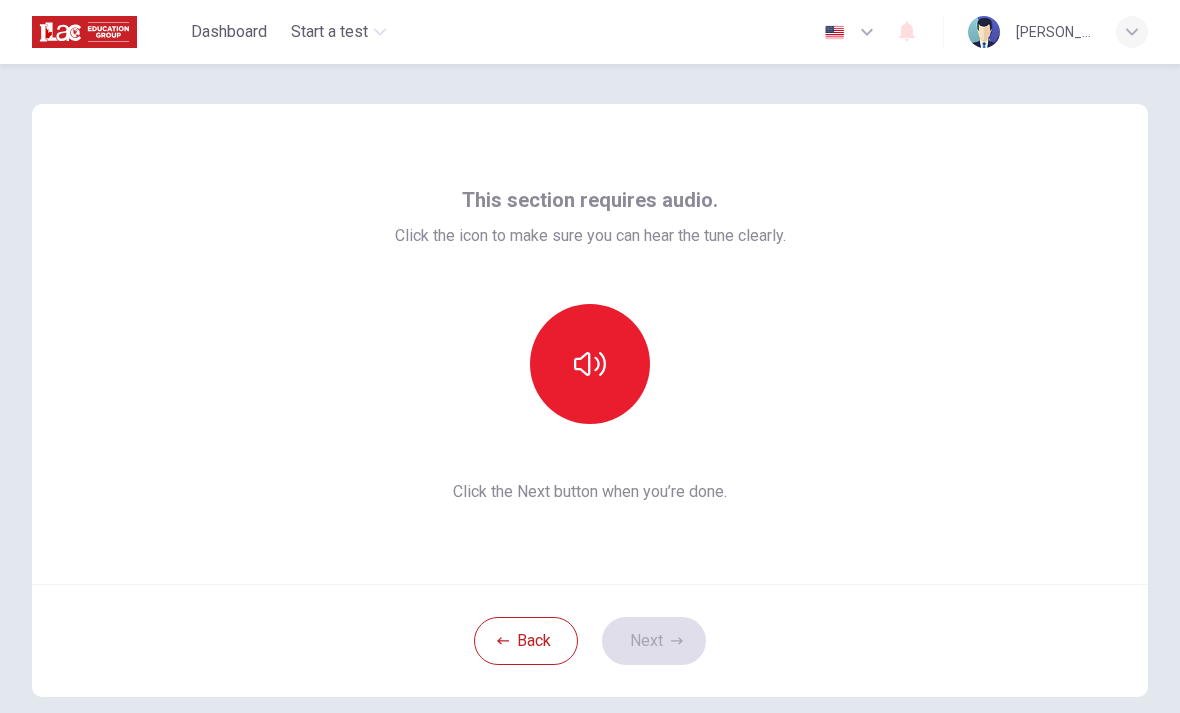 click at bounding box center (590, 364) 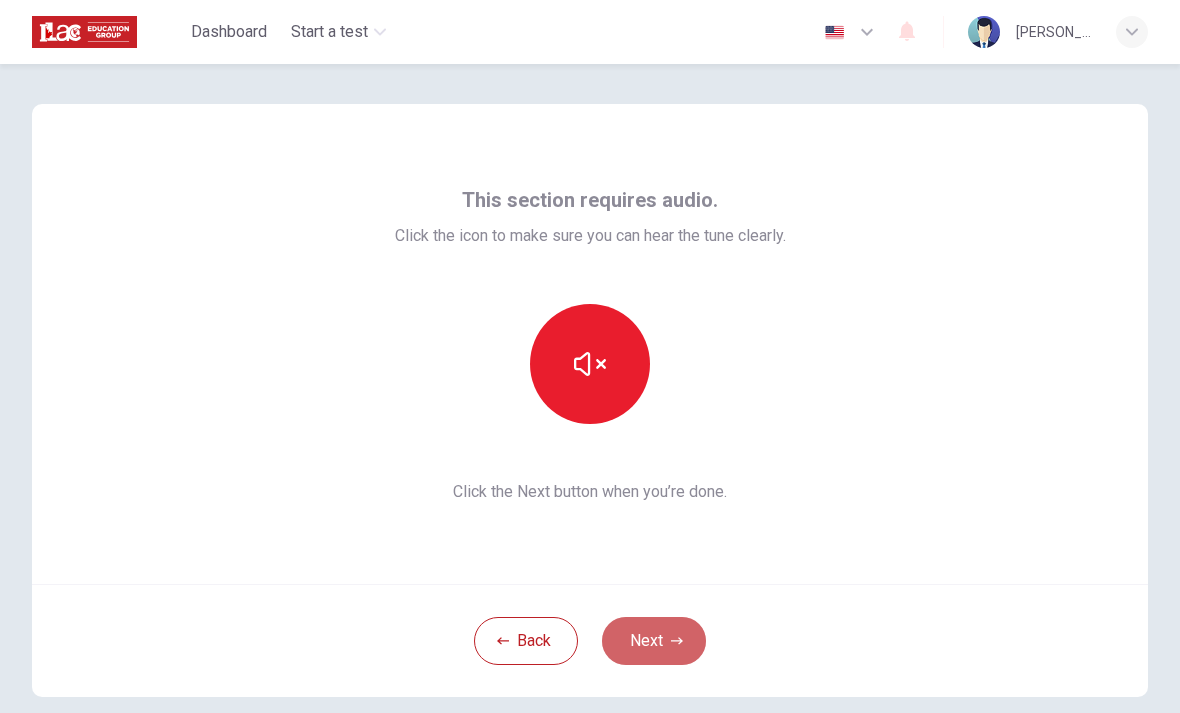 click on "Next" at bounding box center (654, 641) 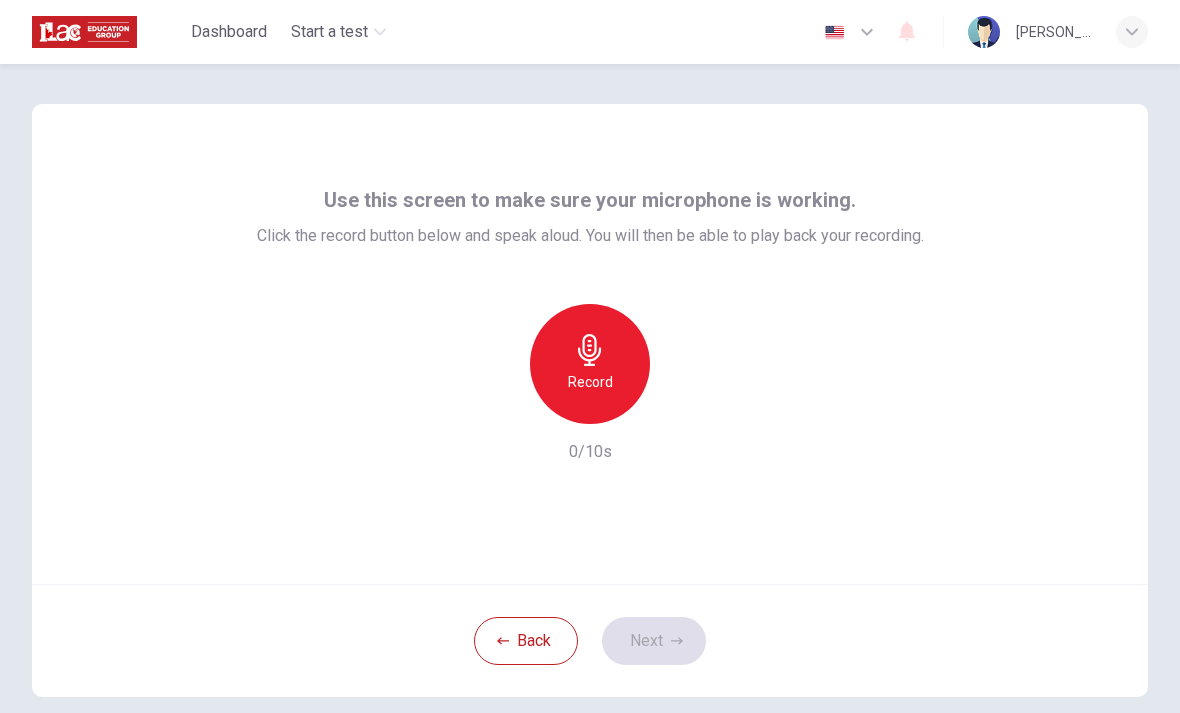 click on "Record" at bounding box center (590, 364) 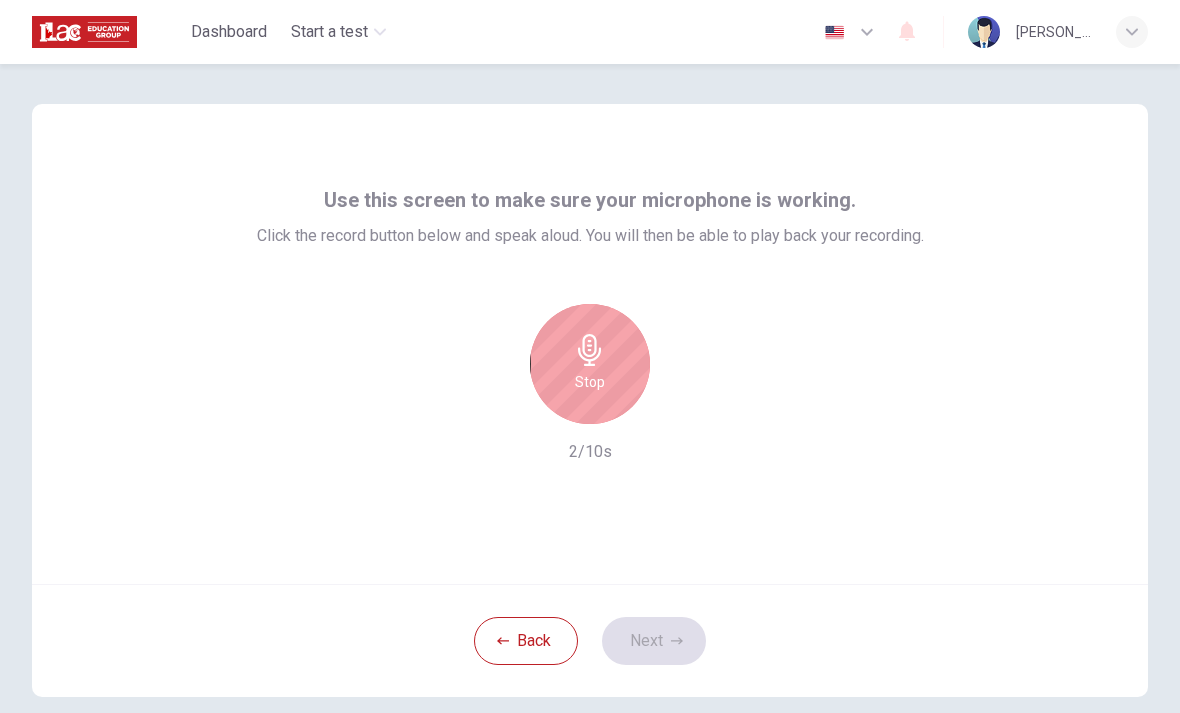 click on "Stop" at bounding box center (590, 364) 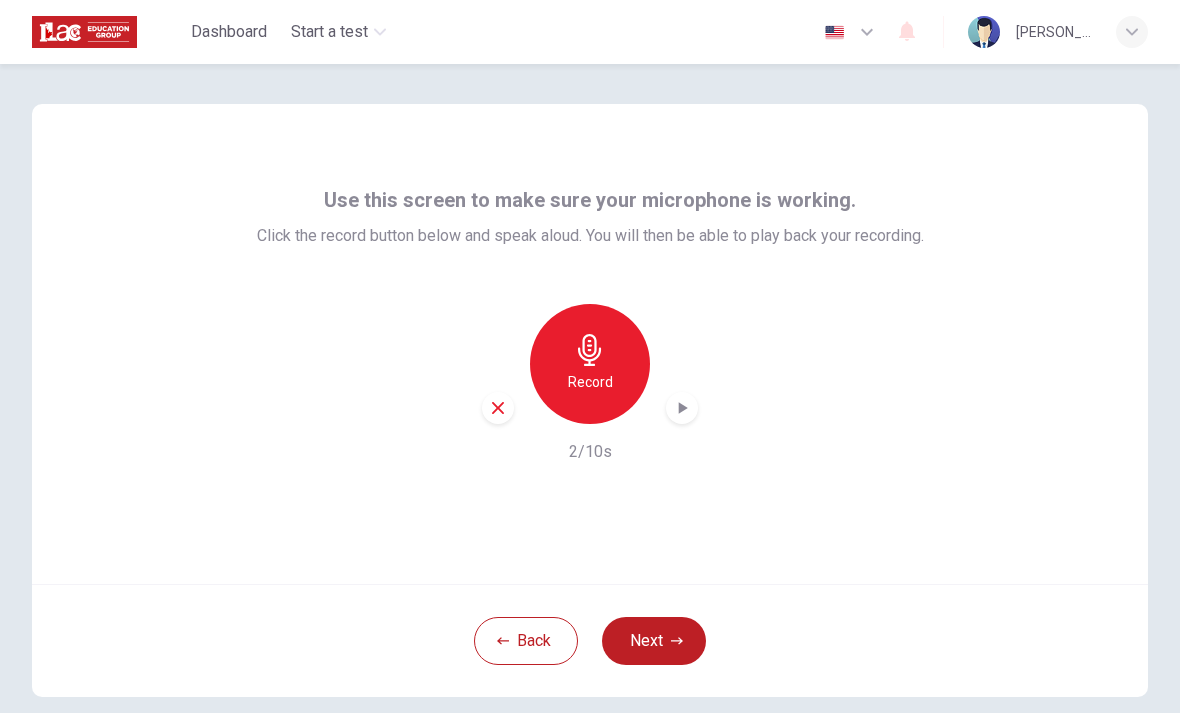 click at bounding box center [682, 408] 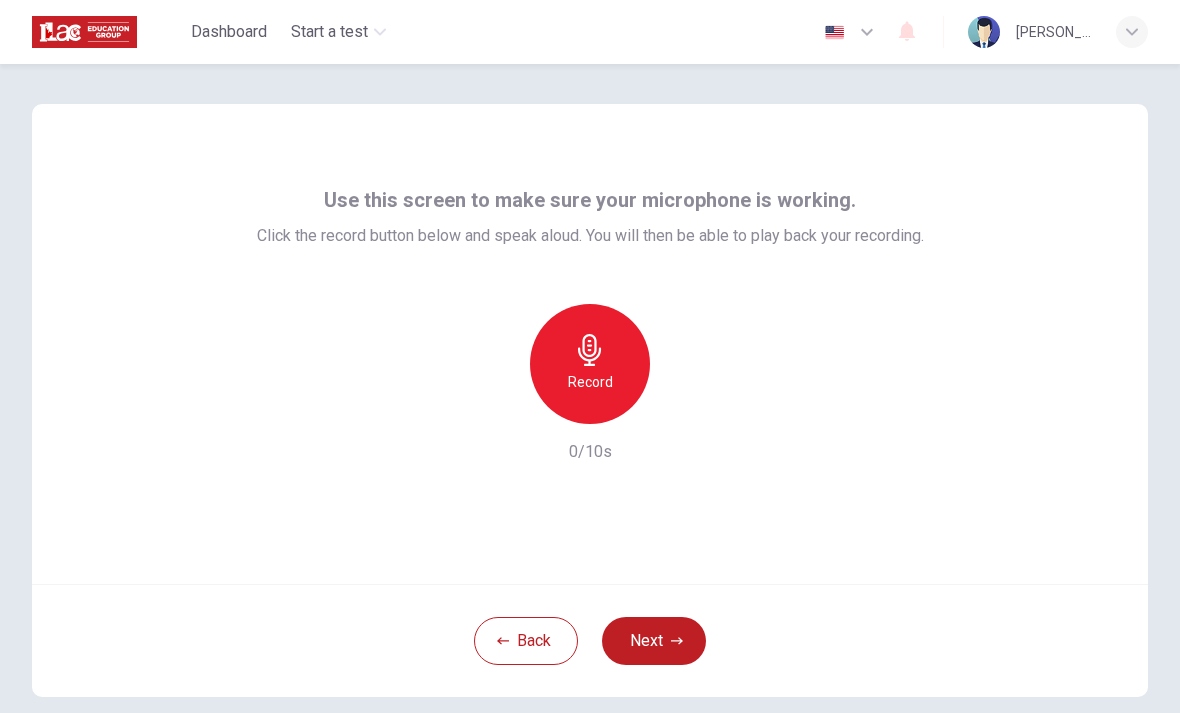 click on "Record" at bounding box center [590, 382] 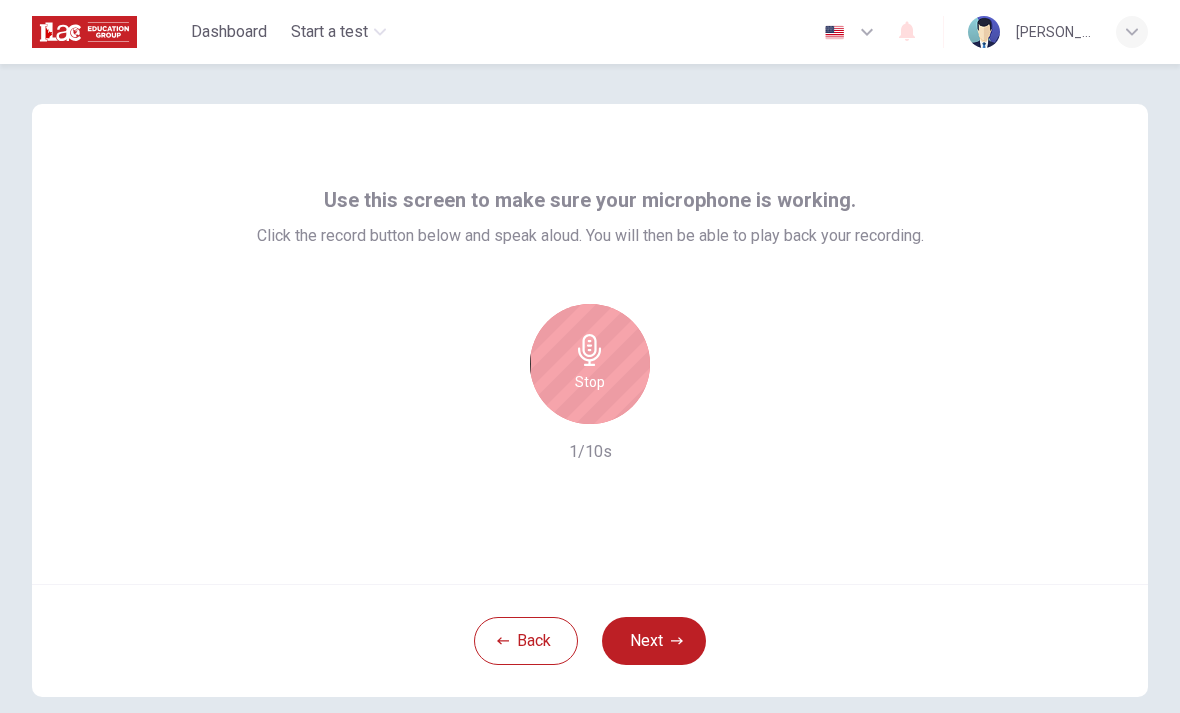 click on "Stop" at bounding box center (590, 364) 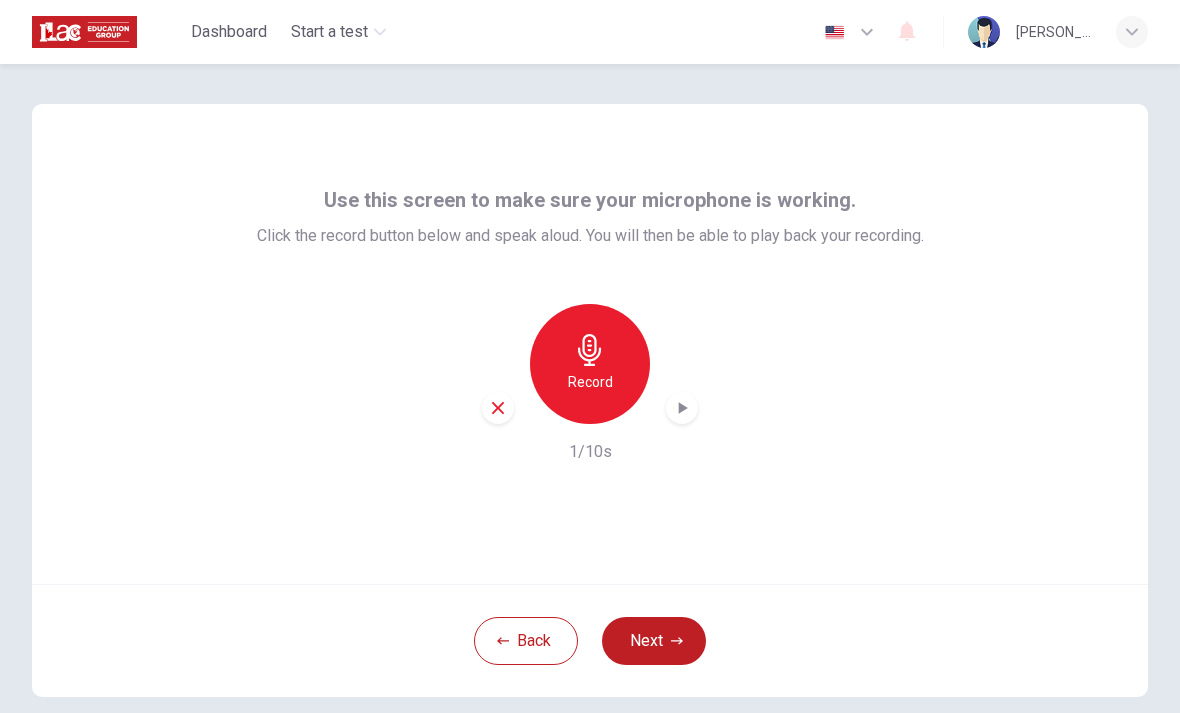 click at bounding box center [682, 408] 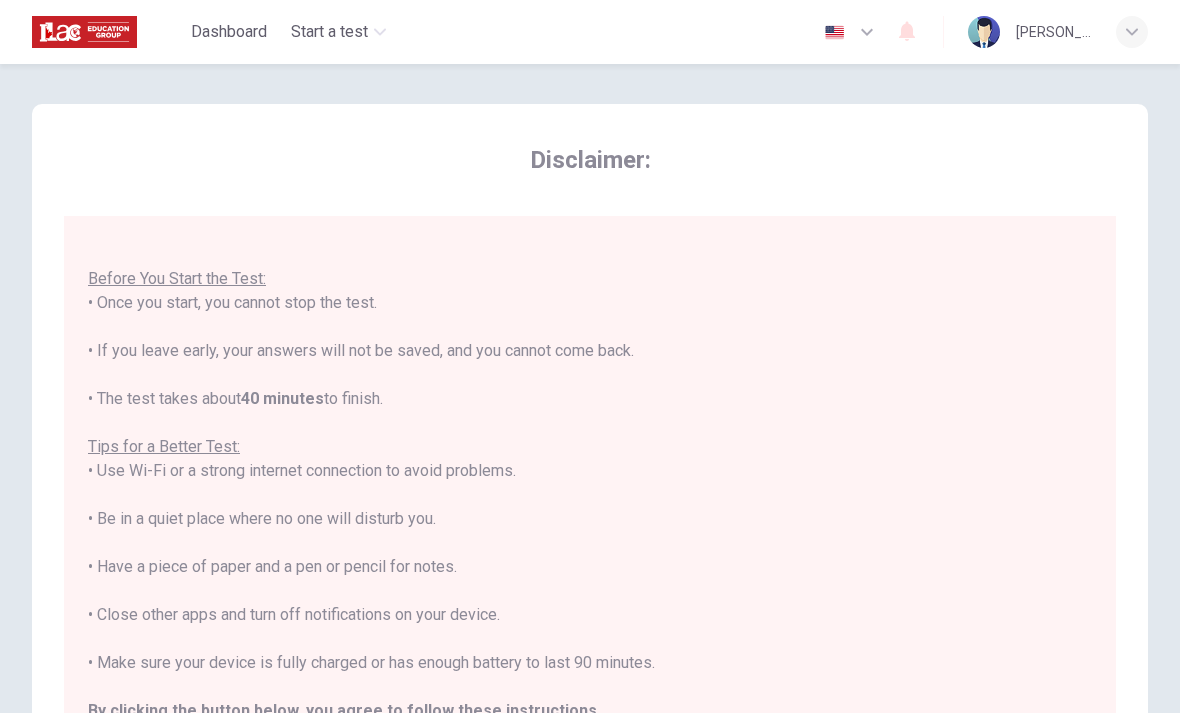 scroll, scrollTop: 21, scrollLeft: 0, axis: vertical 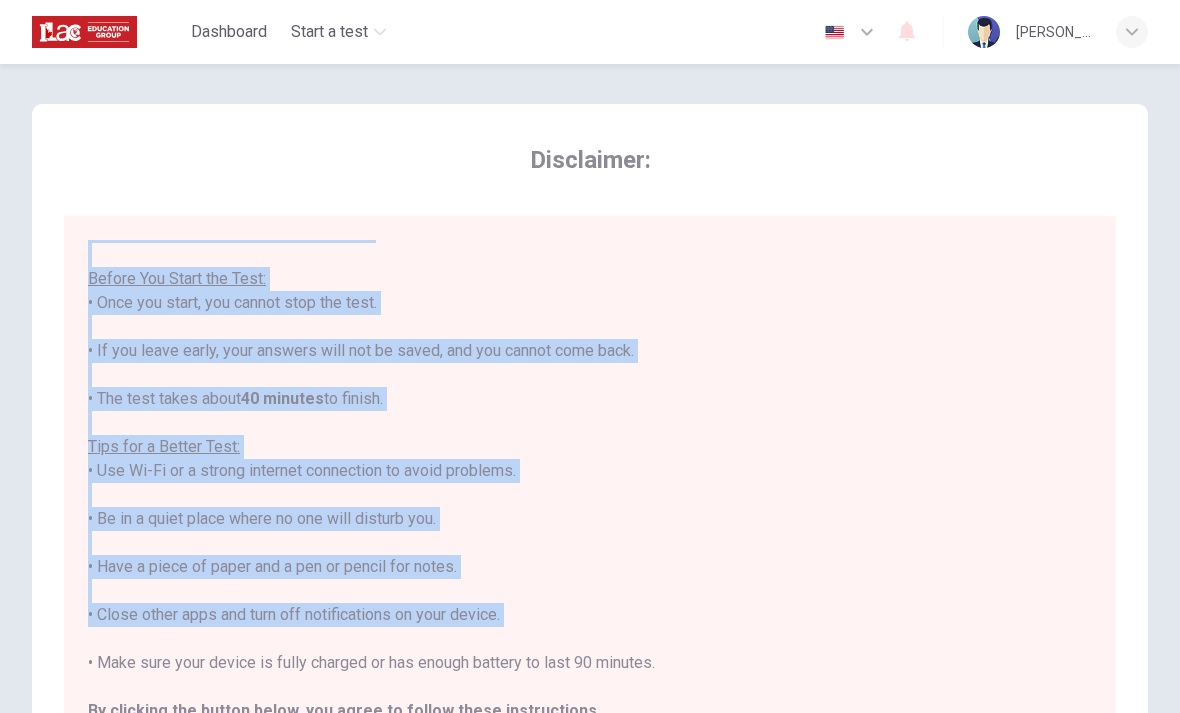 click on "You are about to start a  Placement Test .
Before You Start the Test:
• Once you start, you cannot stop the test.
• If you leave early, your answers will not be saved, and you cannot come back.
• The test takes about  40 minutes  to finish.
Tips for a Better Test:
• Use Wi-Fi or a strong internet connection to avoid problems.
• Be in a quiet place where no one will disturb you.
• Have a piece of paper and a pen or pencil for notes.
• Close other apps and turn off notifications on your device.
• Make sure your device is fully charged or has enough battery to last 90 minutes.
By clicking the button below, you agree to follow these instructions.
Good luck!" at bounding box center [590, 495] 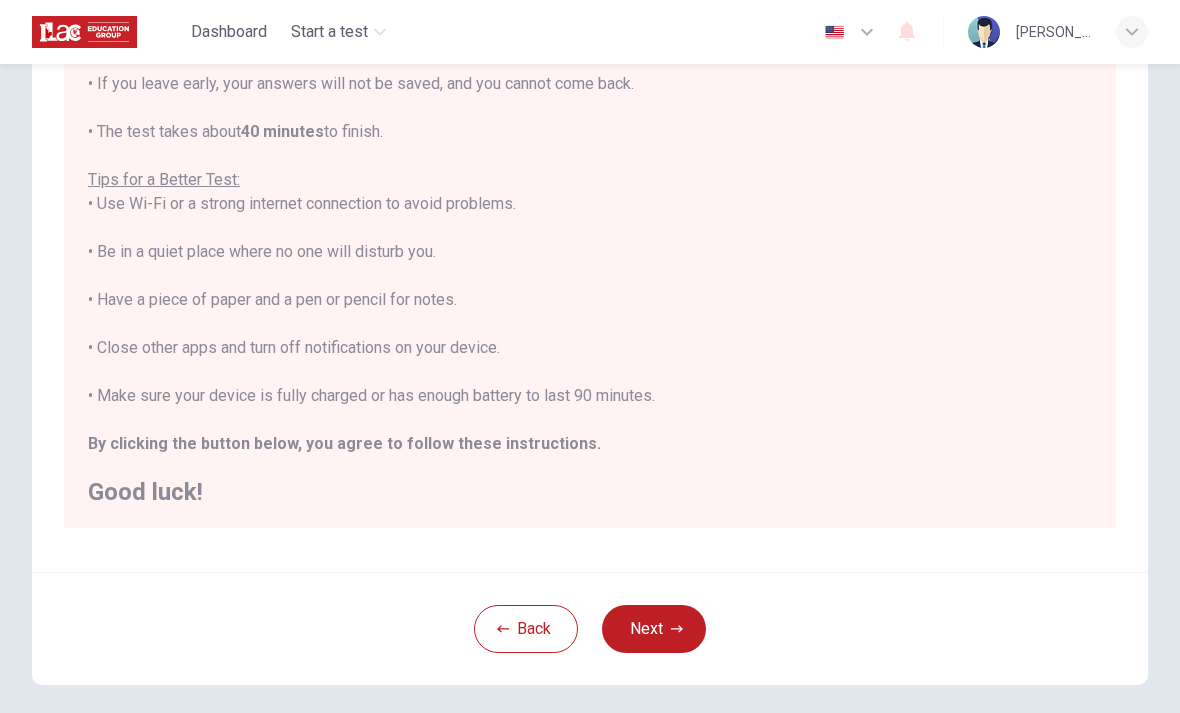 scroll, scrollTop: 328, scrollLeft: 0, axis: vertical 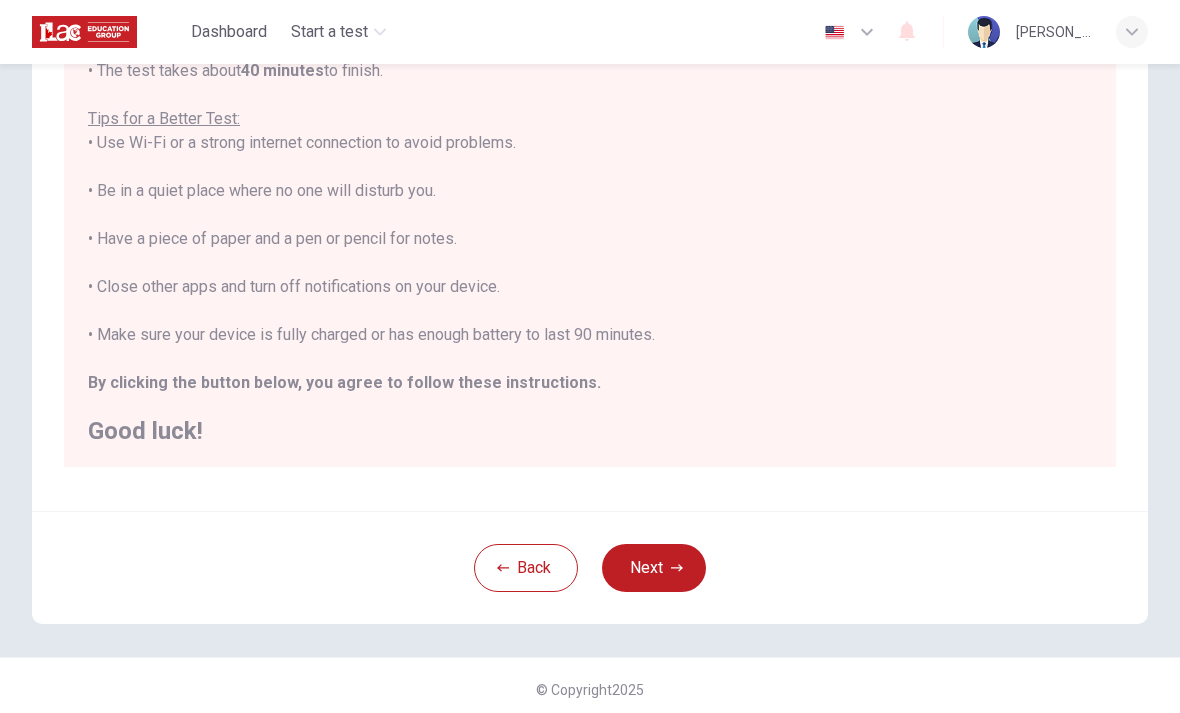 click on "Next" at bounding box center (654, 568) 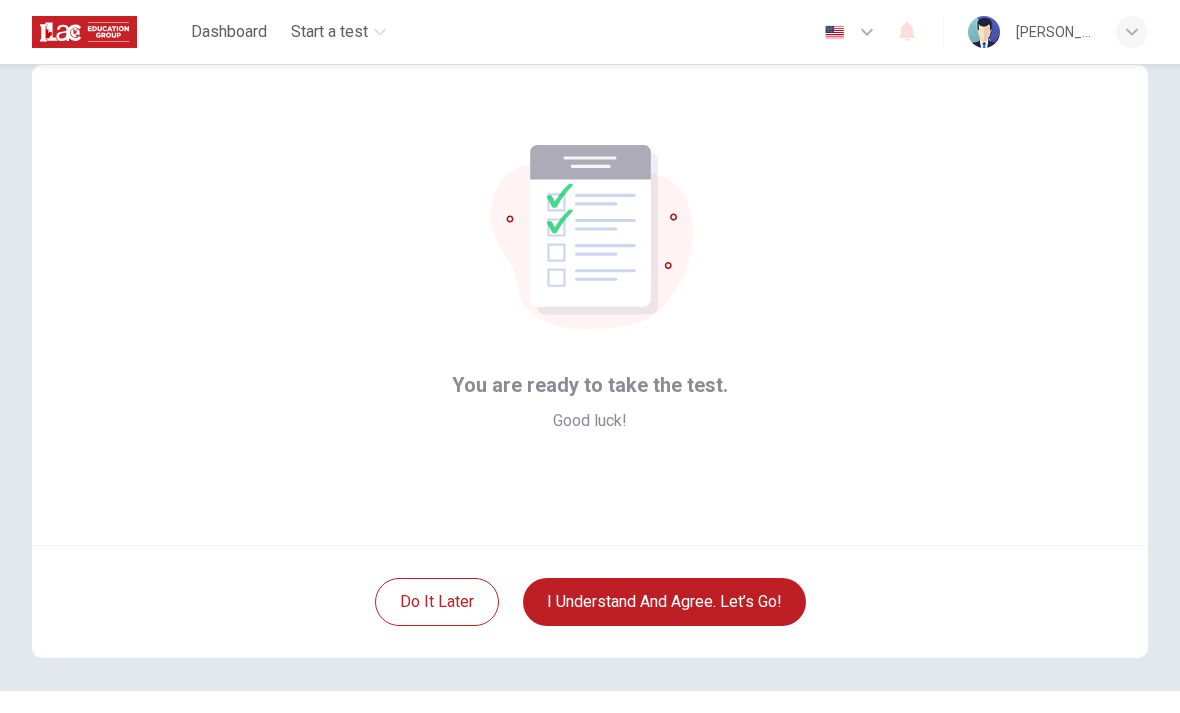 scroll, scrollTop: 37, scrollLeft: 0, axis: vertical 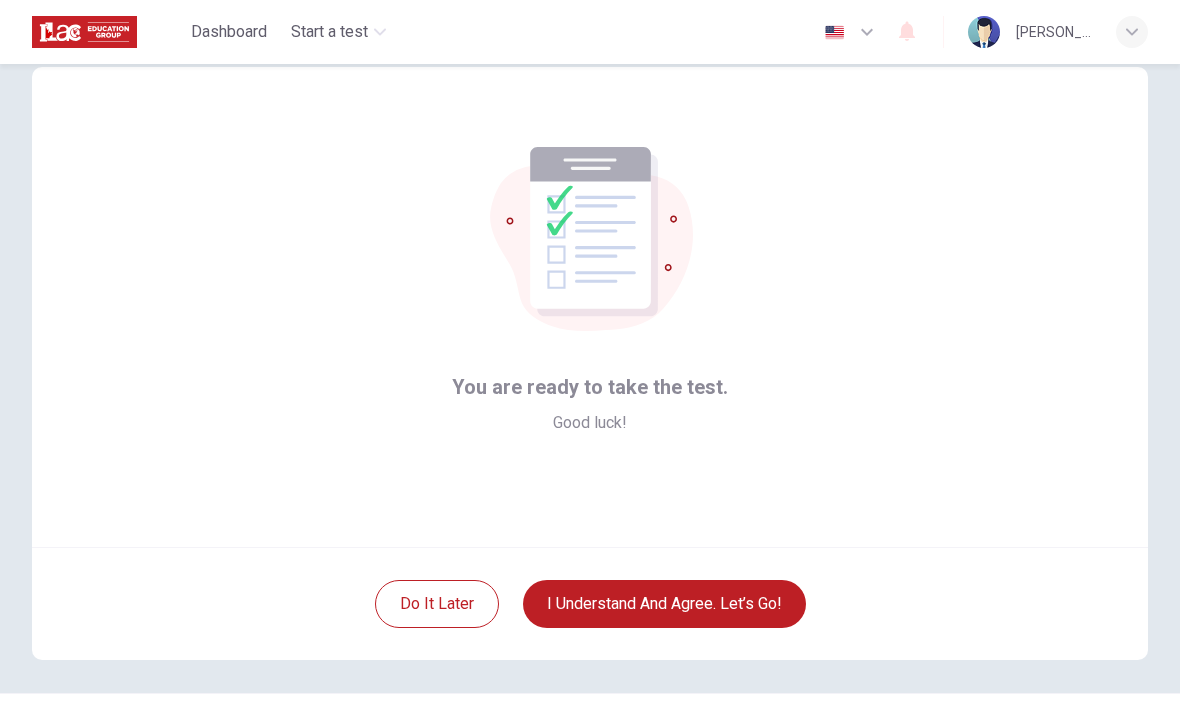 click on "I understand and agree. Let’s go!" at bounding box center [664, 604] 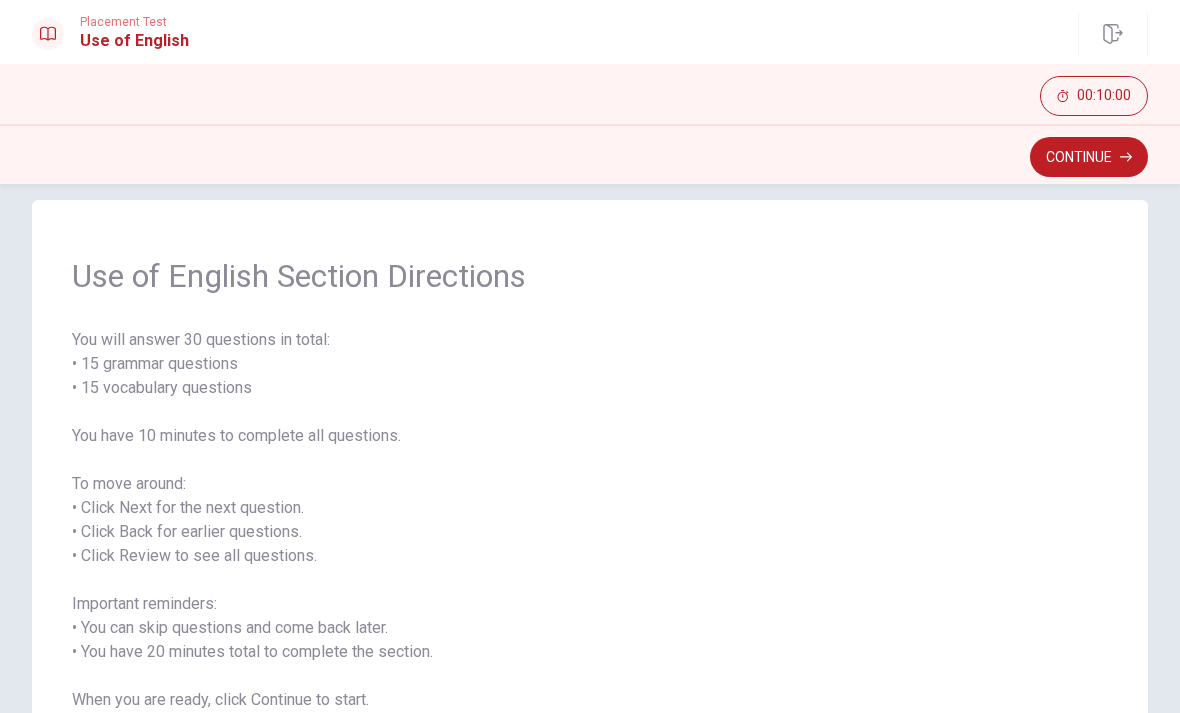 scroll, scrollTop: 25, scrollLeft: 0, axis: vertical 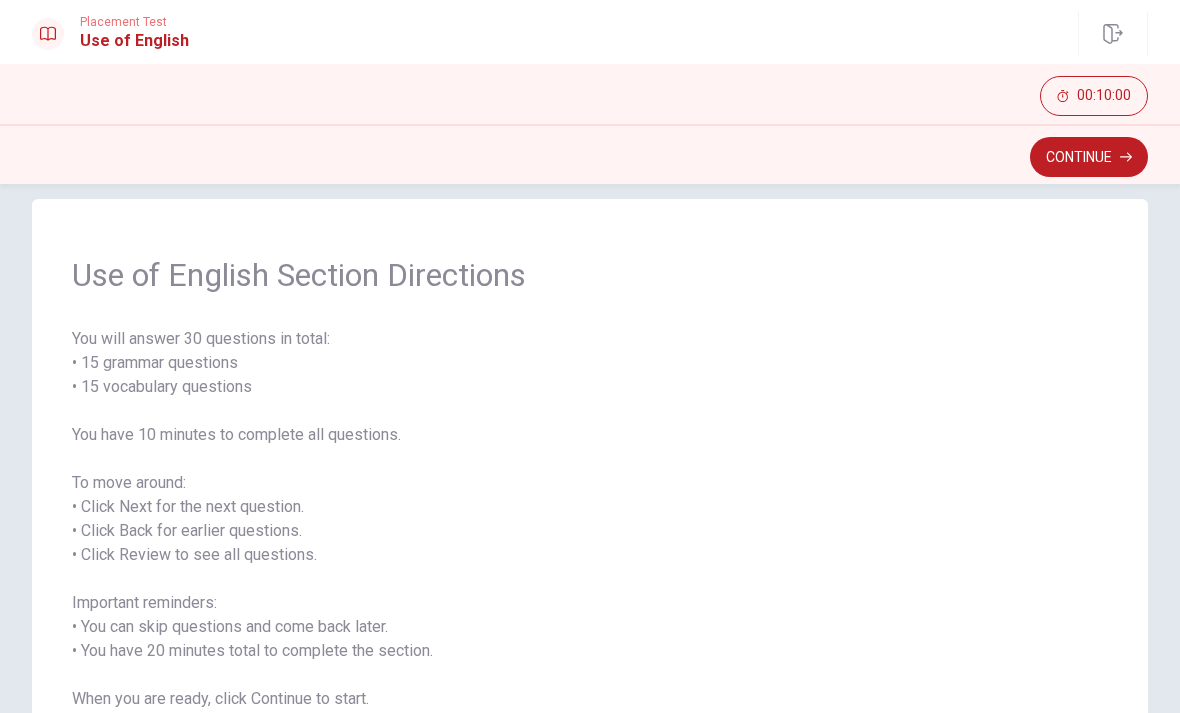 click on "You will answer 30 questions in total:
• 15 grammar questions
• 15 vocabulary questions
You have 10 minutes to complete all questions.
To move around:
• Click Next for the next question.
• Click Back for earlier questions.
• Click Review to see all questions.
Important reminders:
• You can skip questions and come back later.
• You have 20 minutes total to complete the section.
When you are ready, click Continue to start." at bounding box center (590, 519) 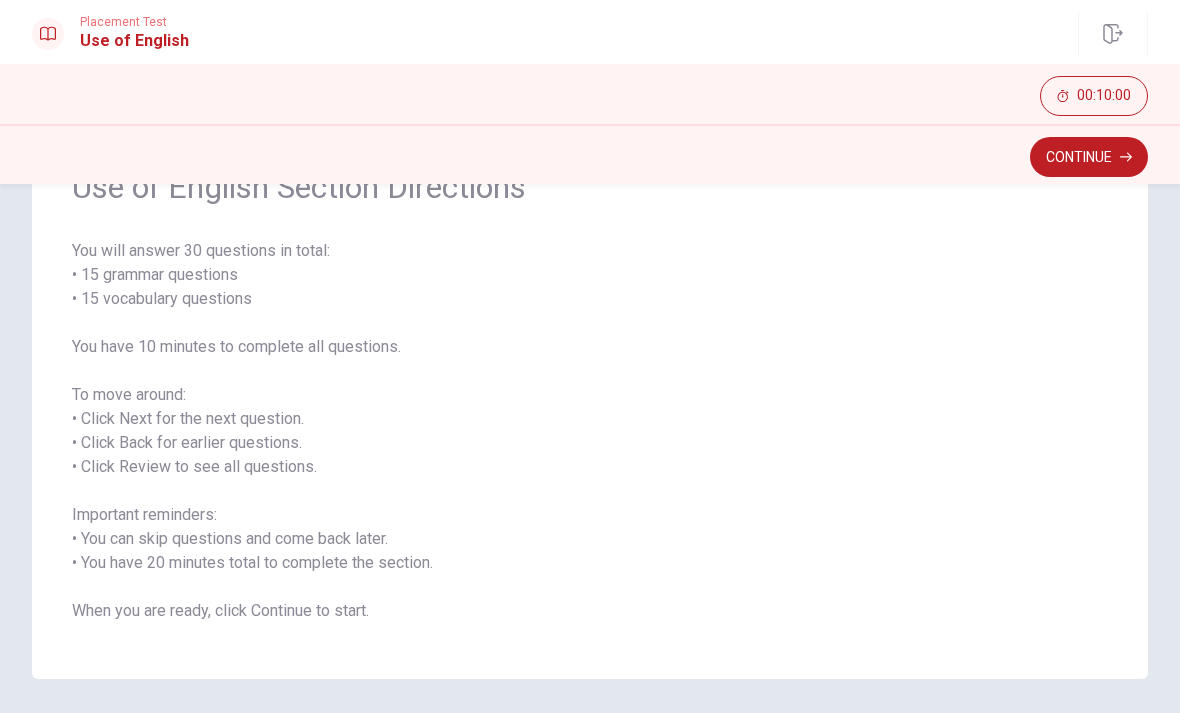 click on "You will answer 30 questions in total:
• 15 grammar questions
• 15 vocabulary questions
You have 10 minutes to complete all questions.
To move around:
• Click Next for the next question.
• Click Back for earlier questions.
• Click Review to see all questions.
Important reminders:
• You can skip questions and come back later.
• You have 20 minutes total to complete the section.
When you are ready, click Continue to start." at bounding box center [590, 431] 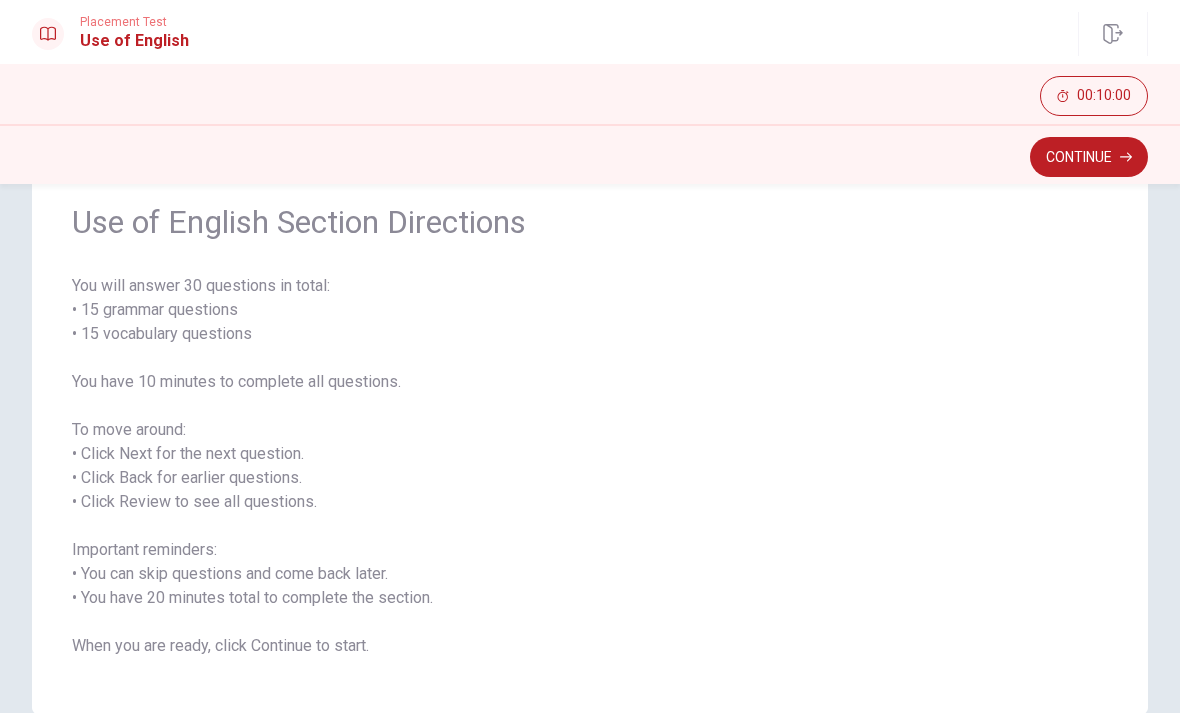 scroll, scrollTop: 80, scrollLeft: 0, axis: vertical 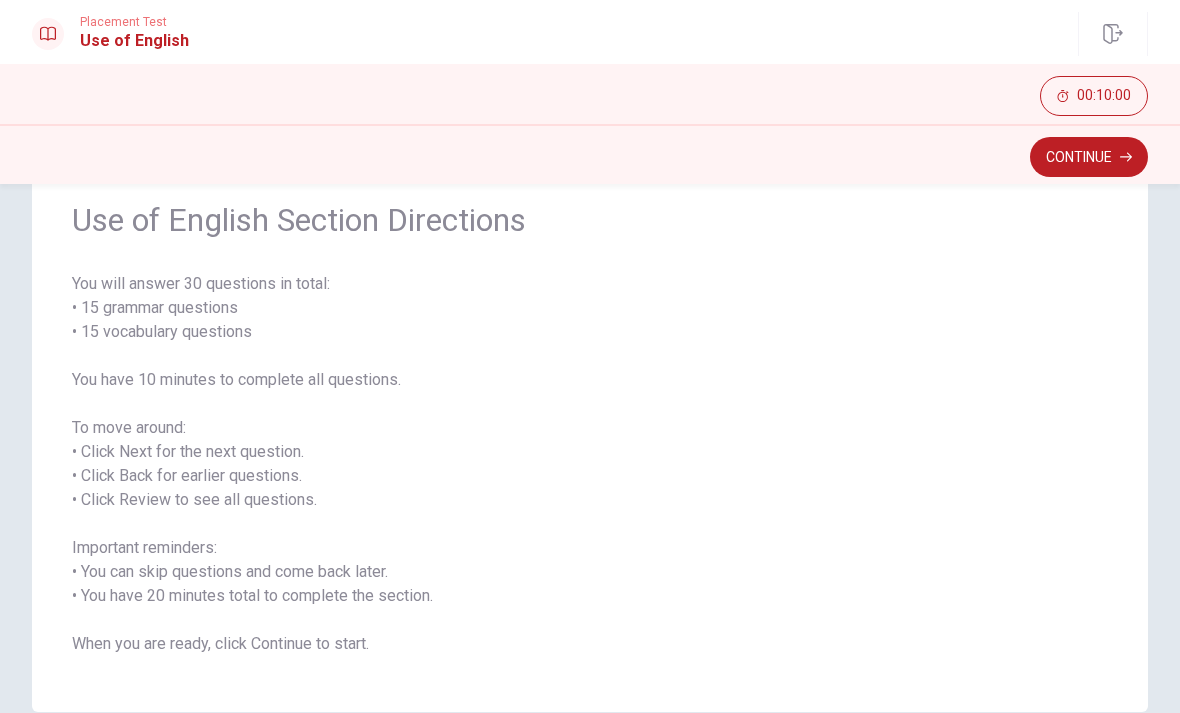 click on "You will answer 30 questions in total:
• 15 grammar questions
• 15 vocabulary questions
You have 10 minutes to complete all questions.
To move around:
• Click Next for the next question.
• Click Back for earlier questions.
• Click Review to see all questions.
Important reminders:
• You can skip questions and come back later.
• You have 20 minutes total to complete the section.
When you are ready, click Continue to start." at bounding box center (590, 464) 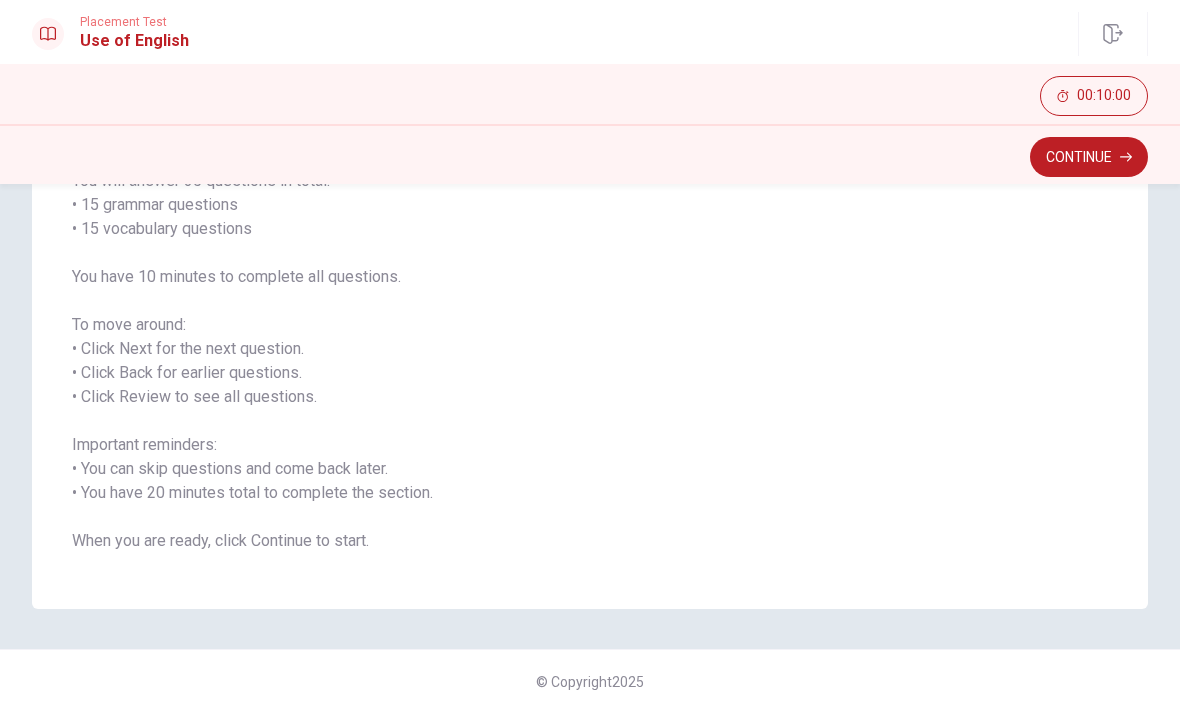 scroll, scrollTop: 183, scrollLeft: 0, axis: vertical 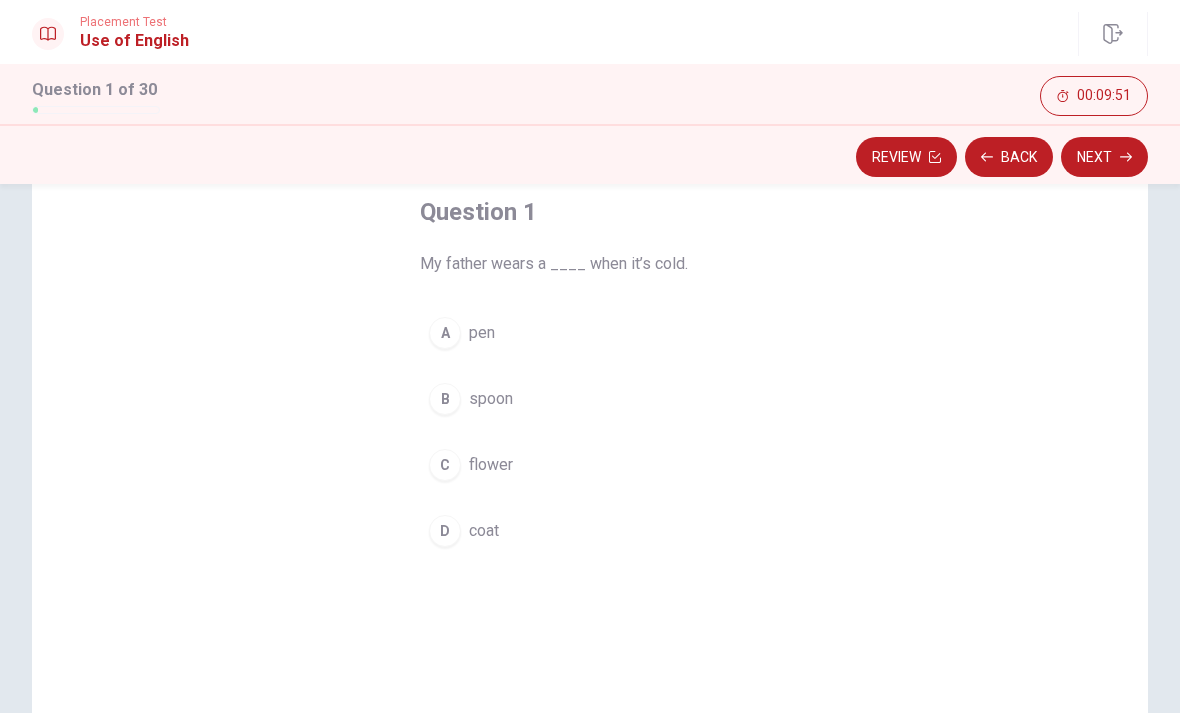 click on "D" at bounding box center [445, 531] 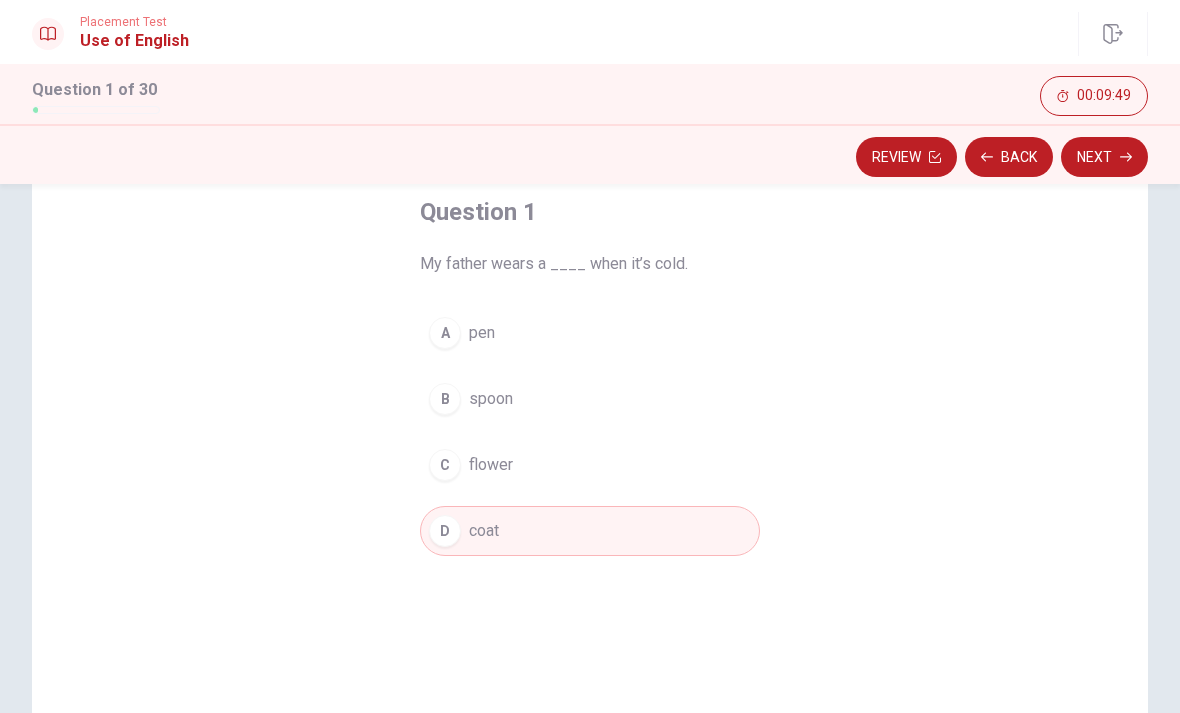 click on "Next" at bounding box center (1104, 157) 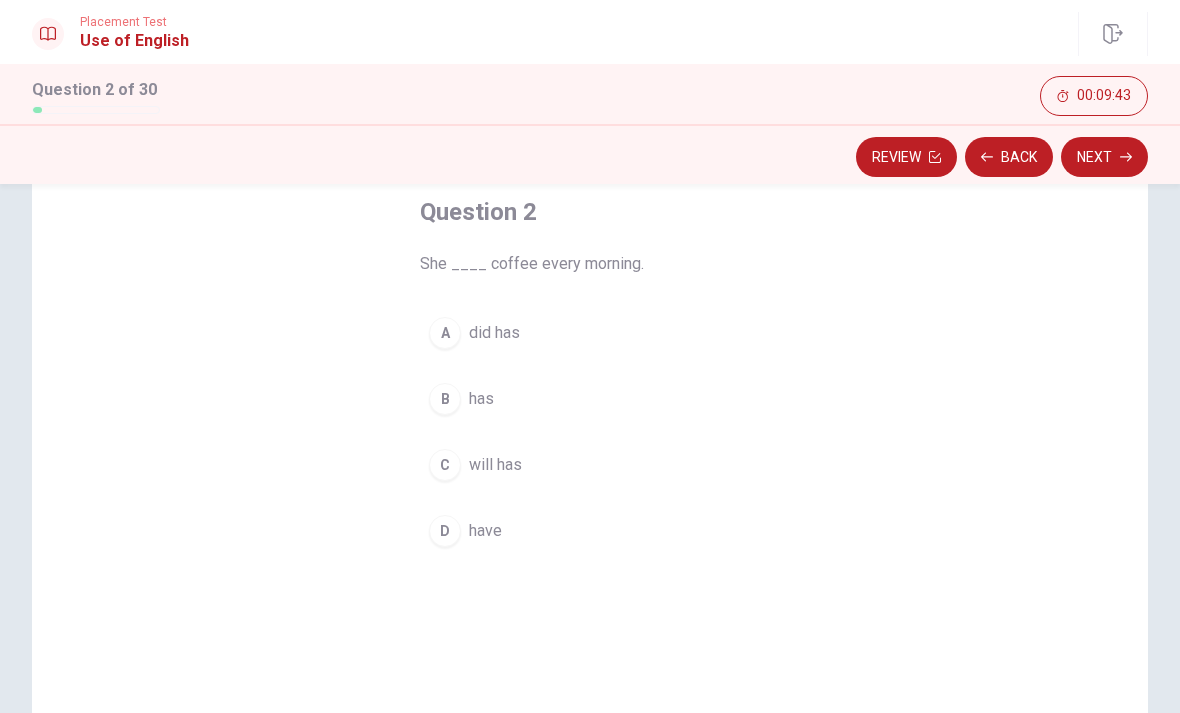 click on "B" at bounding box center [445, 399] 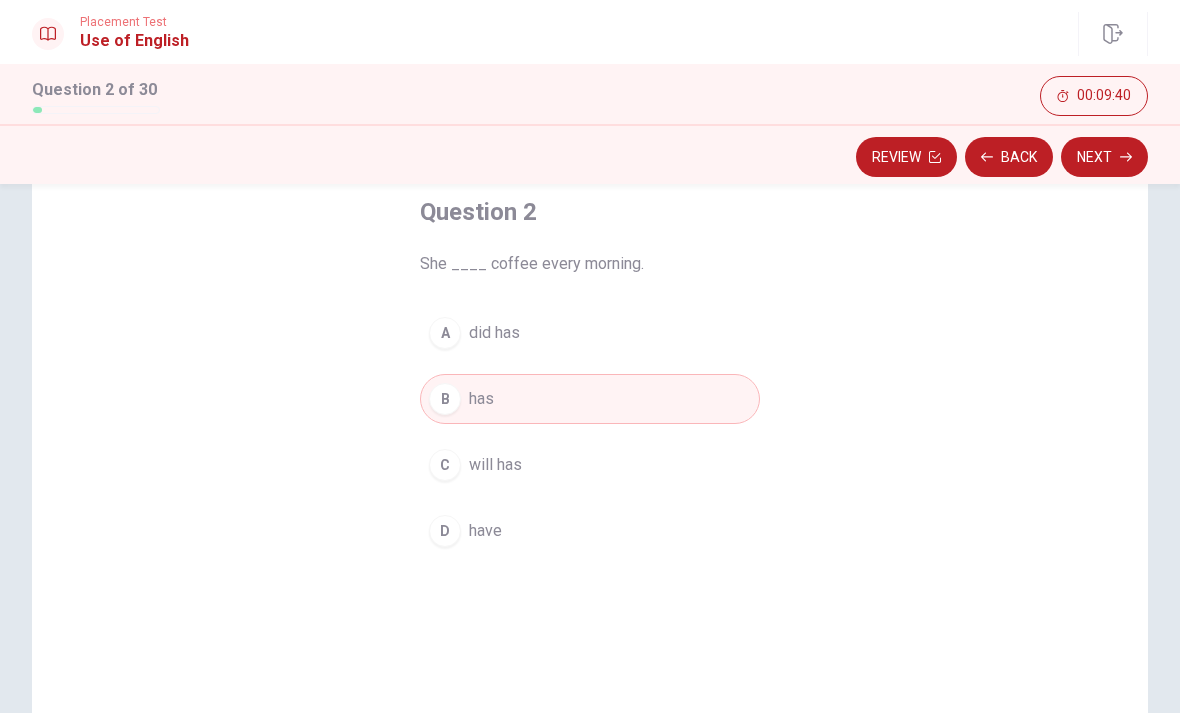 click on "Next" at bounding box center [1104, 157] 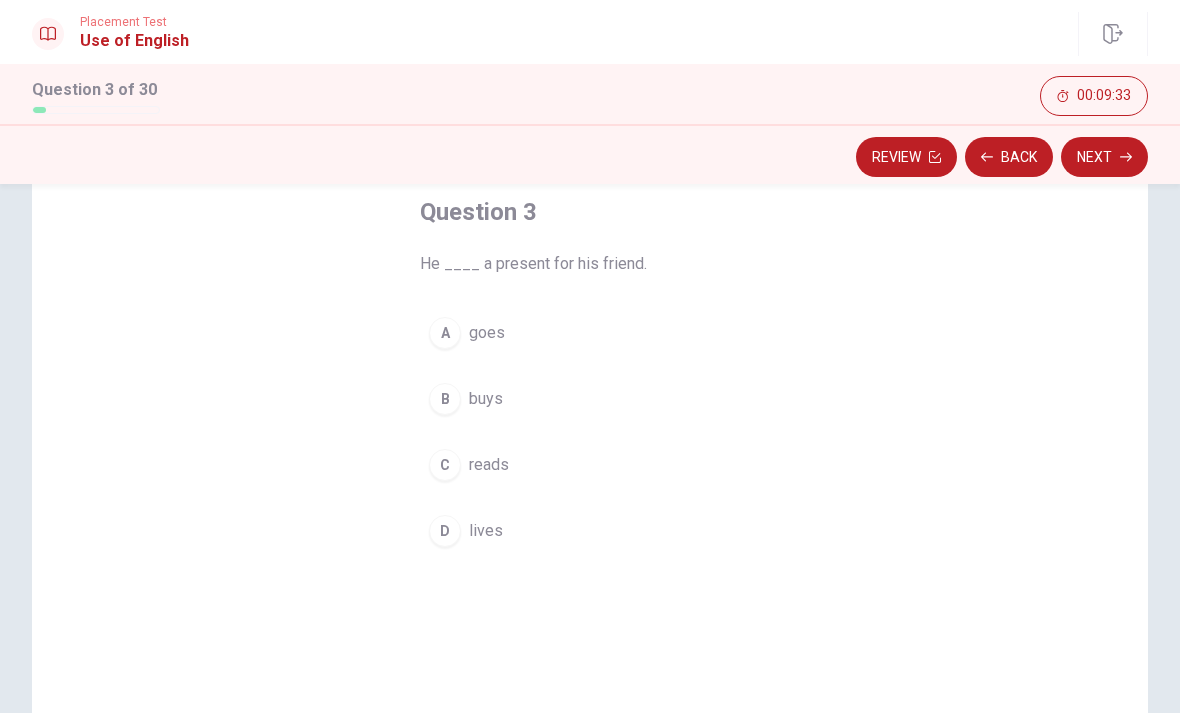 click on "B" at bounding box center [445, 399] 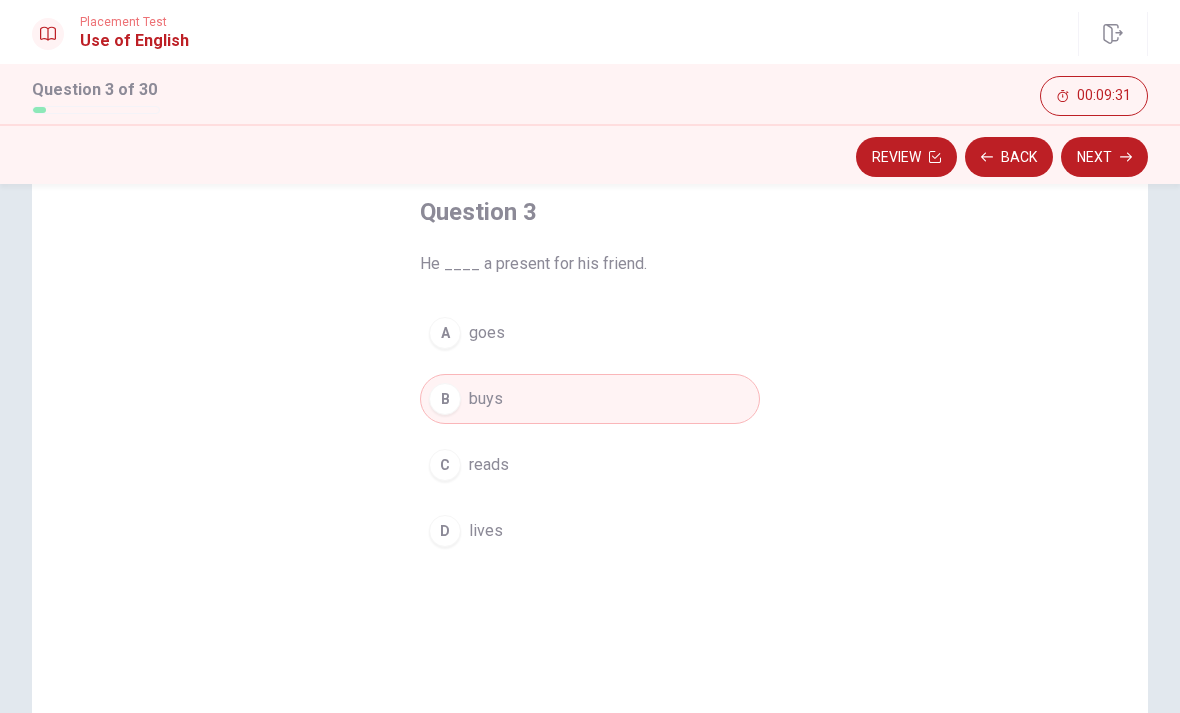 click on "Next" at bounding box center (1104, 157) 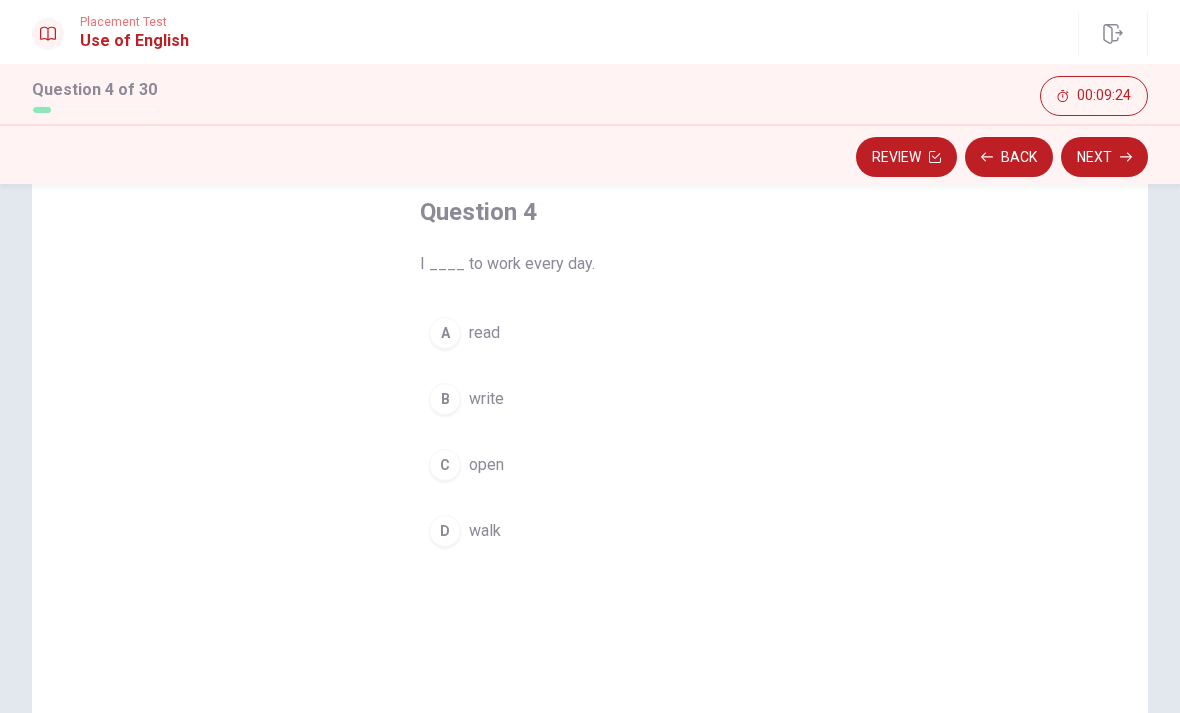 click on "D" at bounding box center (445, 531) 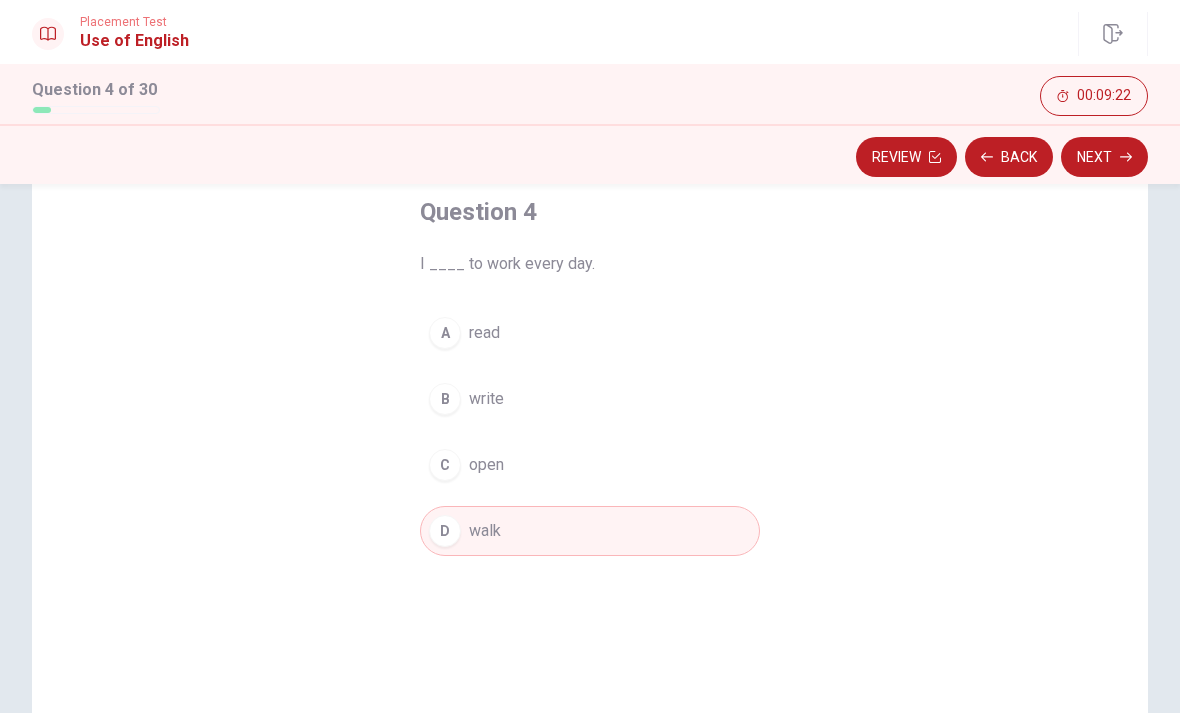 click on "Next" at bounding box center [1104, 157] 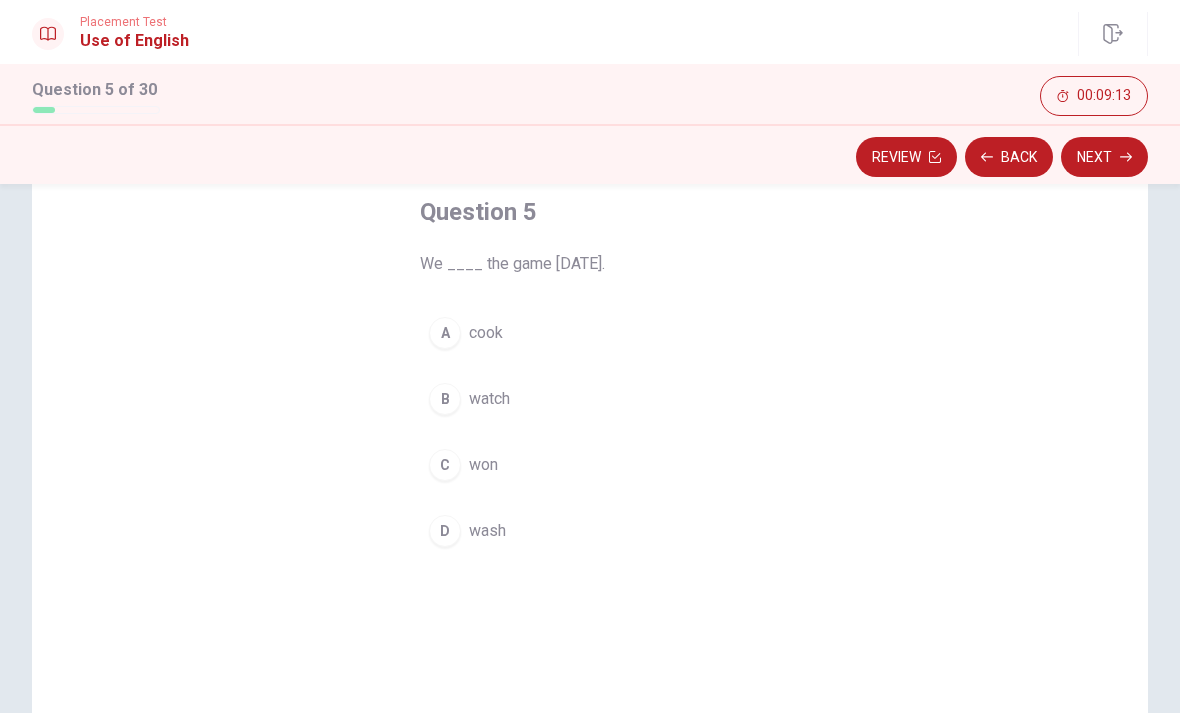click on "B" at bounding box center (445, 399) 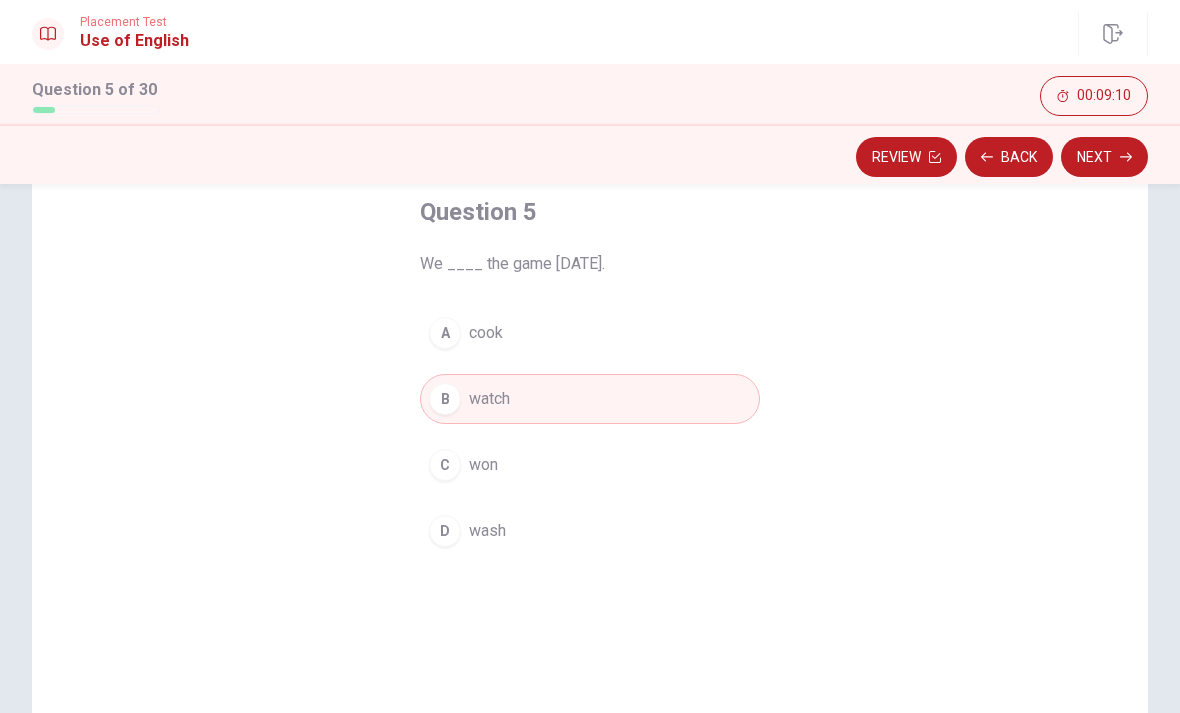 click on "C" at bounding box center (445, 465) 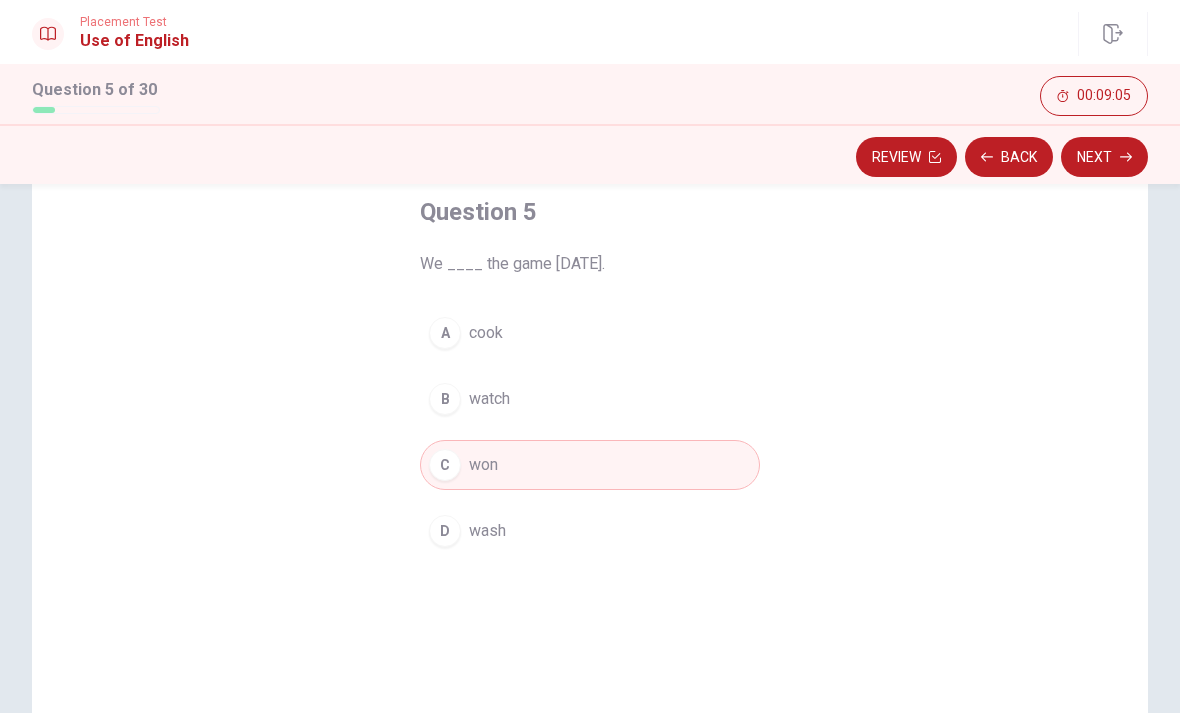 click on "Next" at bounding box center (1104, 157) 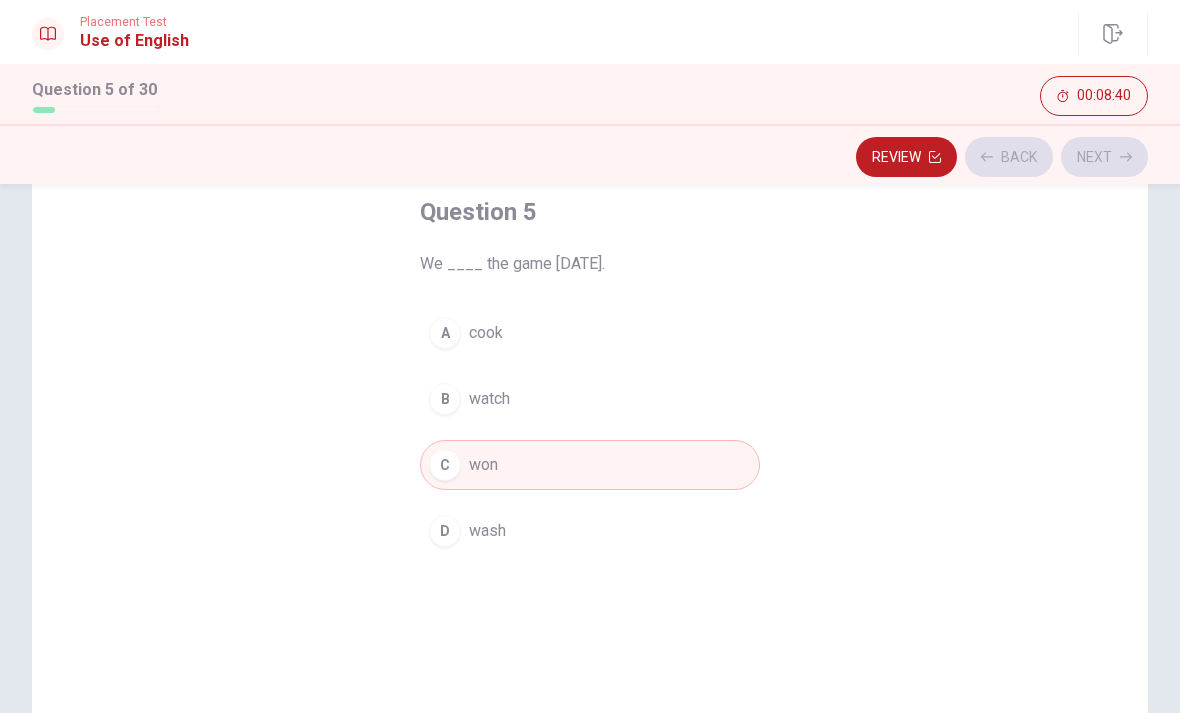 click on "C won" at bounding box center (590, 465) 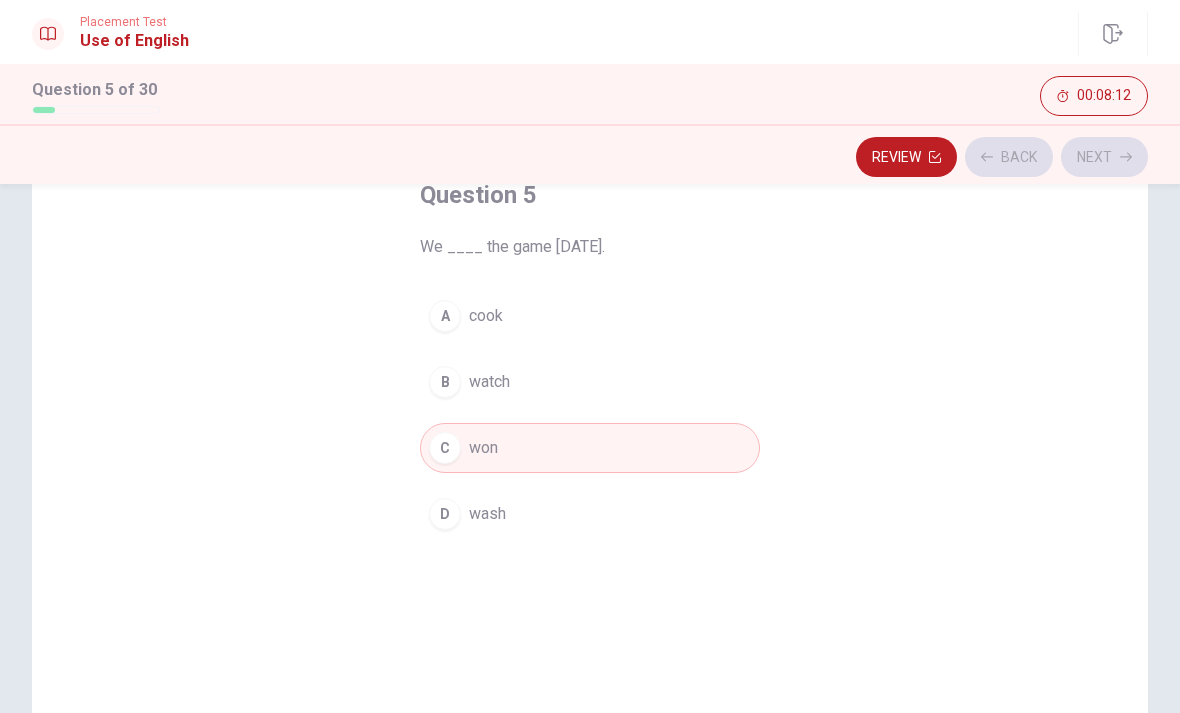 scroll, scrollTop: 125, scrollLeft: 0, axis: vertical 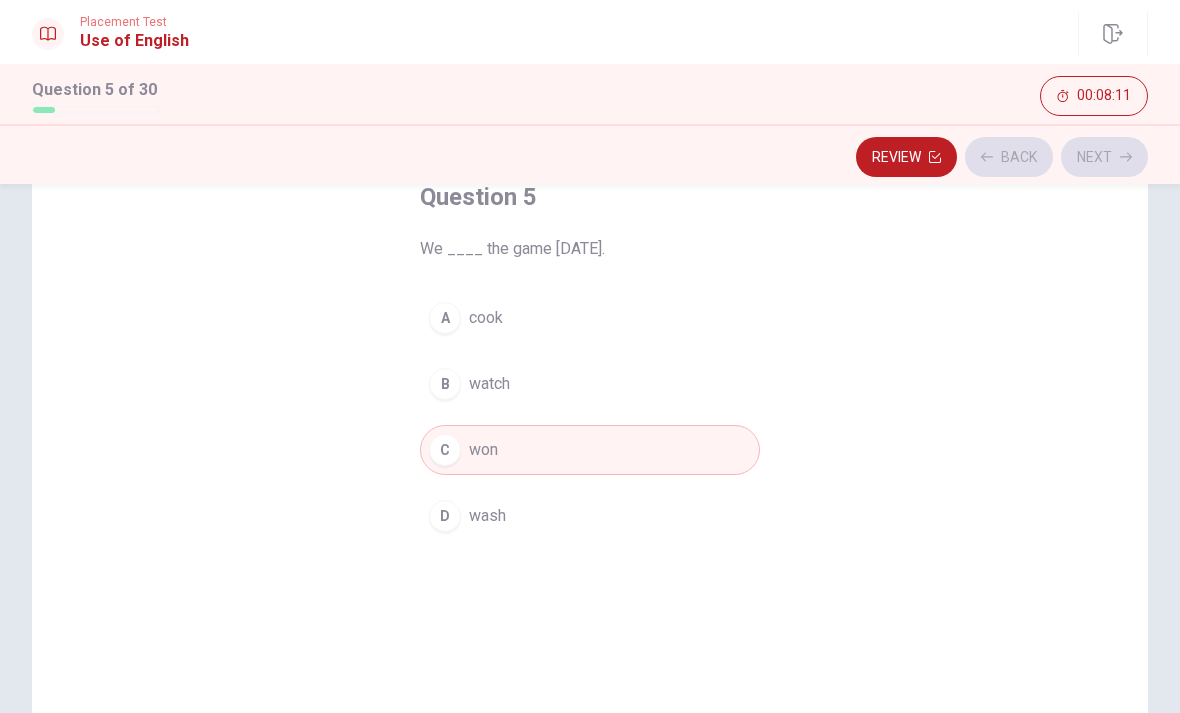 click on "C won" at bounding box center (590, 450) 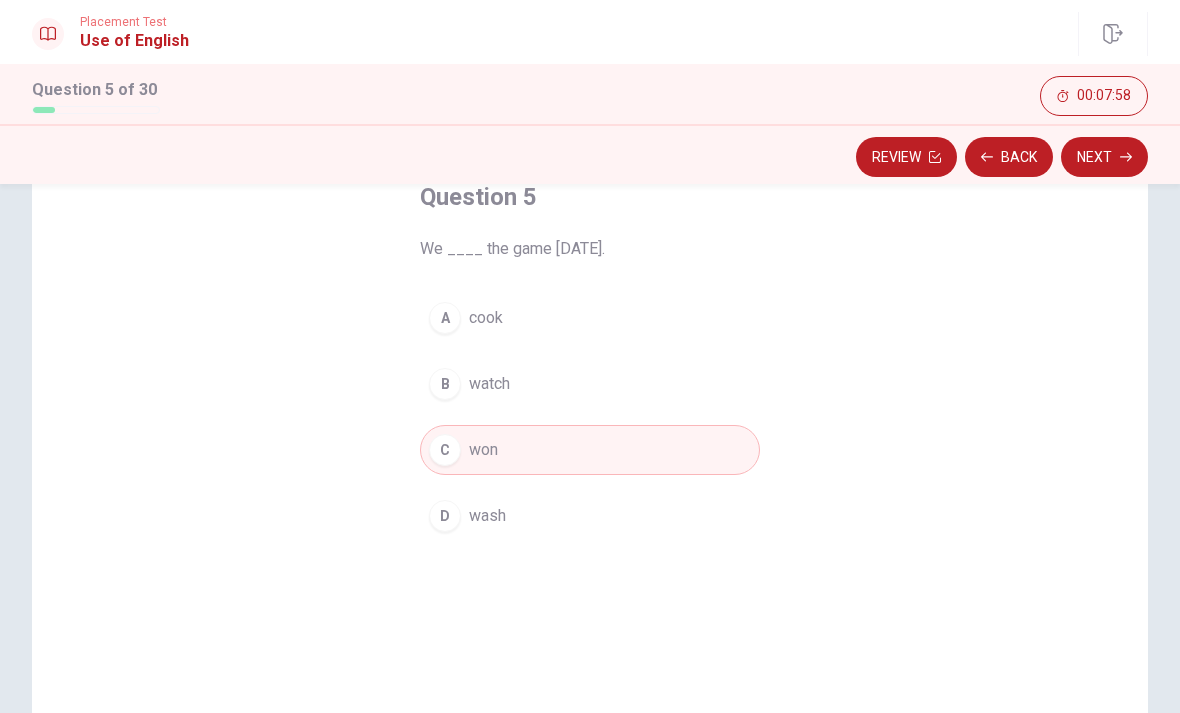 click on "Next" at bounding box center (1104, 157) 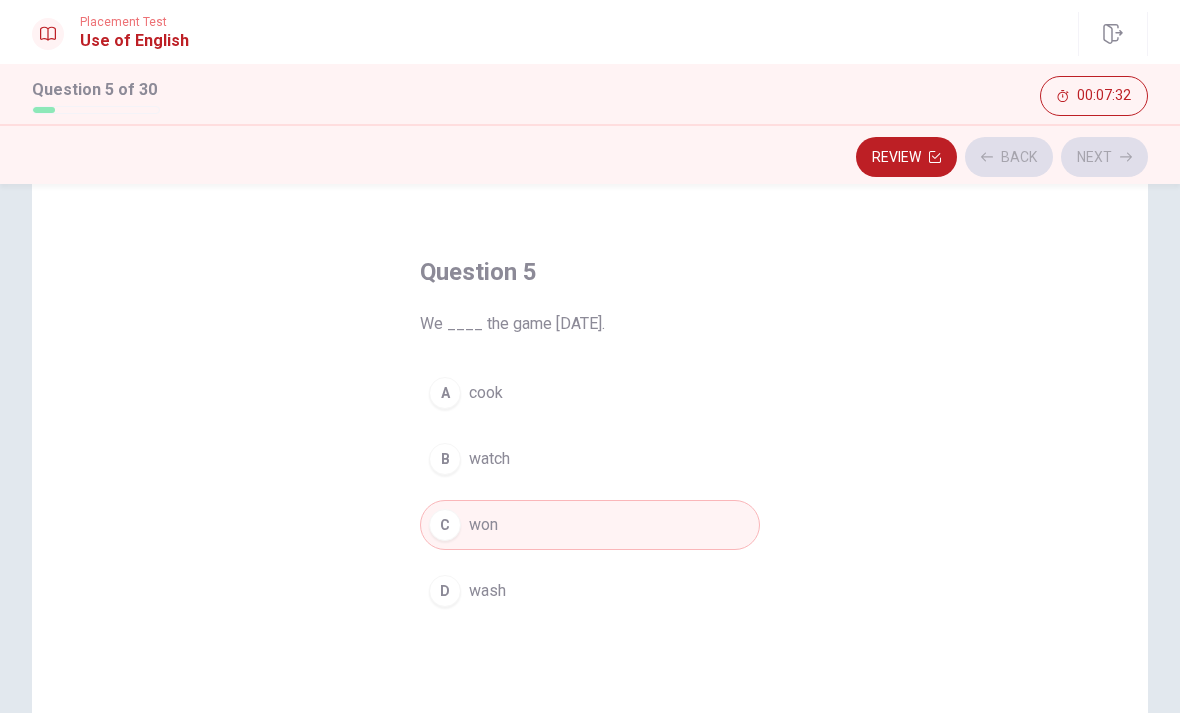 scroll, scrollTop: 55, scrollLeft: 0, axis: vertical 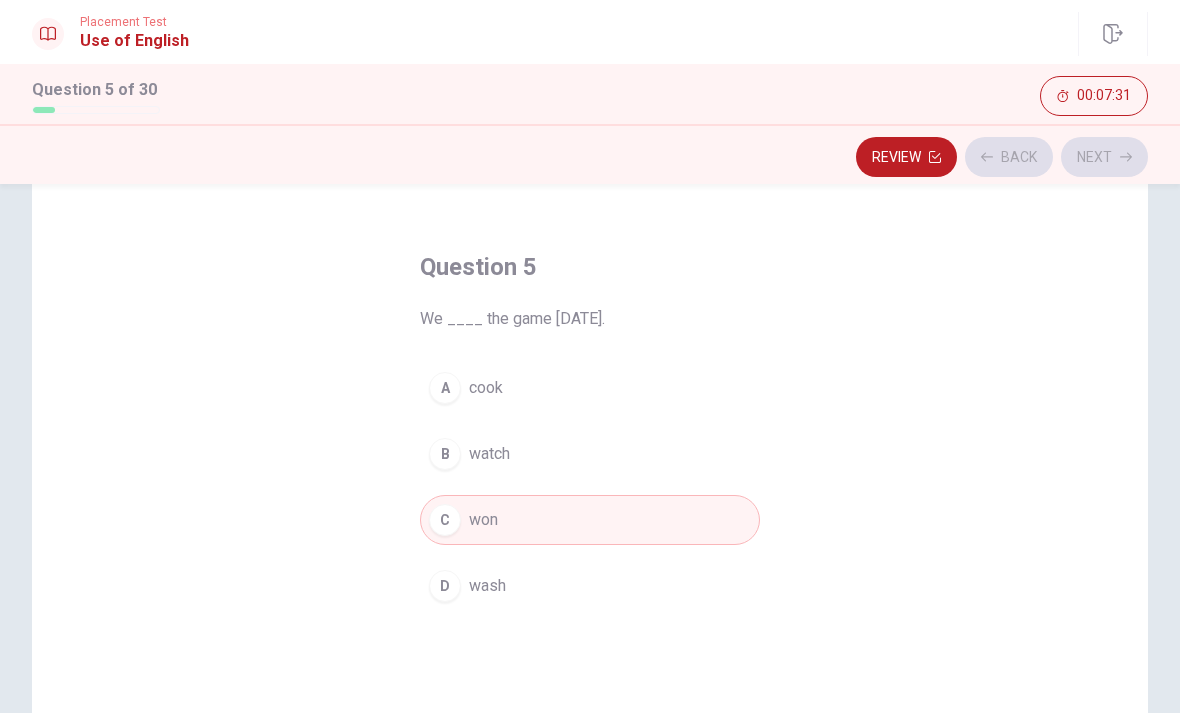 click on "C won" at bounding box center [590, 520] 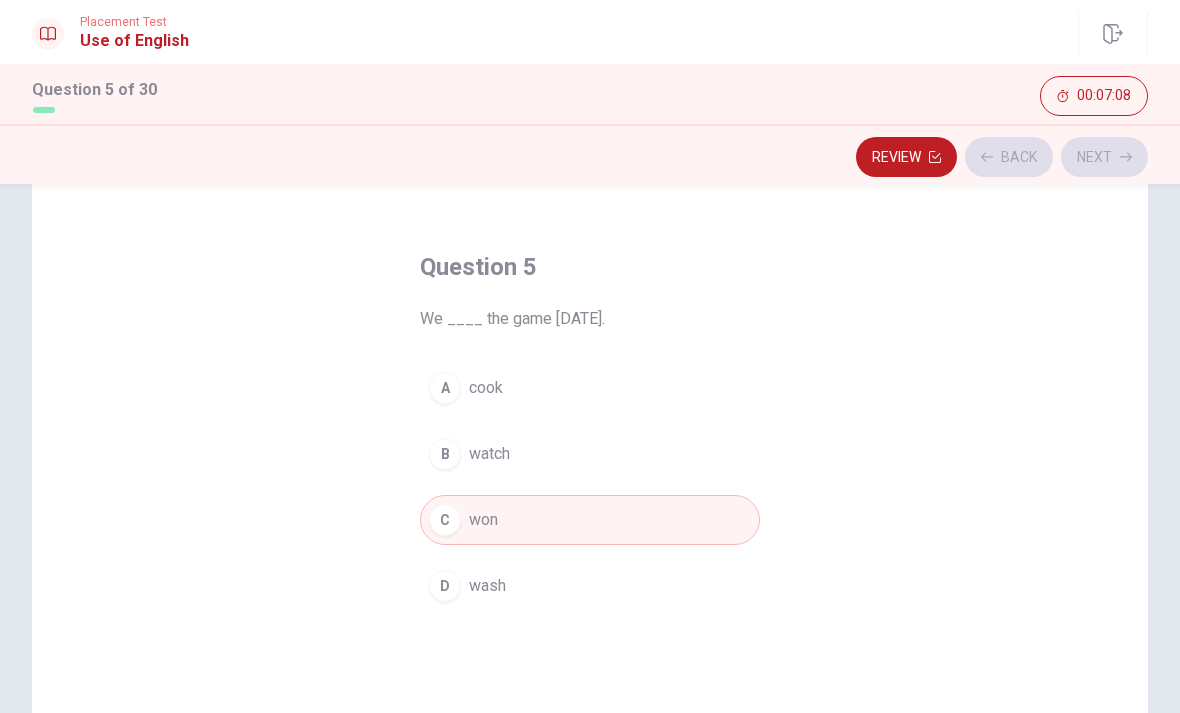click on "Review Back Next" at bounding box center (590, 154) 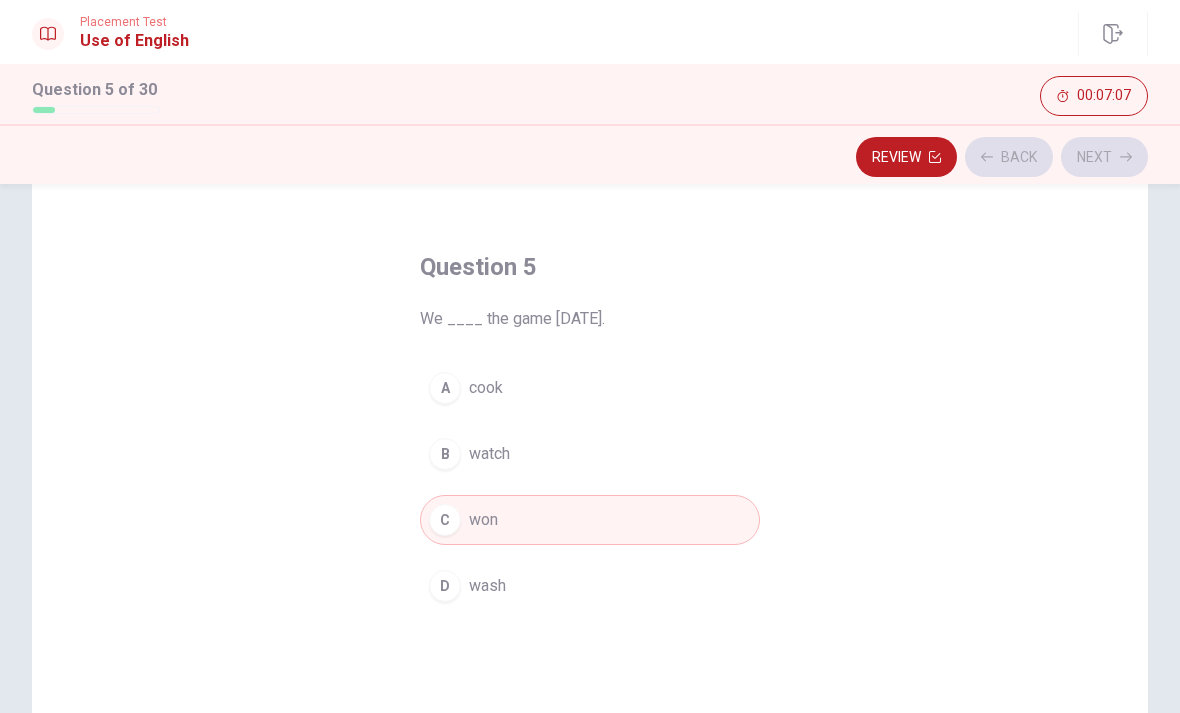 click on "Review" at bounding box center (906, 157) 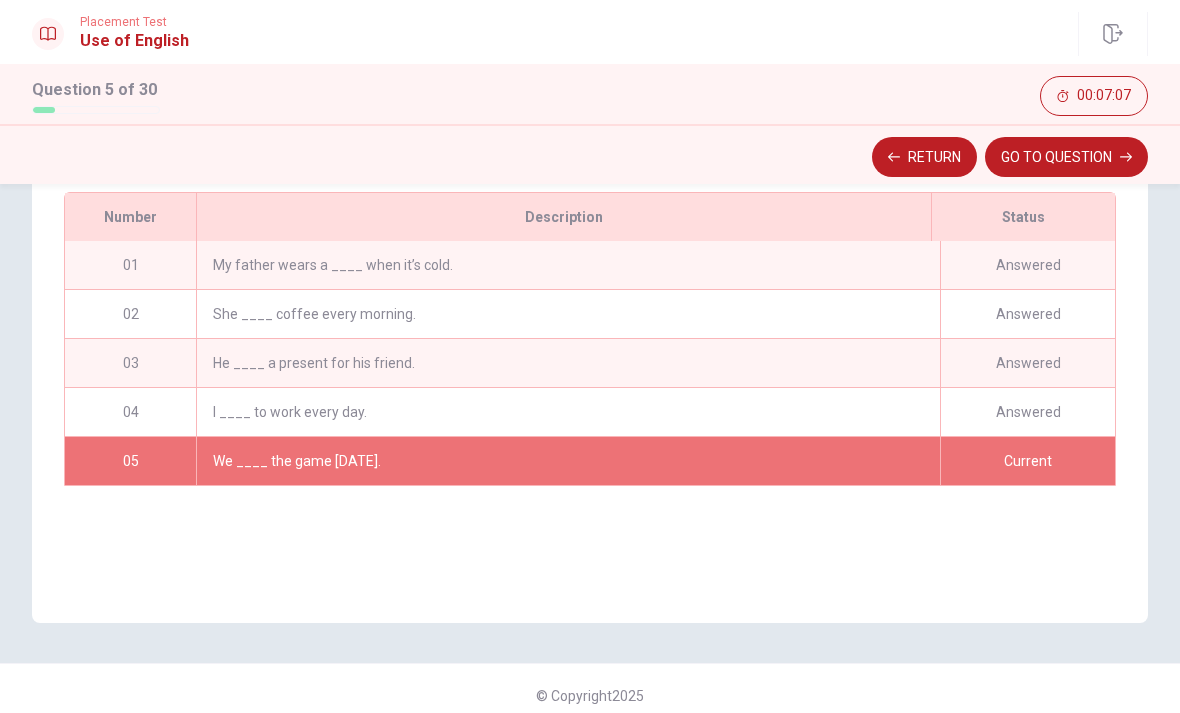 scroll, scrollTop: 310, scrollLeft: 0, axis: vertical 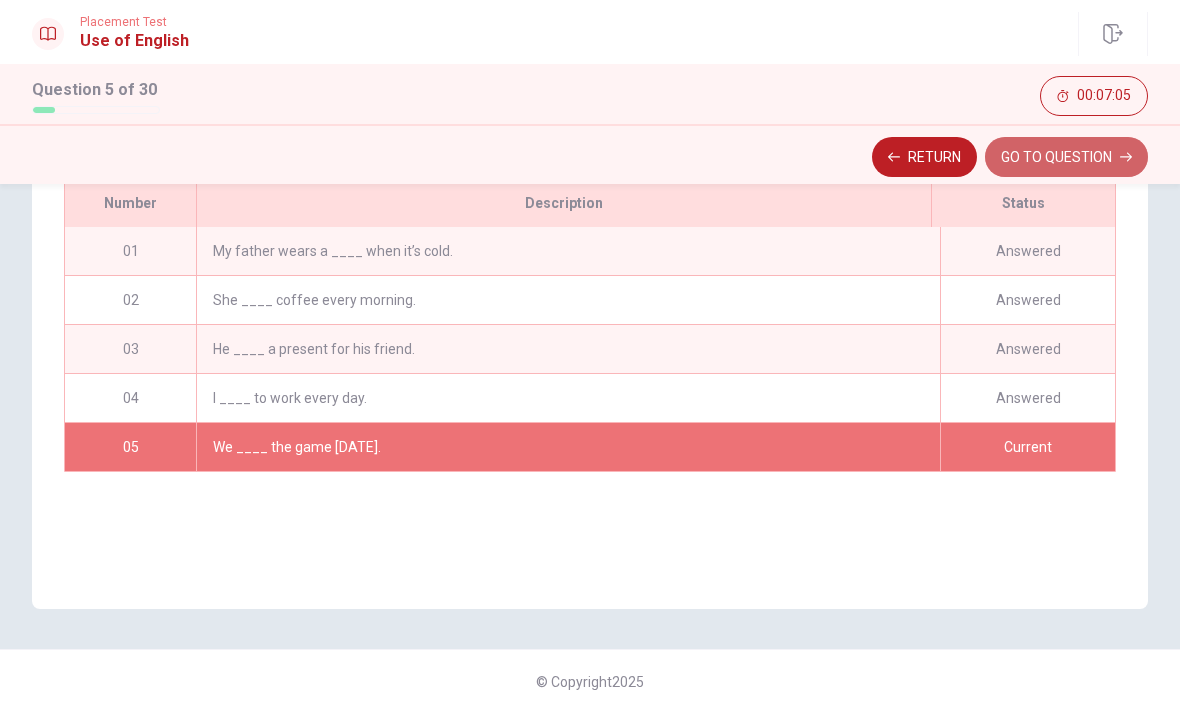 click on "GO TO QUESTION" at bounding box center (1066, 157) 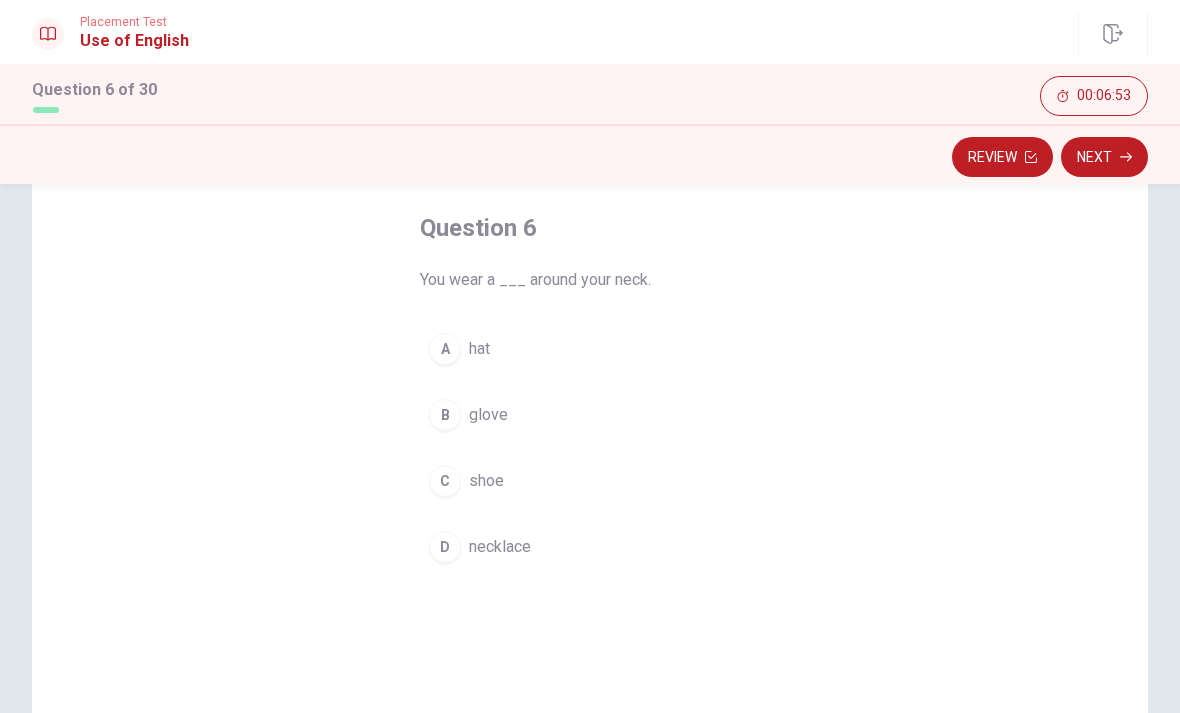 scroll, scrollTop: 94, scrollLeft: 0, axis: vertical 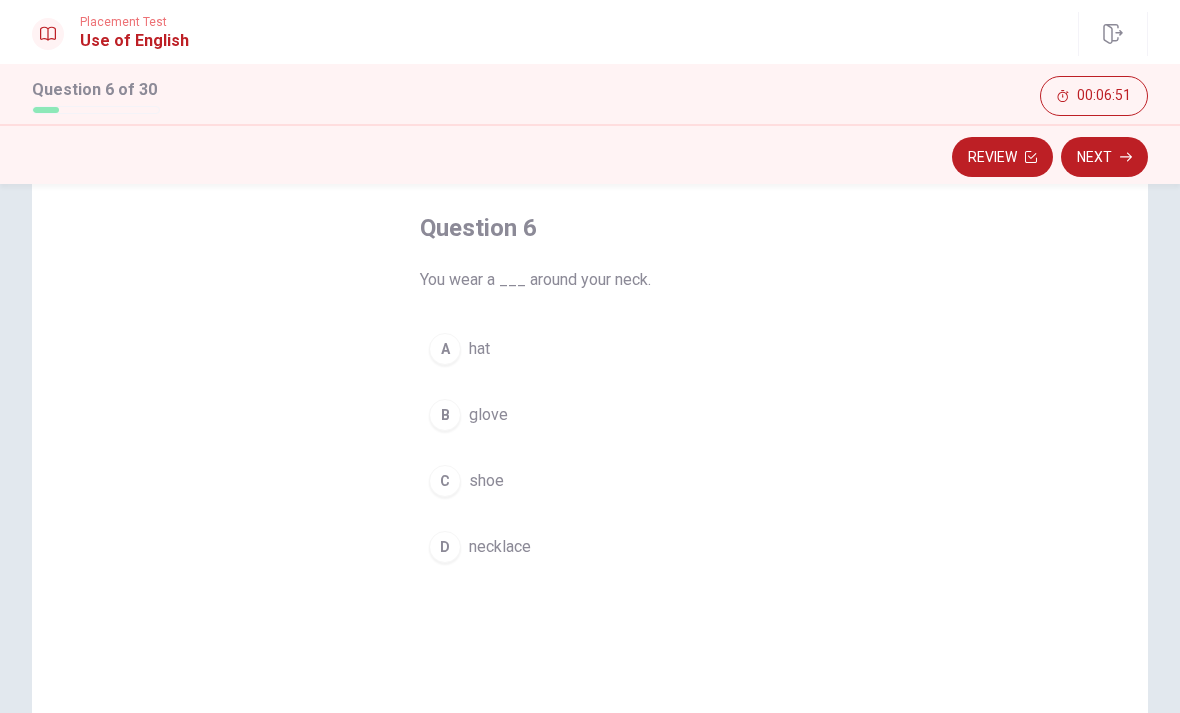click on "D necklace" at bounding box center (590, 547) 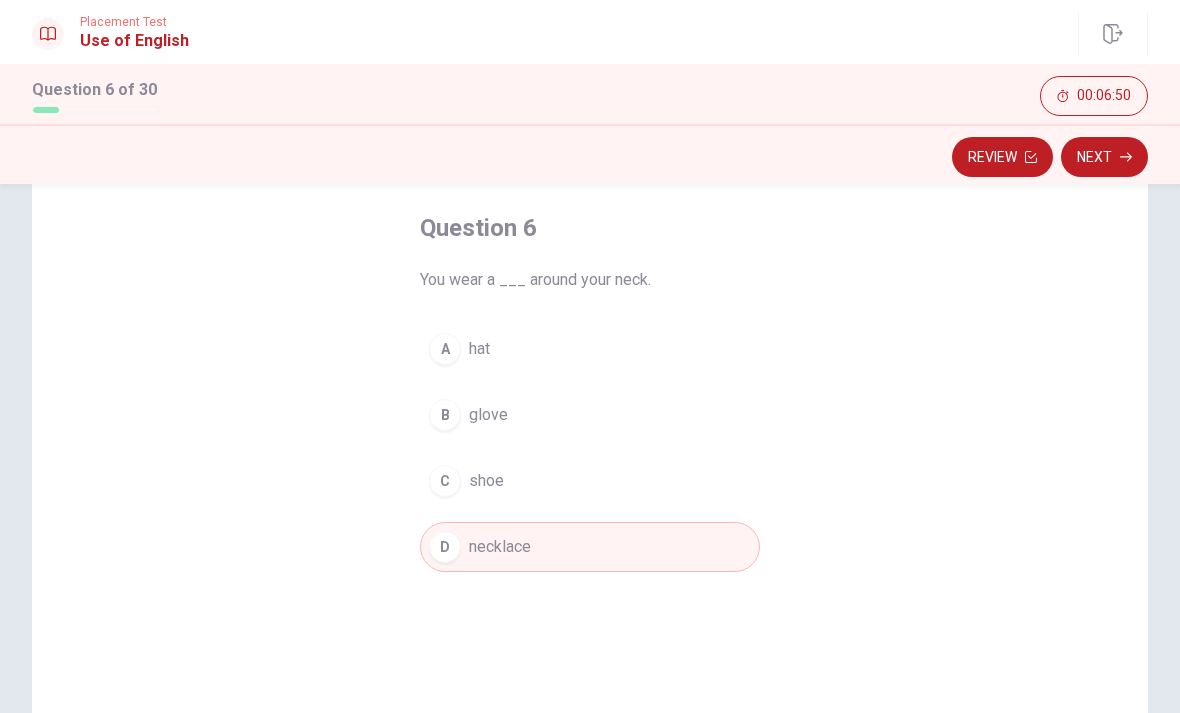 click on "Next" at bounding box center [1104, 157] 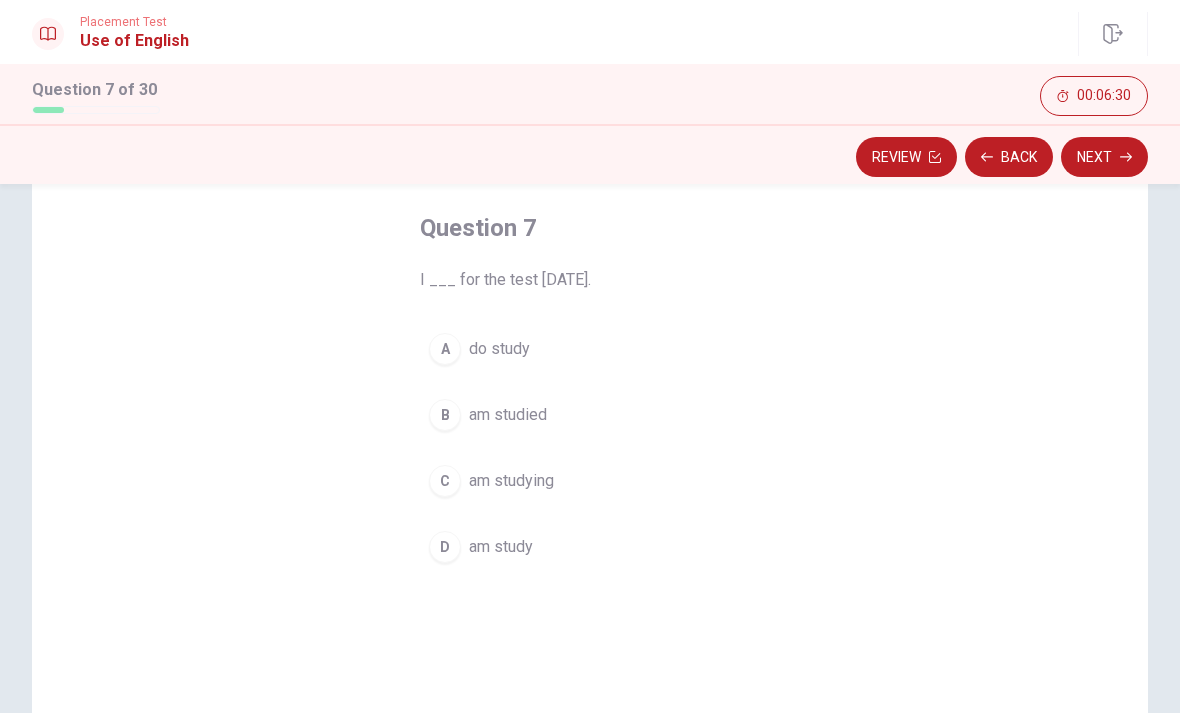 click on "A do study" at bounding box center (590, 349) 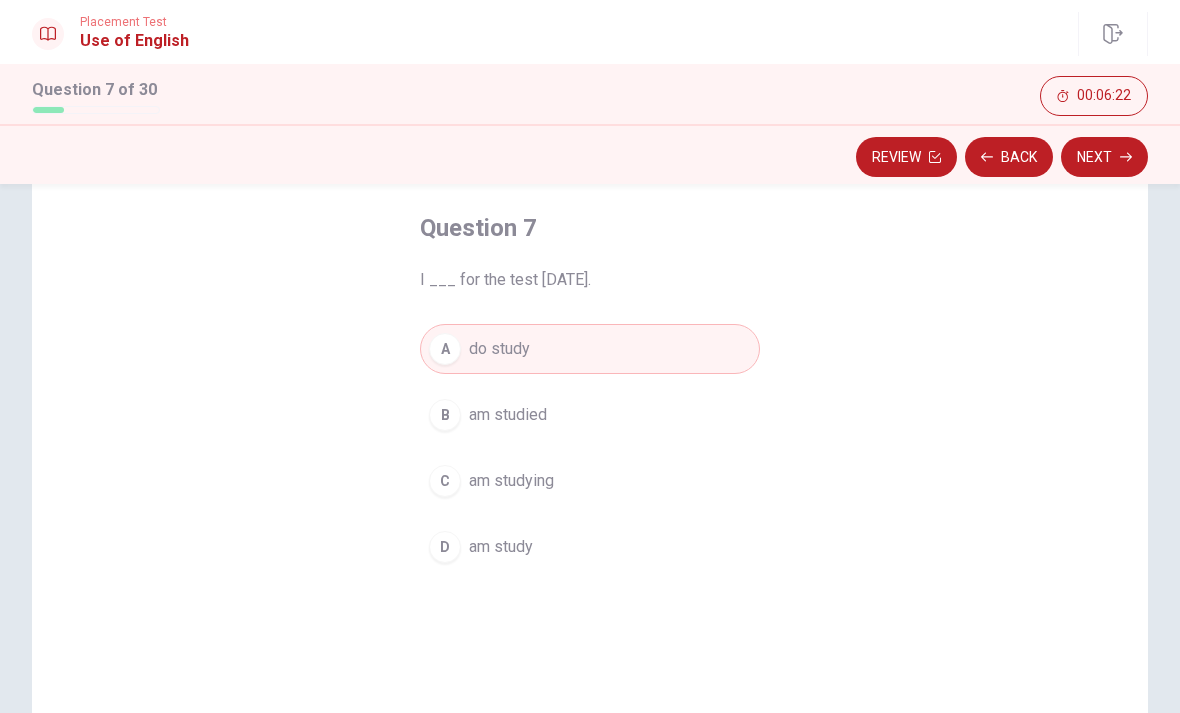 click on "am studying" at bounding box center (511, 481) 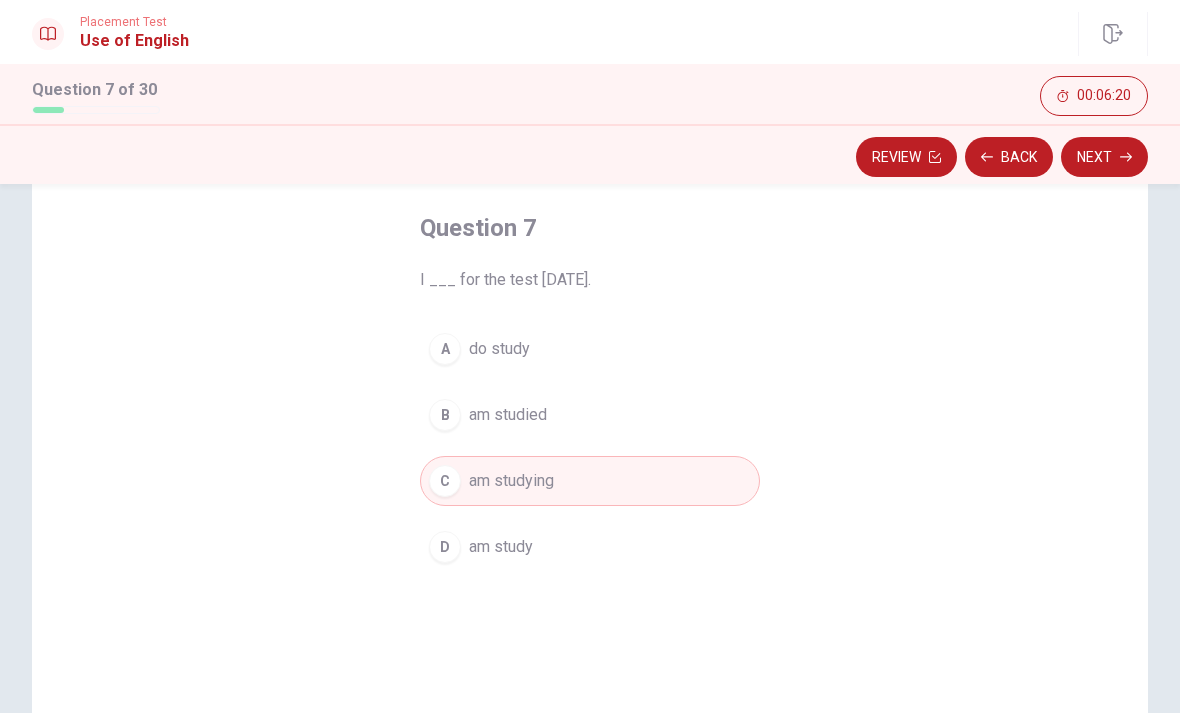 click on "Next" at bounding box center [1104, 157] 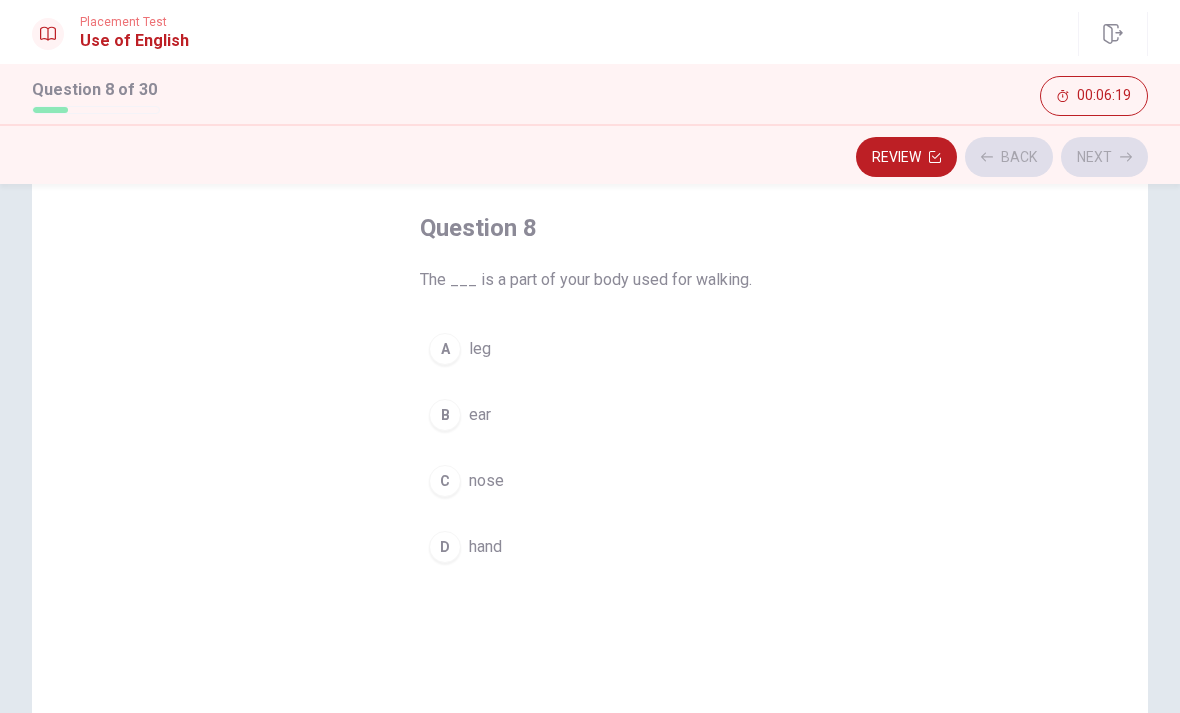 click on "Review" at bounding box center [906, 157] 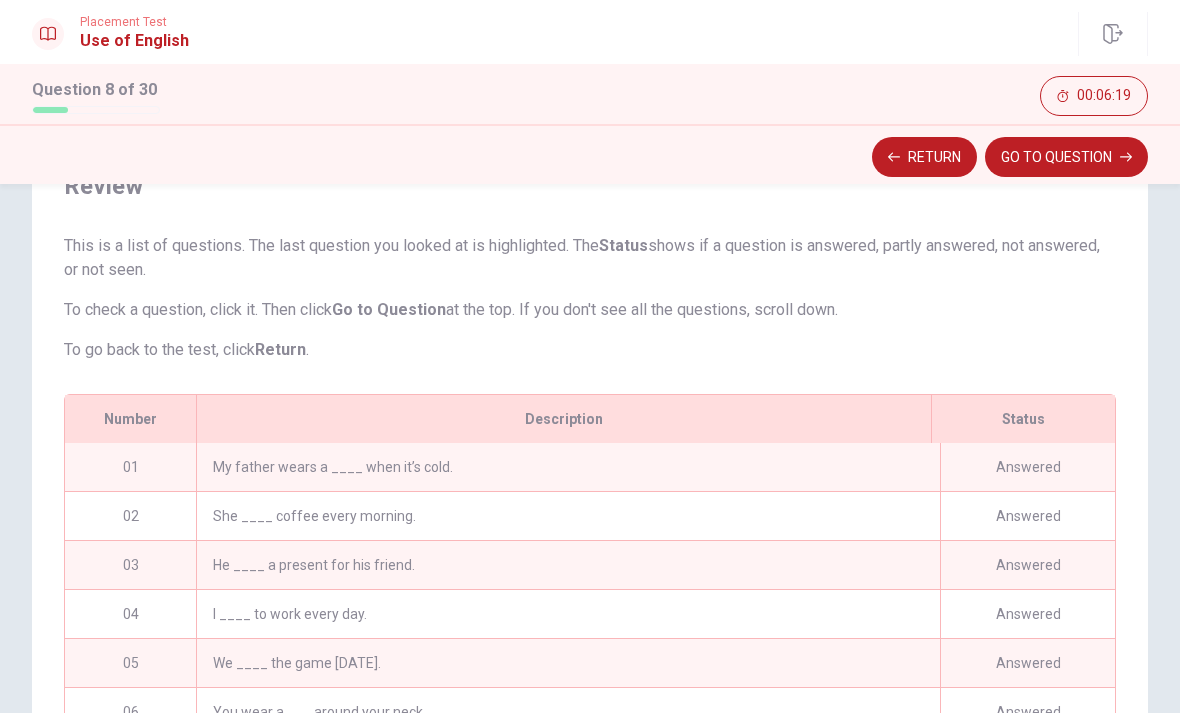 scroll, scrollTop: 191, scrollLeft: 0, axis: vertical 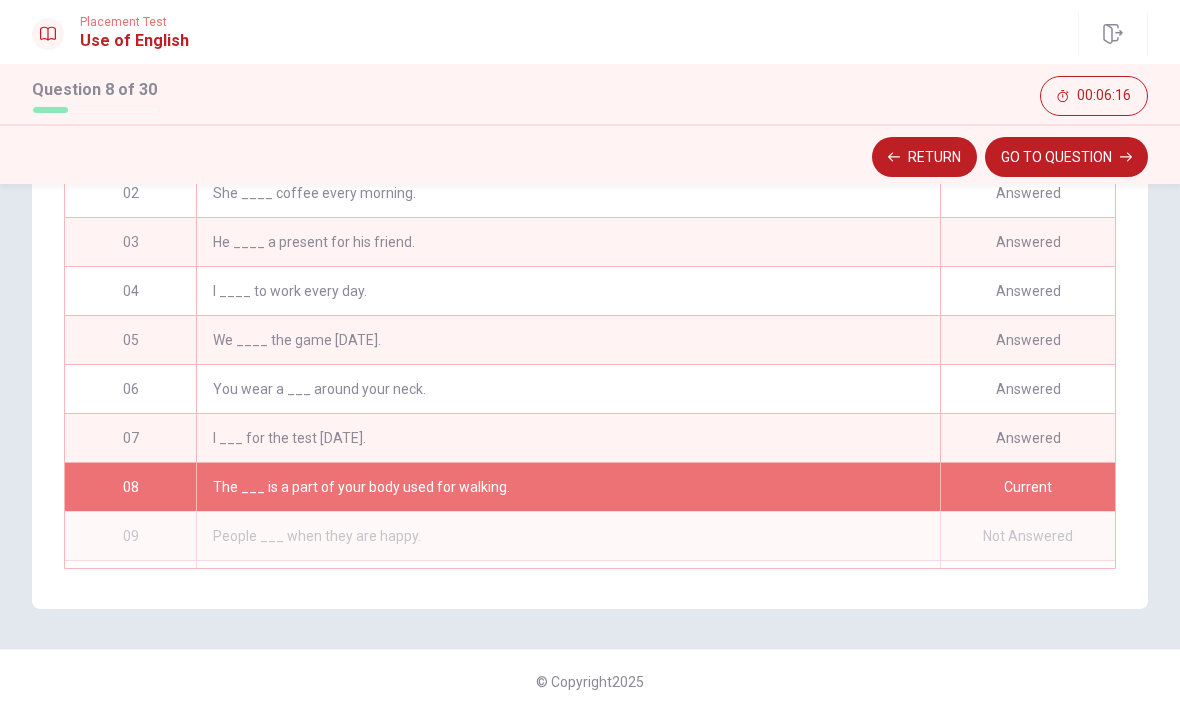 click on "Return" at bounding box center [924, 157] 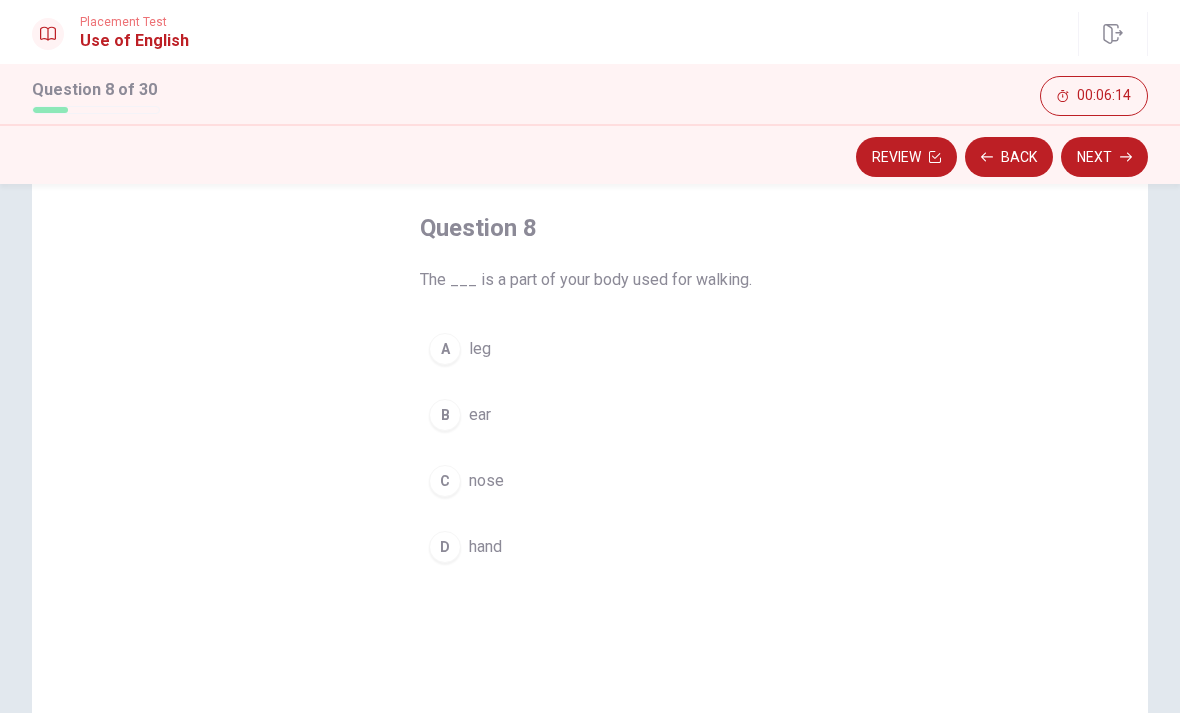 scroll, scrollTop: 94, scrollLeft: 0, axis: vertical 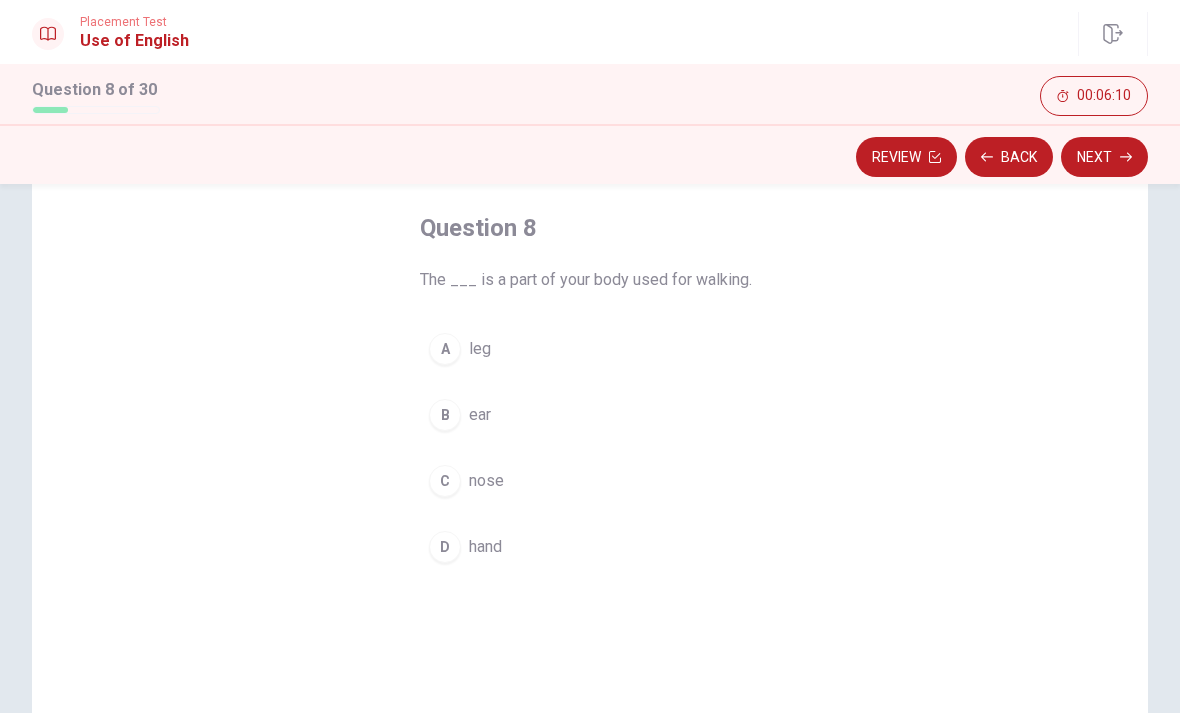 click on "A leg" at bounding box center (590, 349) 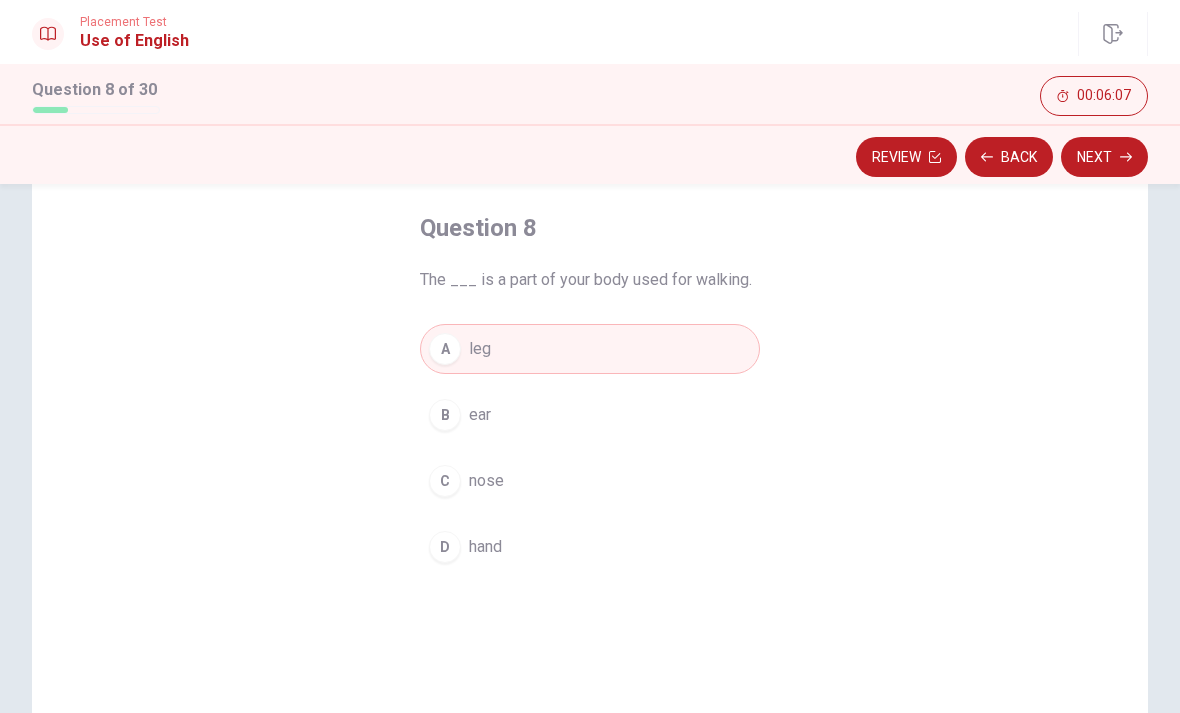 click on "Next" at bounding box center [1104, 157] 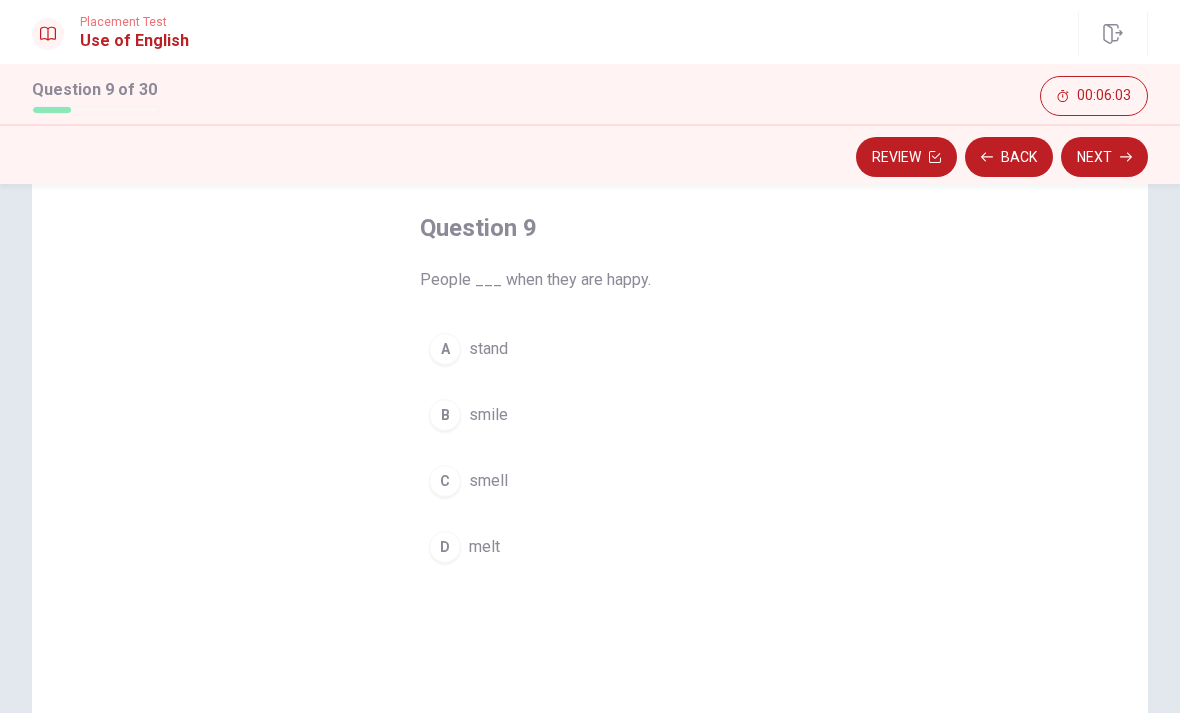 click on "B smile" at bounding box center [590, 415] 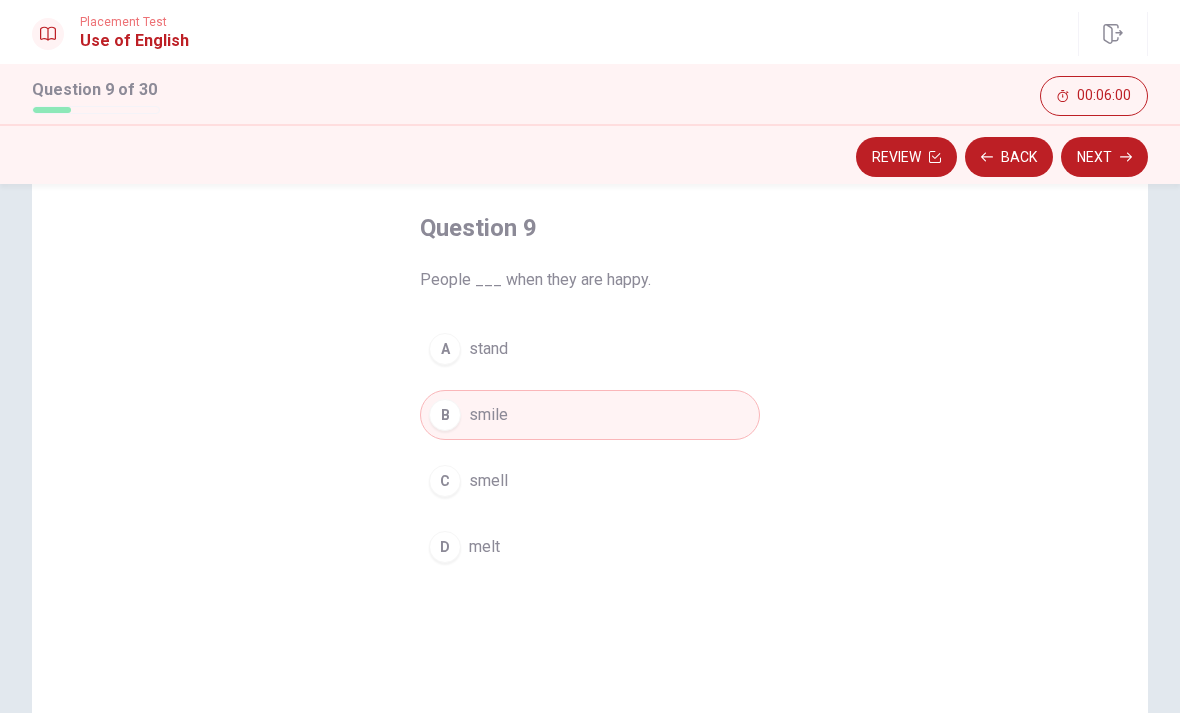 click on "Next" at bounding box center (1104, 157) 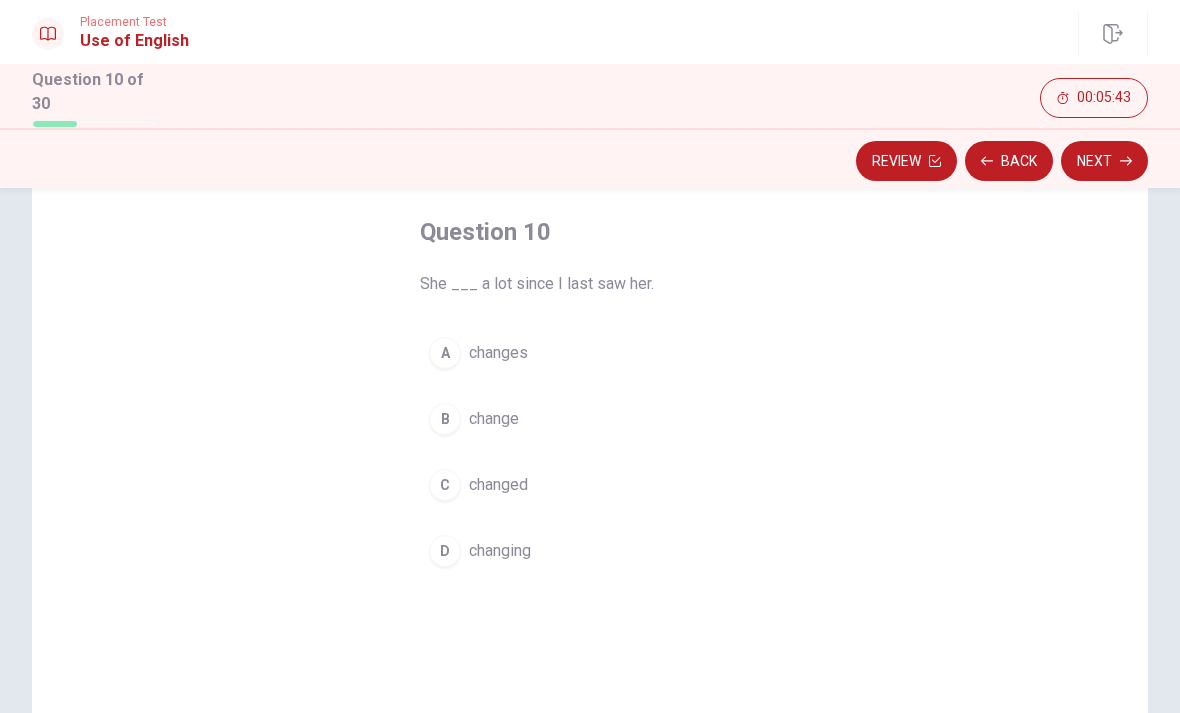 click on "changes" at bounding box center (498, 353) 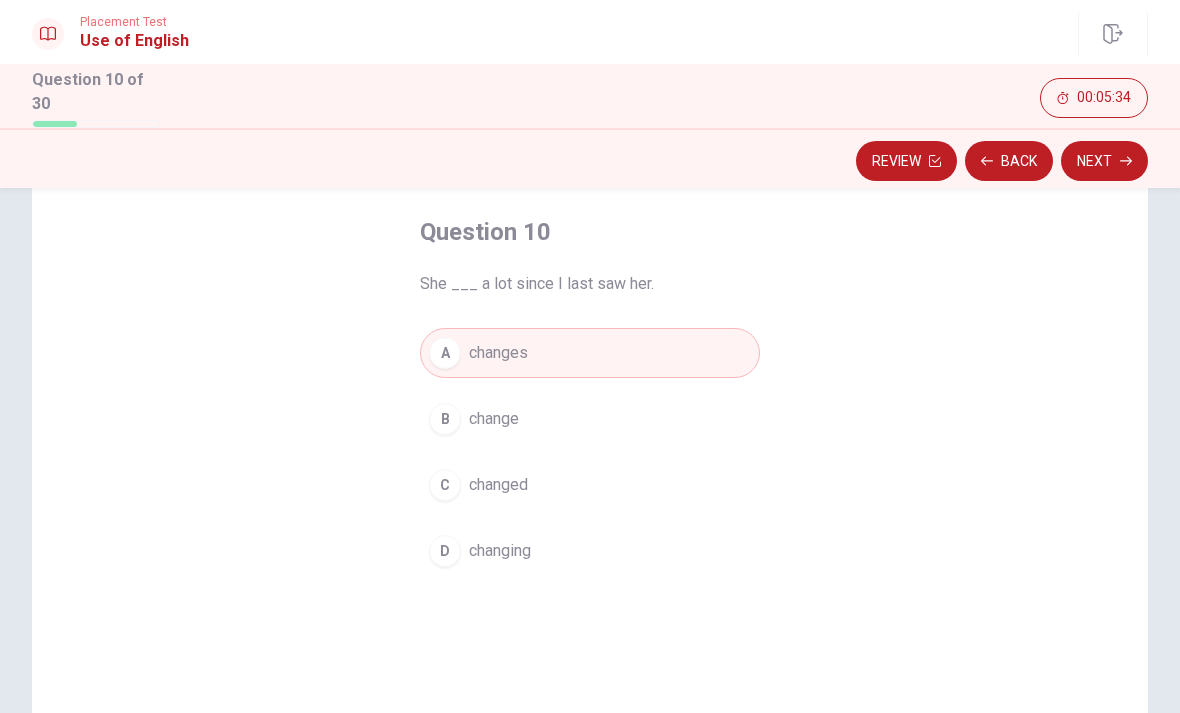 click on "Next" at bounding box center (1104, 161) 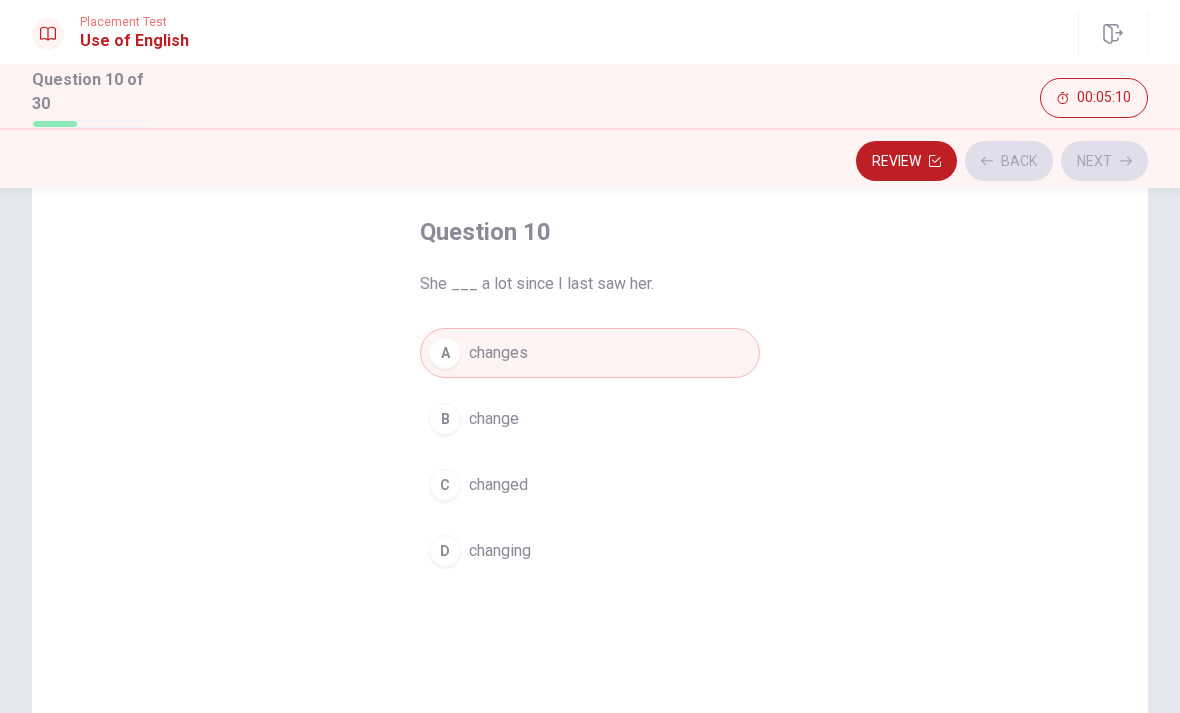 click on "B change" at bounding box center (590, 419) 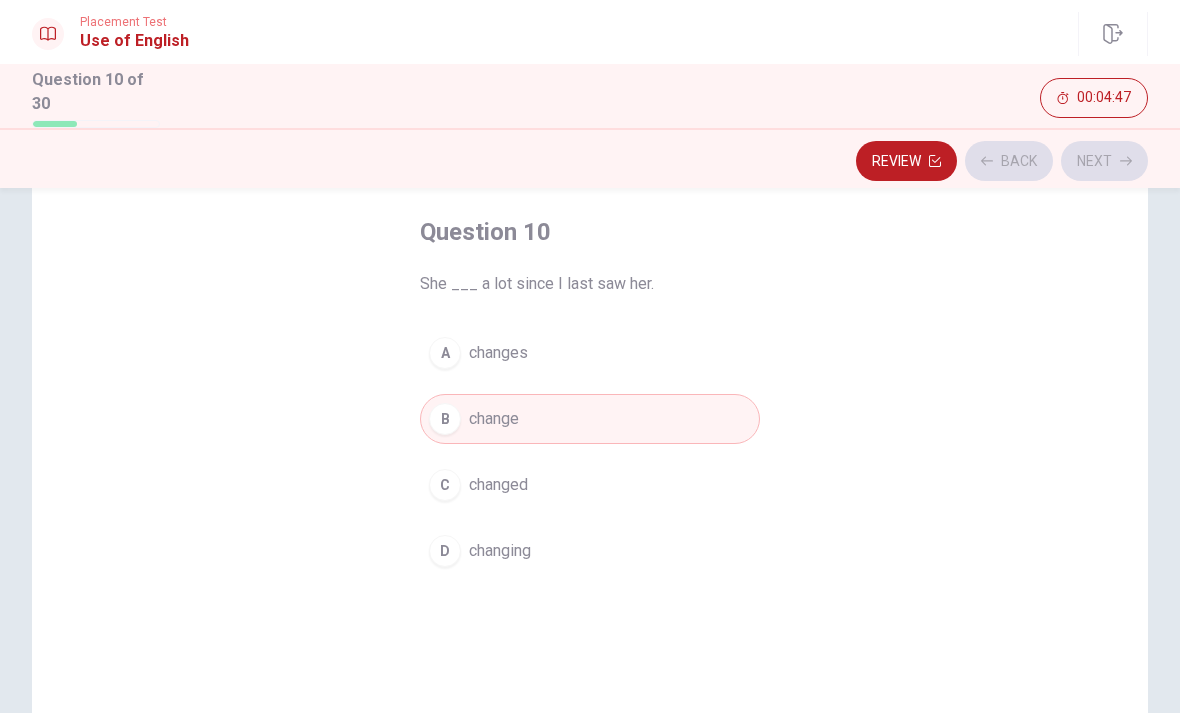 click on "changes" at bounding box center [498, 353] 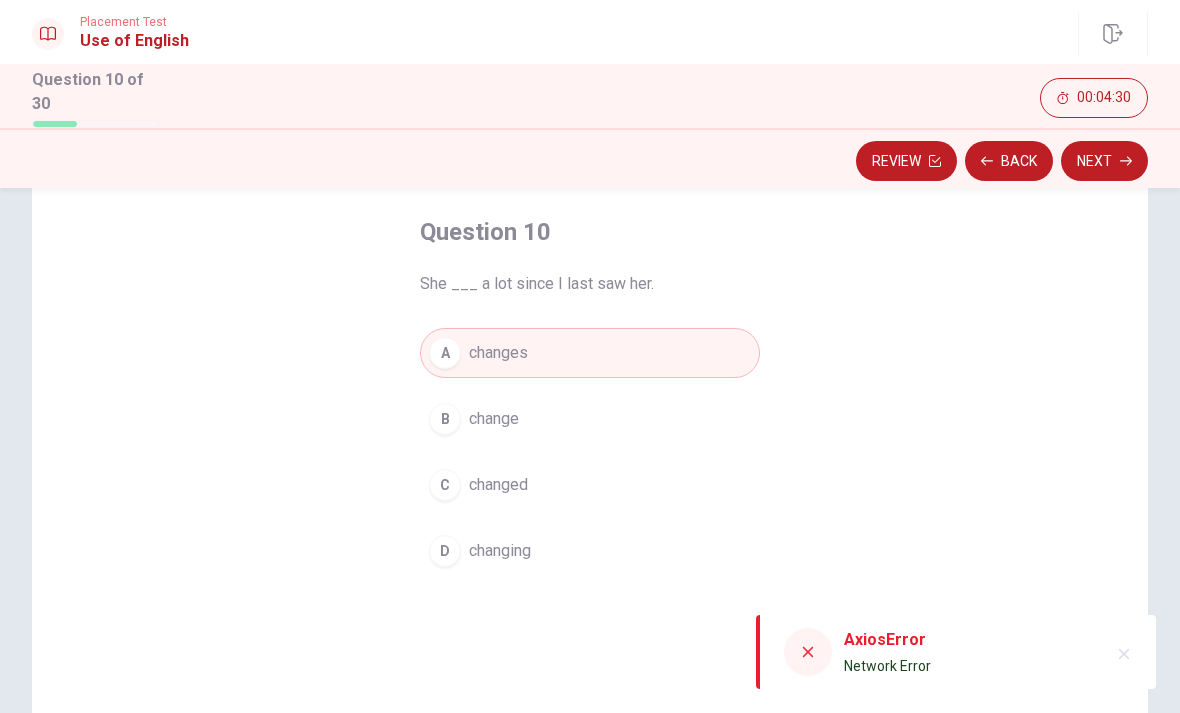 click on "Next" at bounding box center (1104, 161) 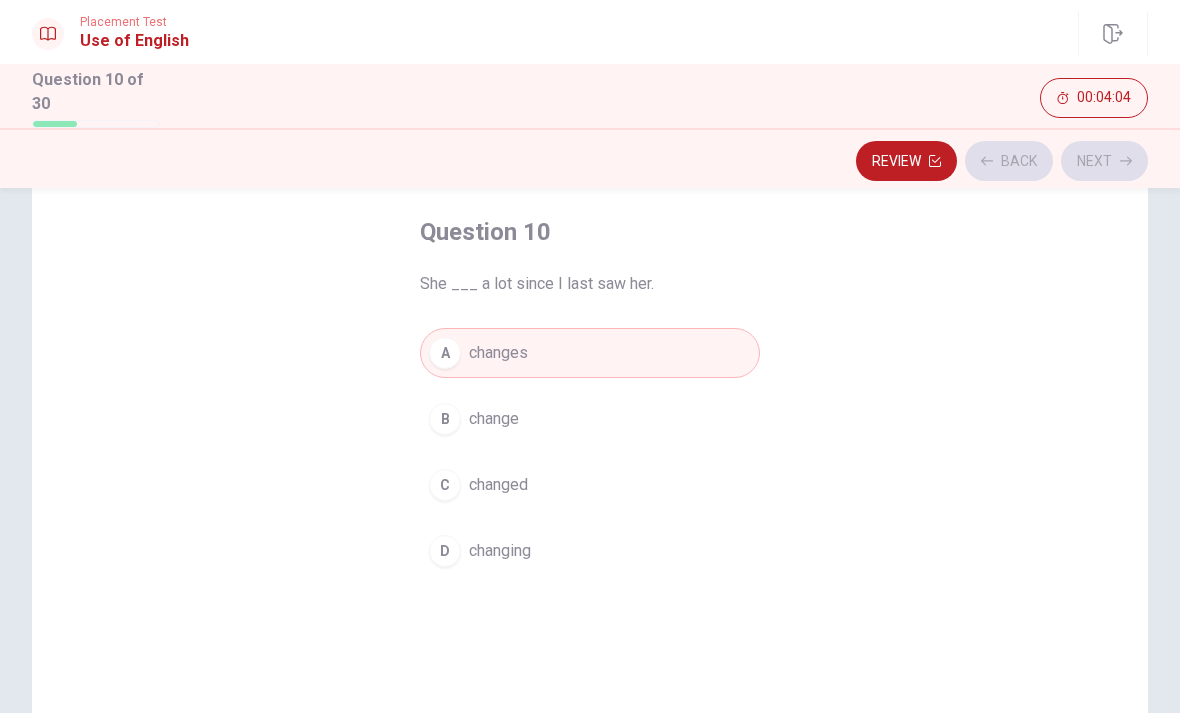 click on "Review" at bounding box center [906, 161] 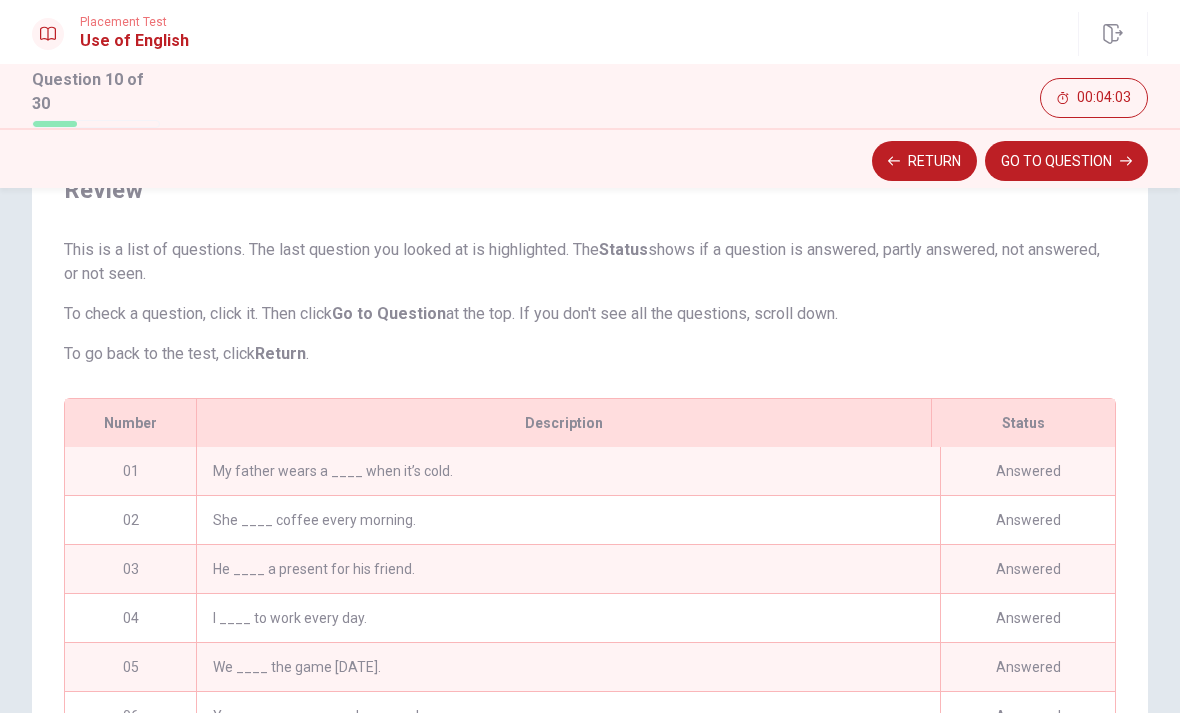 scroll, scrollTop: 281, scrollLeft: 0, axis: vertical 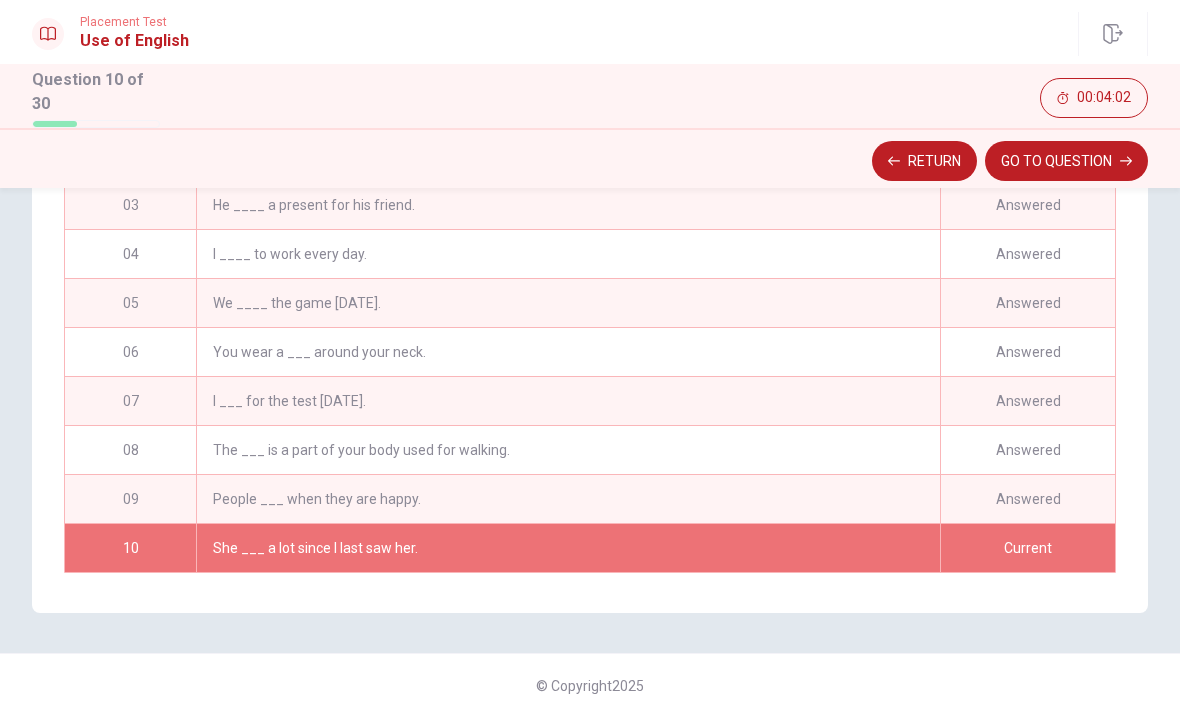 click on "Return" at bounding box center [924, 161] 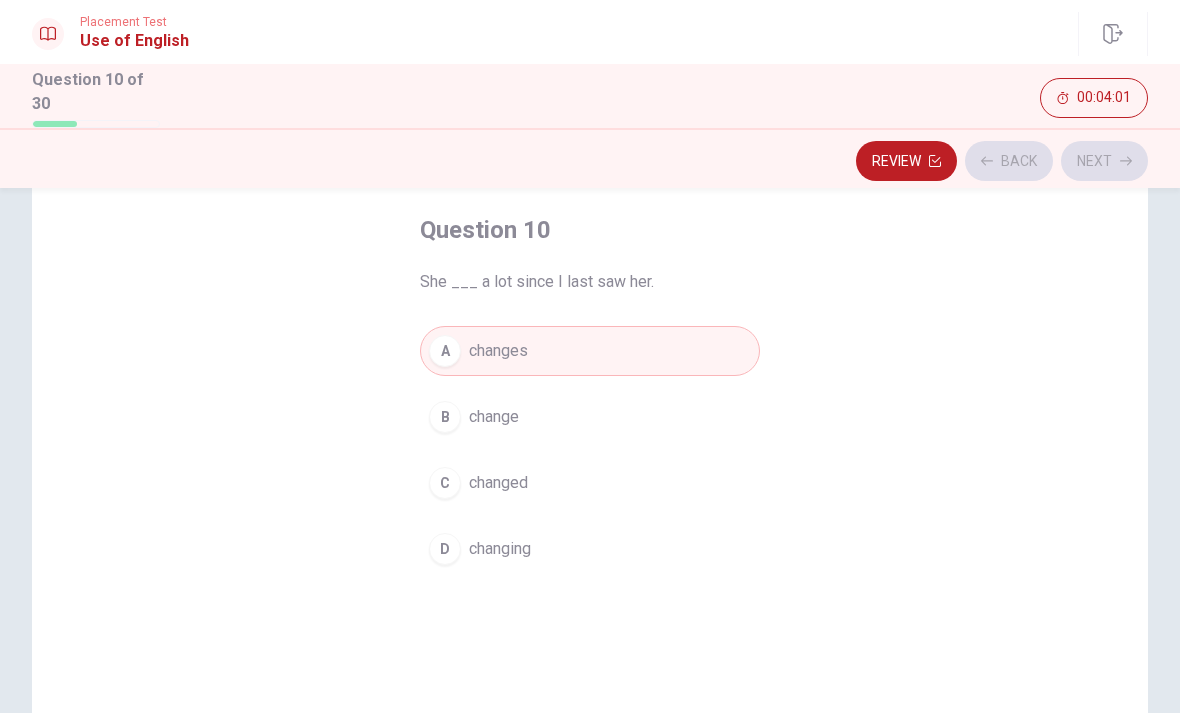scroll, scrollTop: 95, scrollLeft: 0, axis: vertical 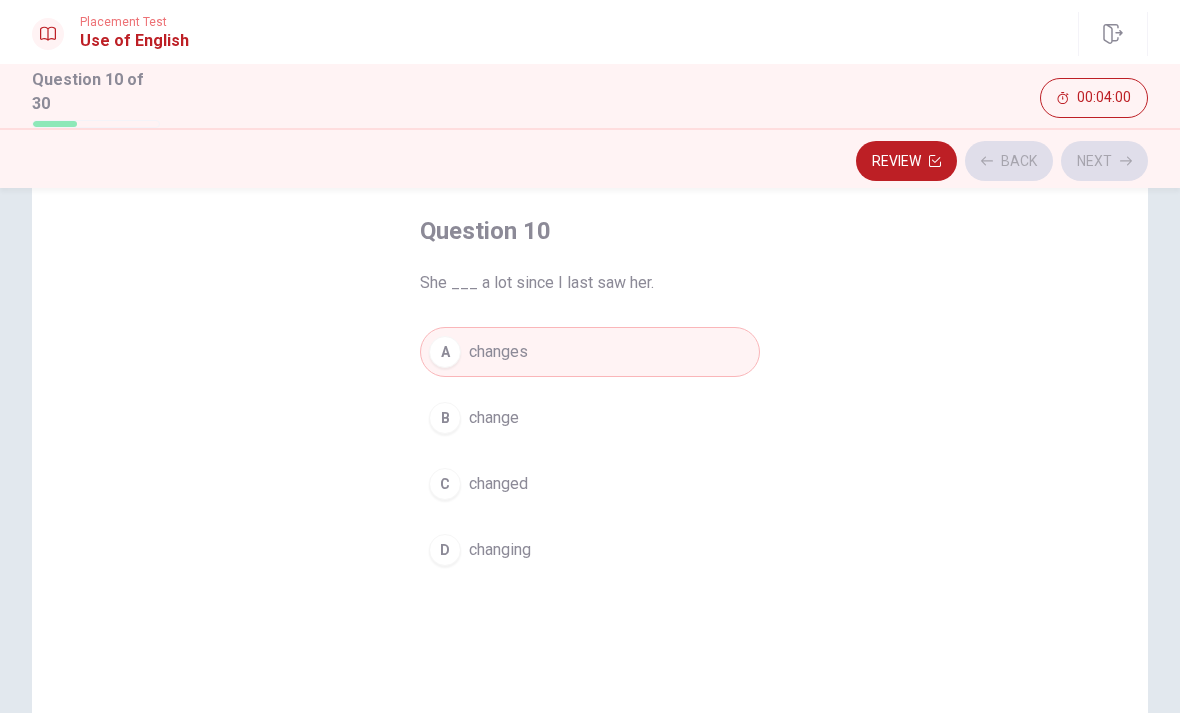 click on "A changes" at bounding box center [590, 352] 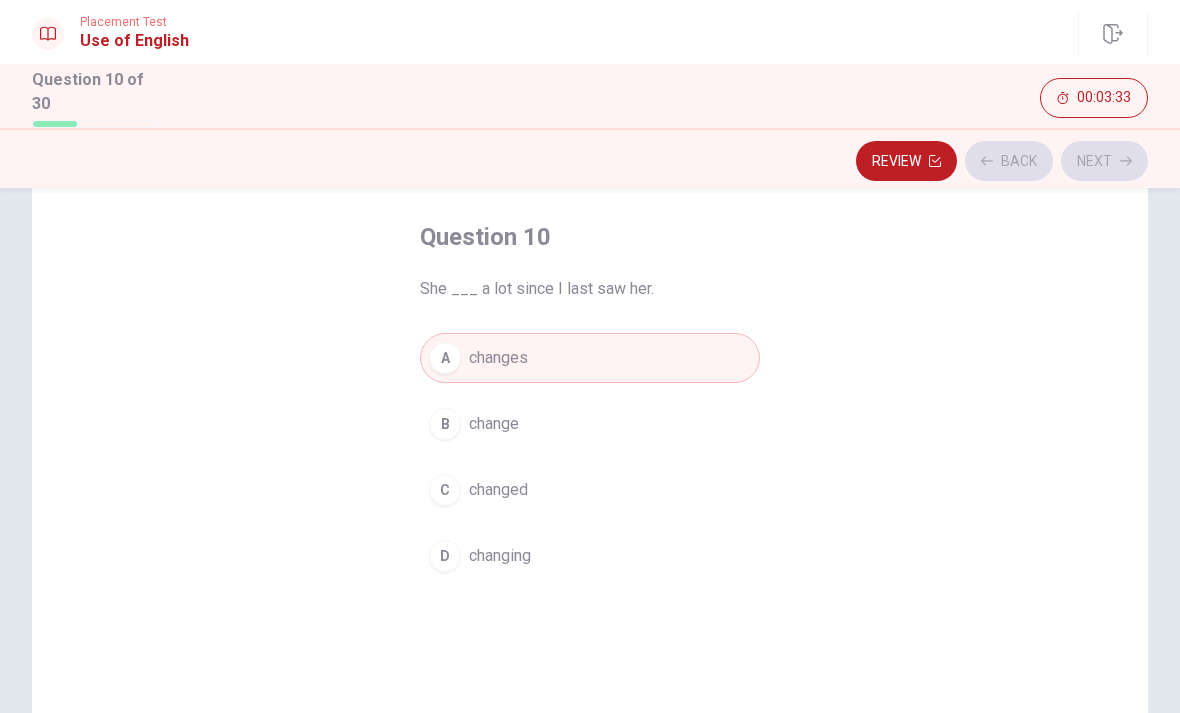 scroll, scrollTop: 89, scrollLeft: 0, axis: vertical 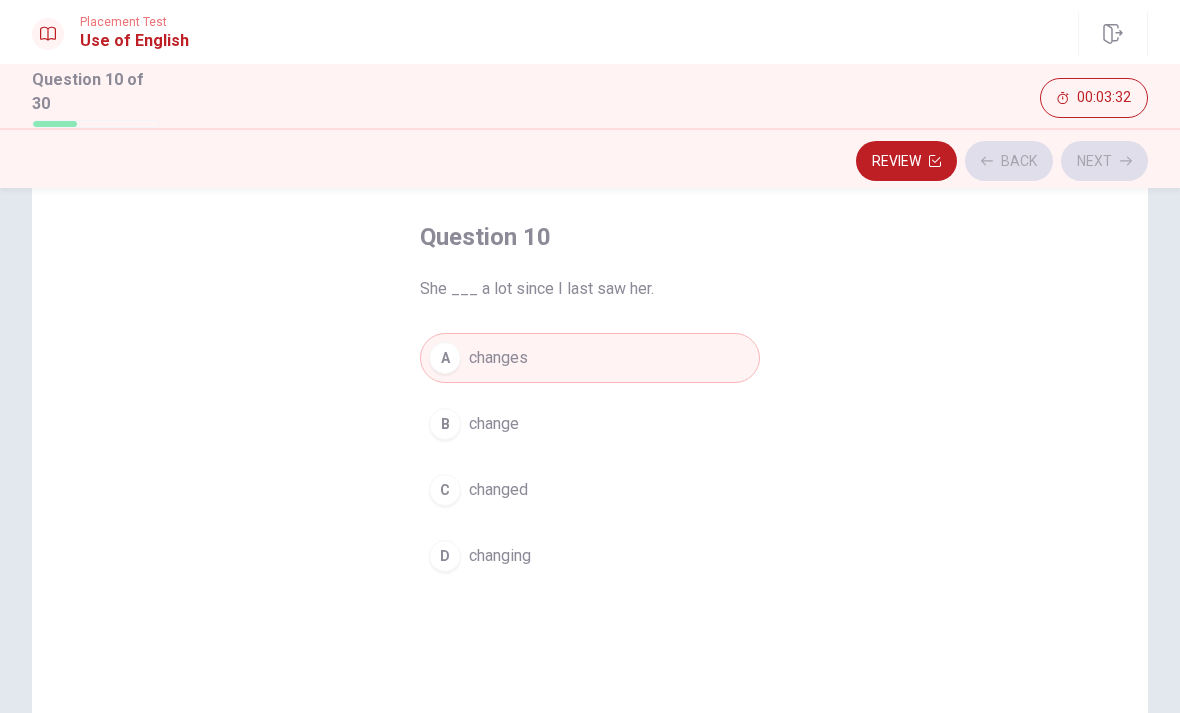 click on "A changes" at bounding box center (590, 358) 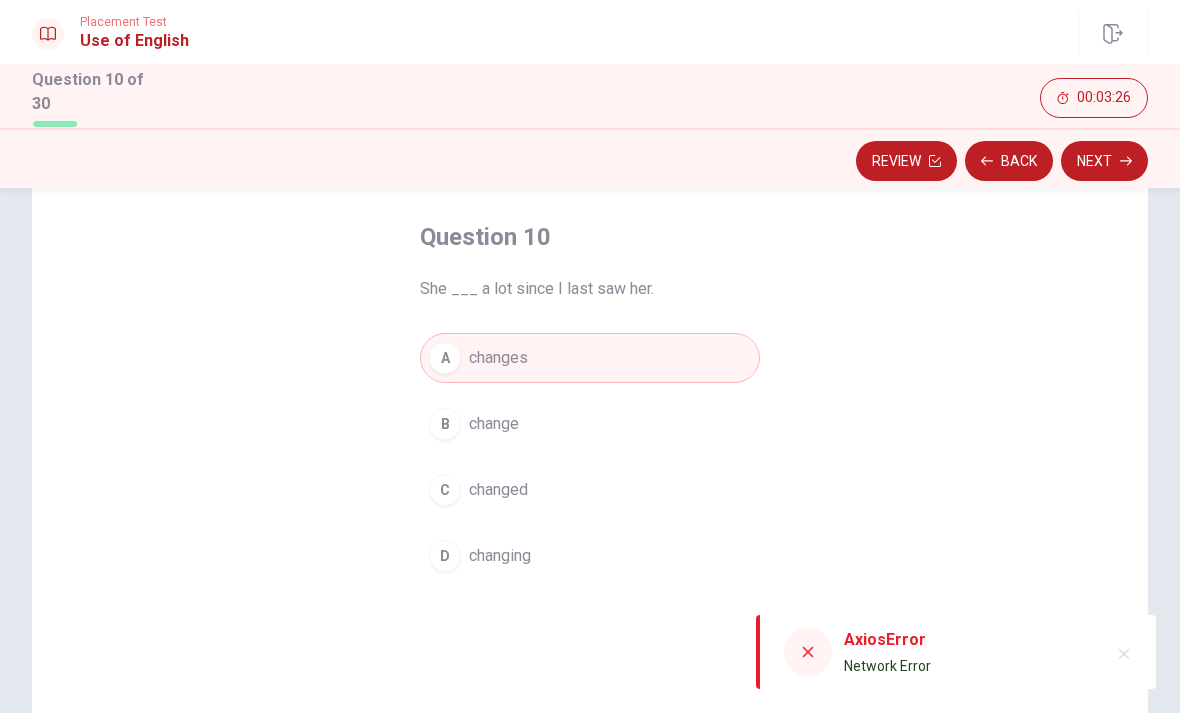 click on "Next" at bounding box center (1104, 161) 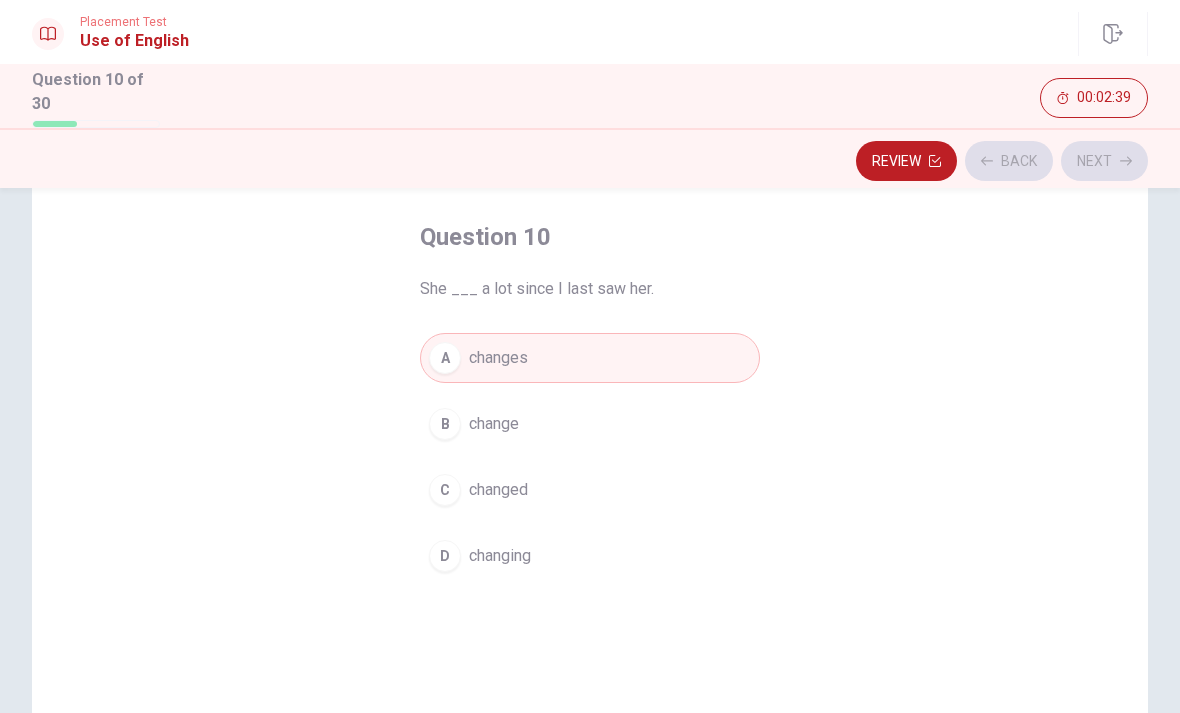 click on "changes" at bounding box center [498, 358] 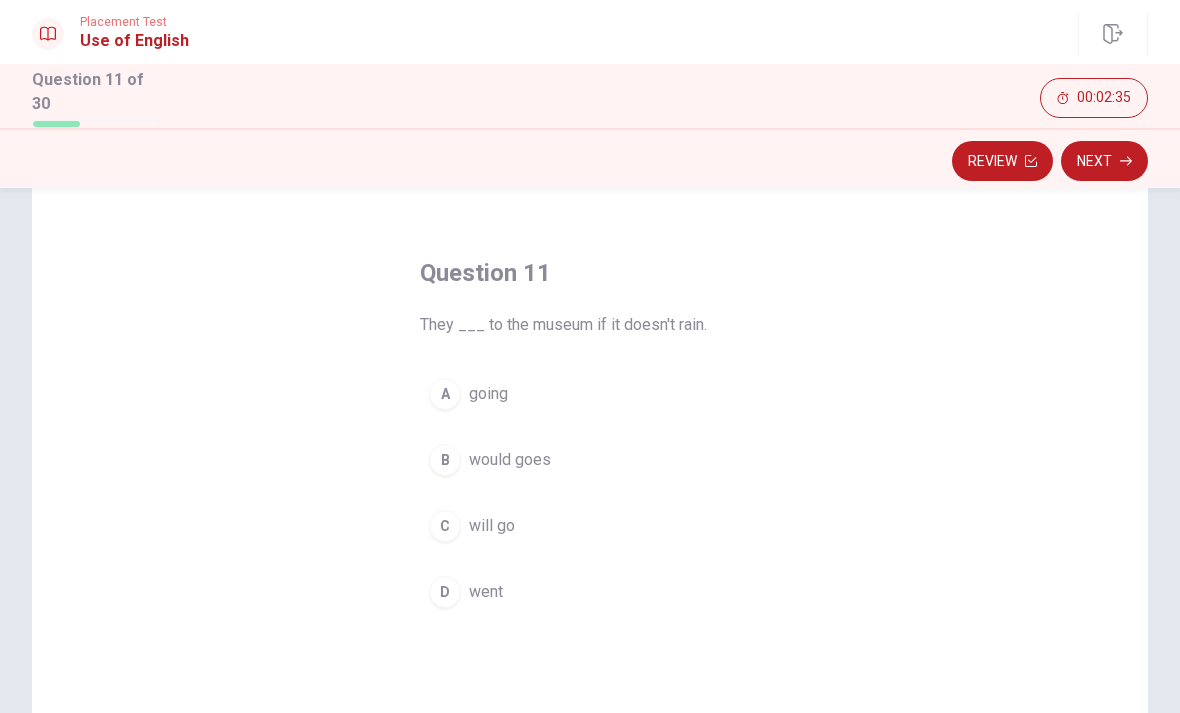 scroll, scrollTop: 62, scrollLeft: 0, axis: vertical 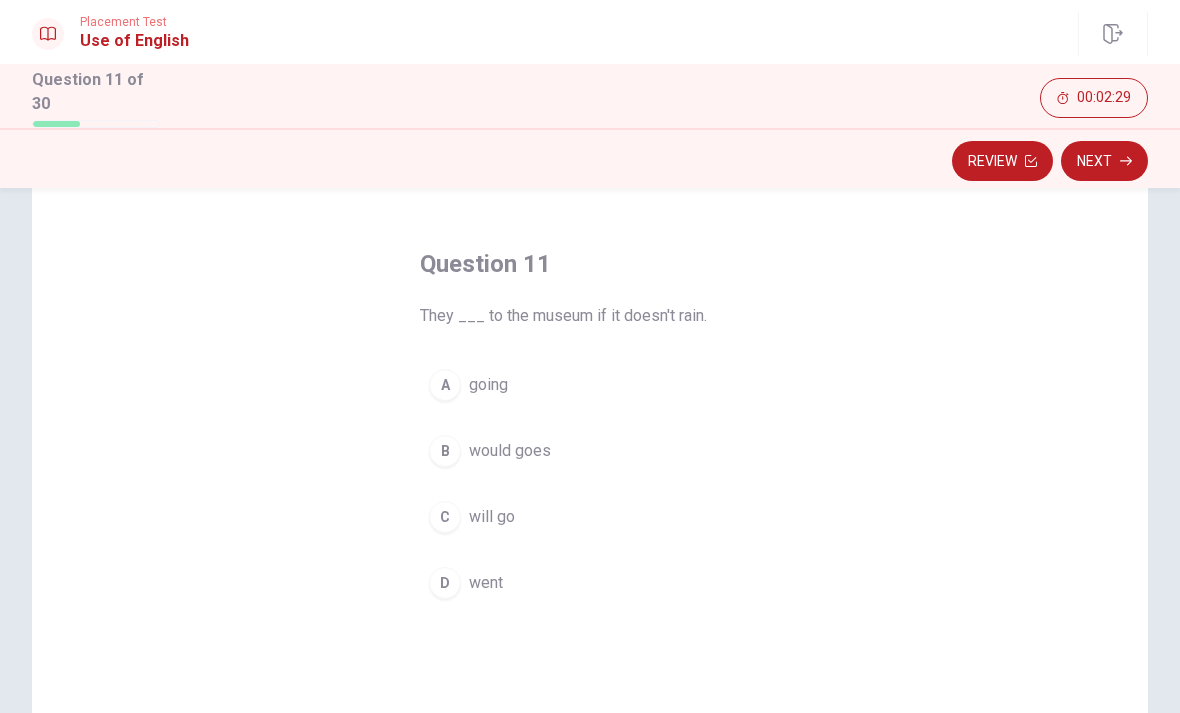 click on "C" at bounding box center (445, 517) 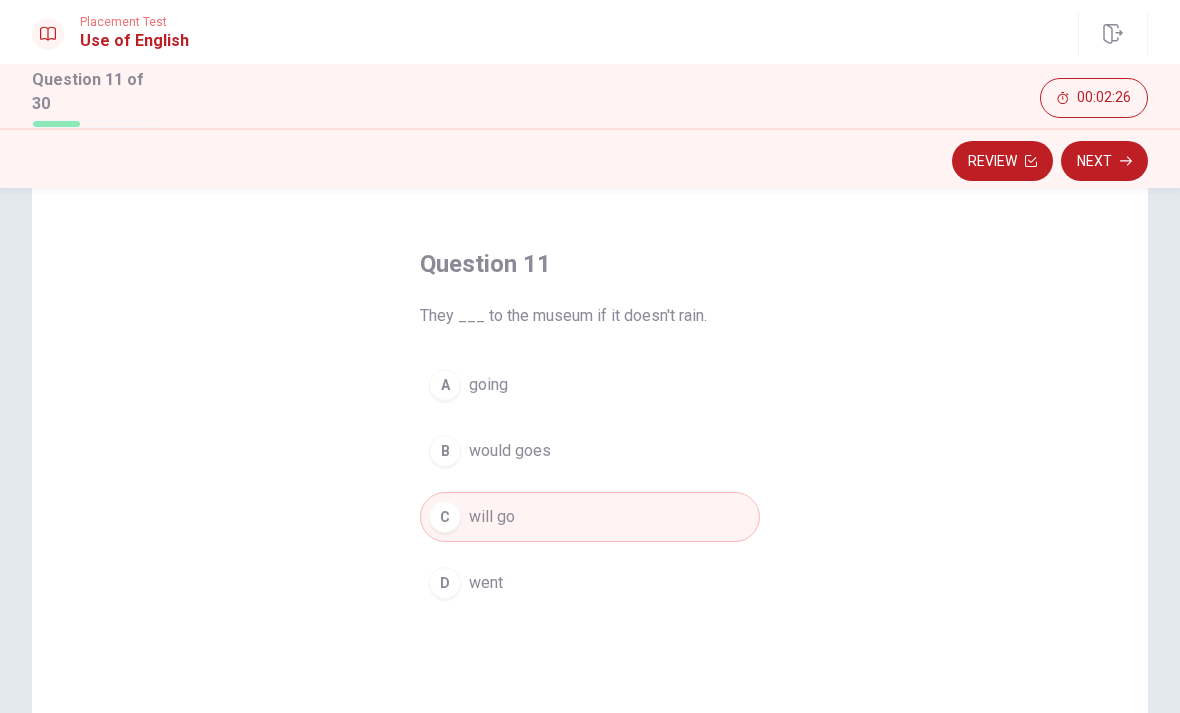 click on "Next" at bounding box center [1104, 161] 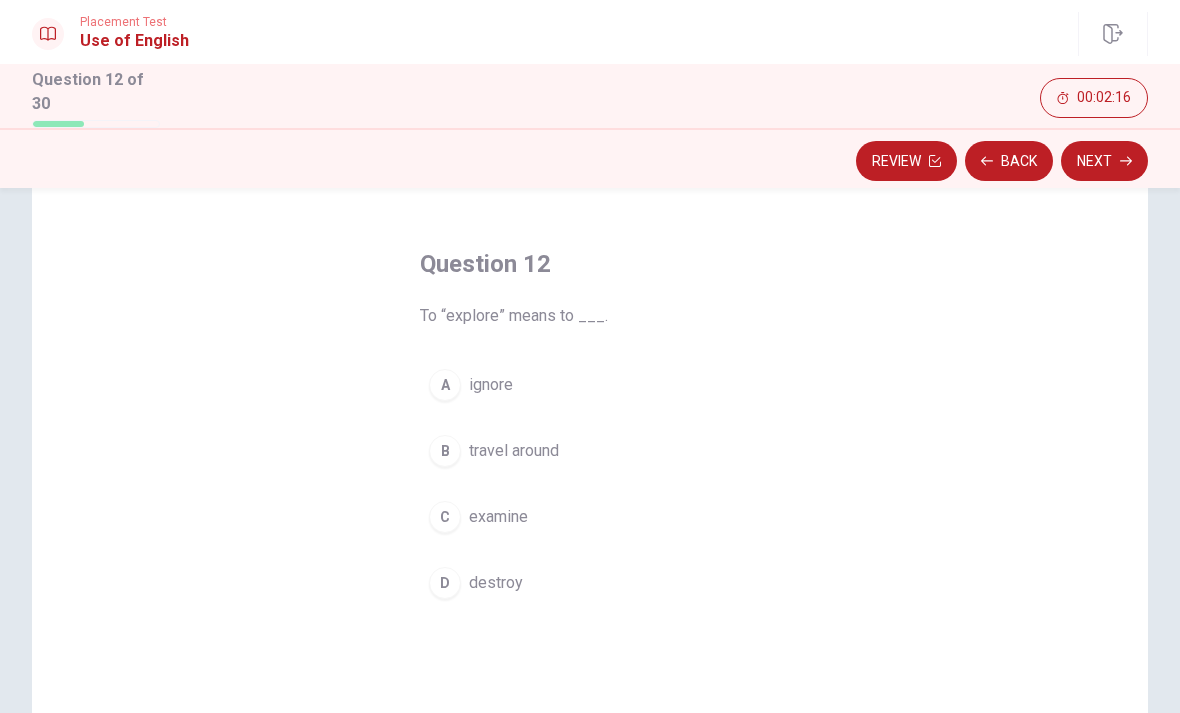 click on "Question 12 To “explore” means to ___. A ignore B travel around C examine D destroy" at bounding box center [590, 428] 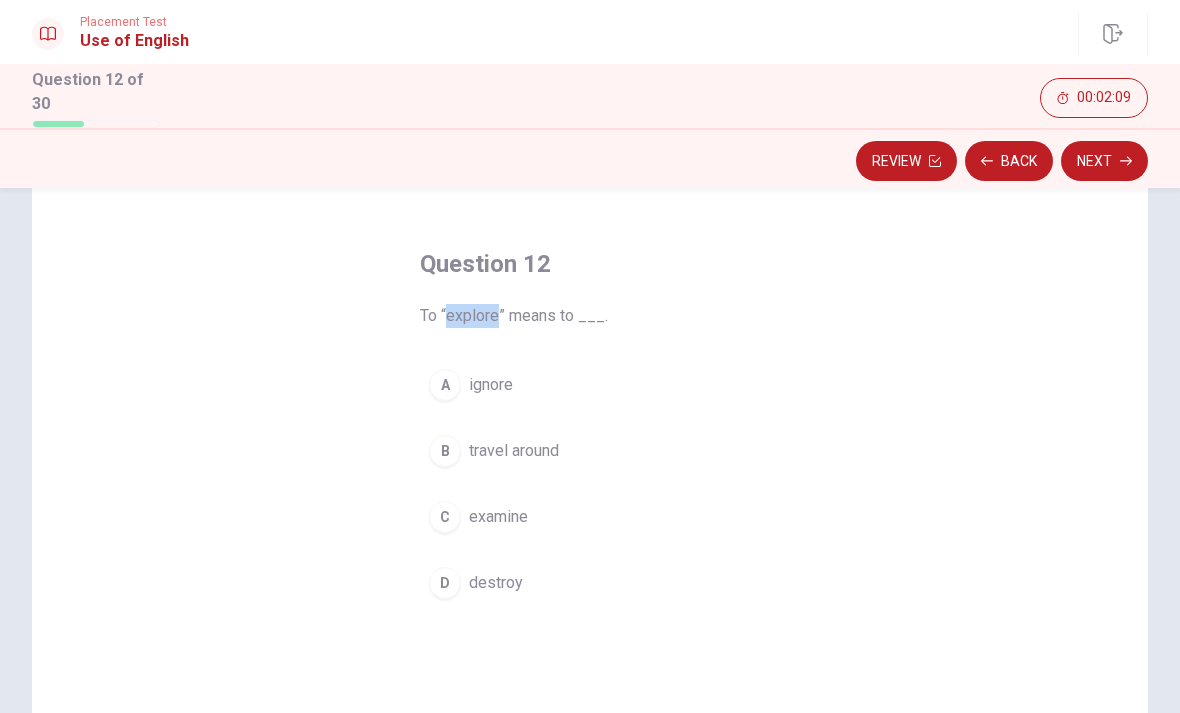 click on "Question 12 To “explore” means to ___. A ignore B travel around C examine D destroy" at bounding box center (590, 428) 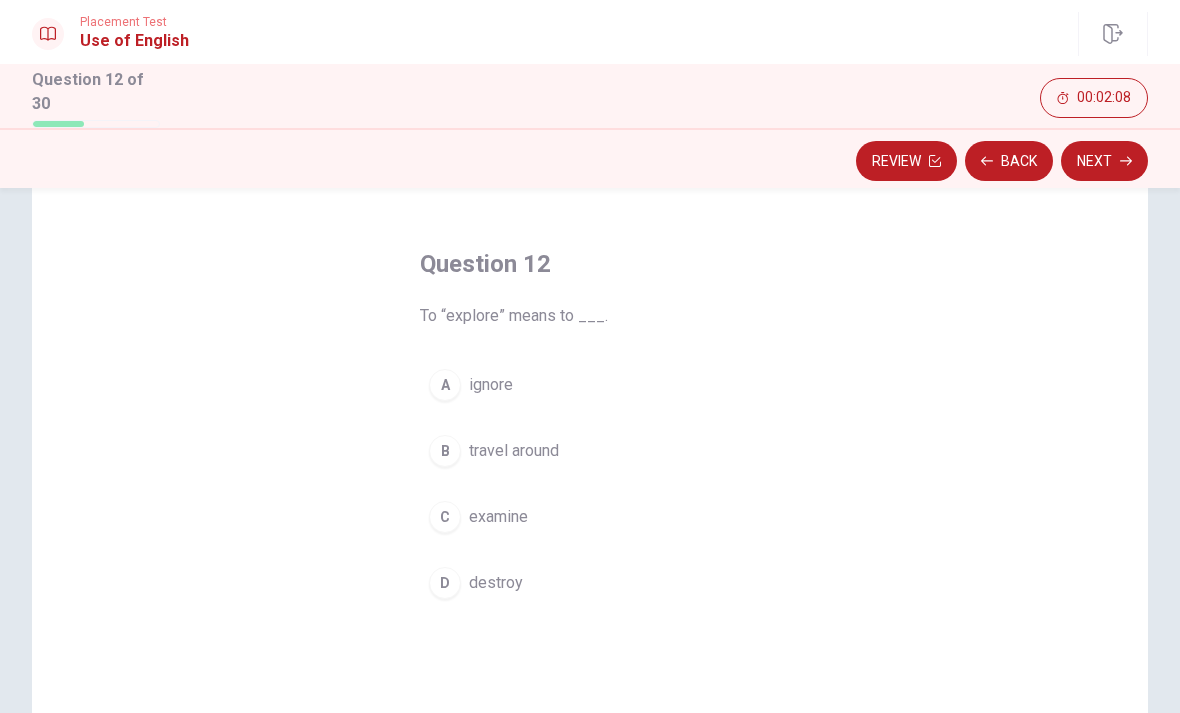 click on "Question 12 To “explore” means to ___." at bounding box center (590, 288) 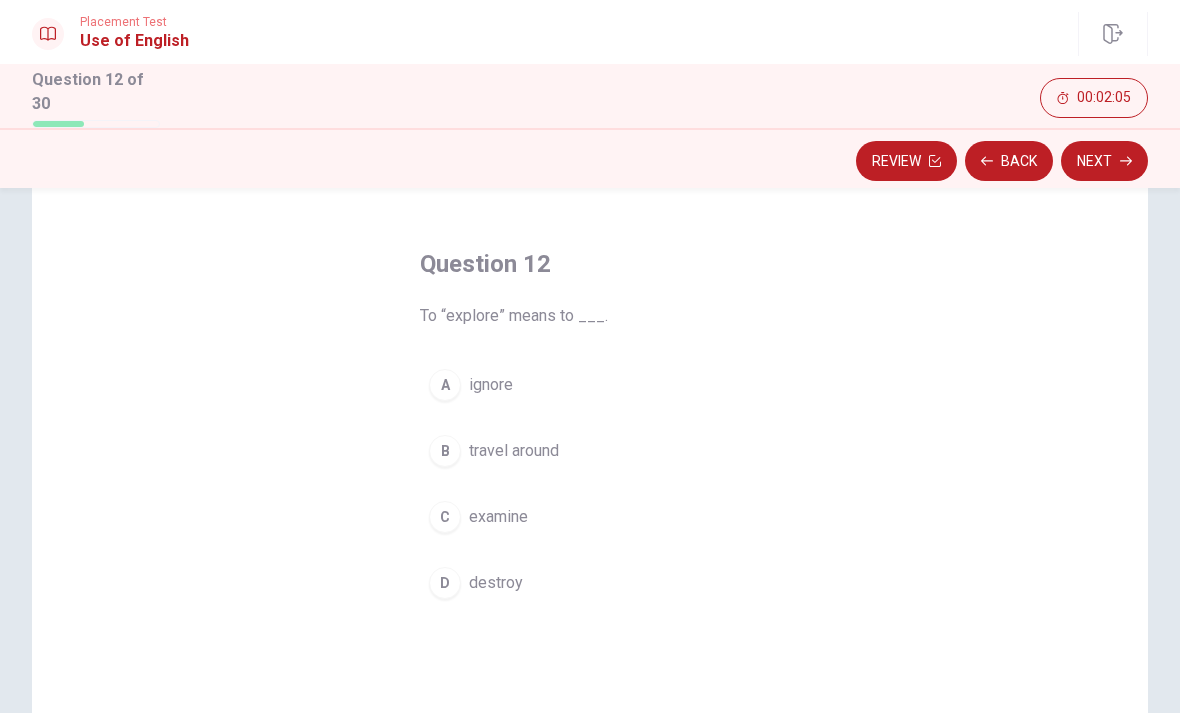 click on "travel around" at bounding box center [514, 451] 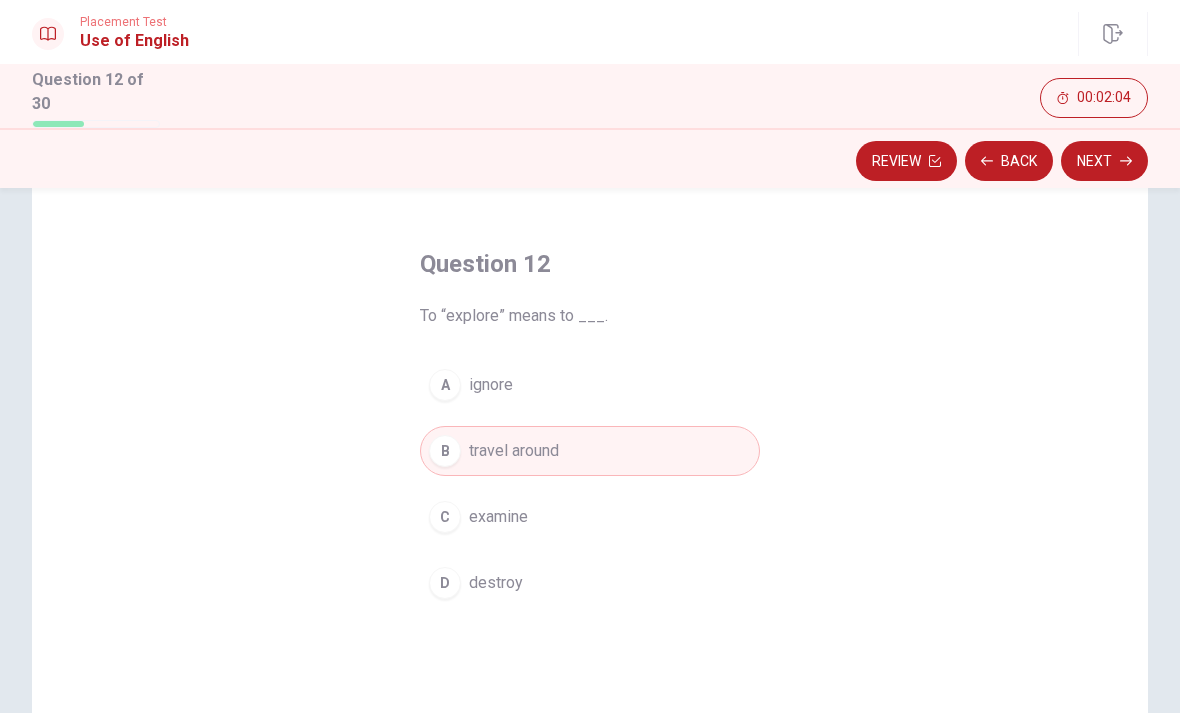 click on "Next" at bounding box center [1104, 161] 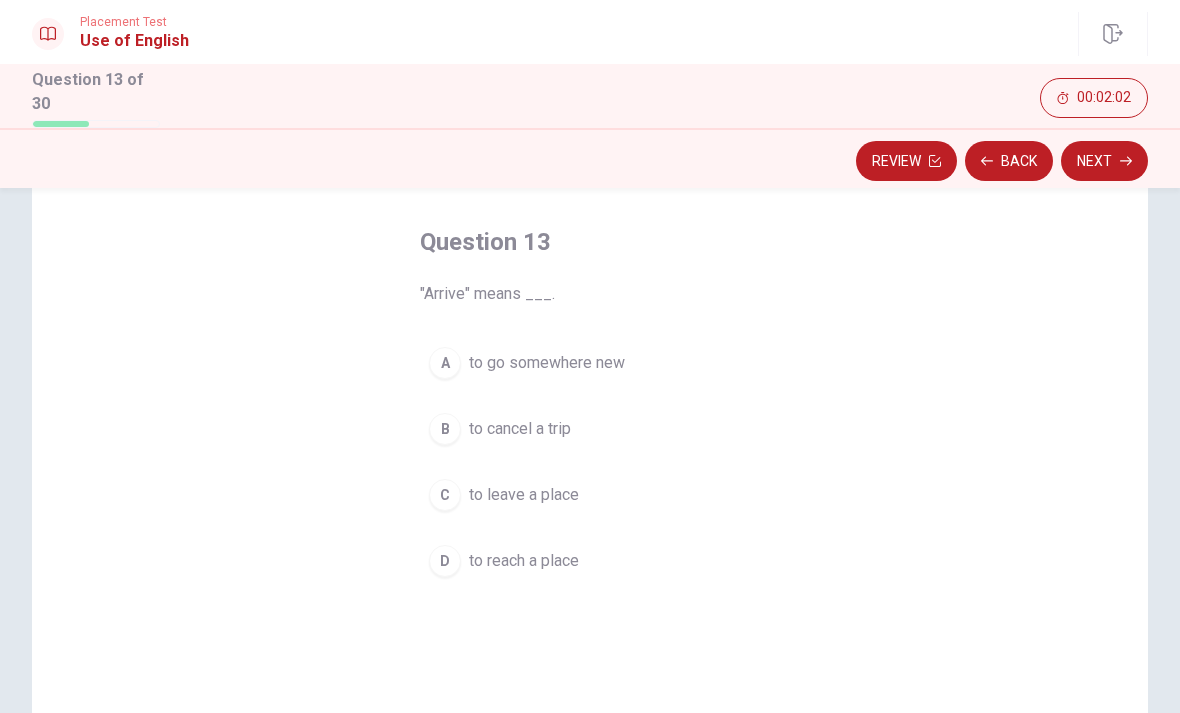 scroll, scrollTop: 95, scrollLeft: 0, axis: vertical 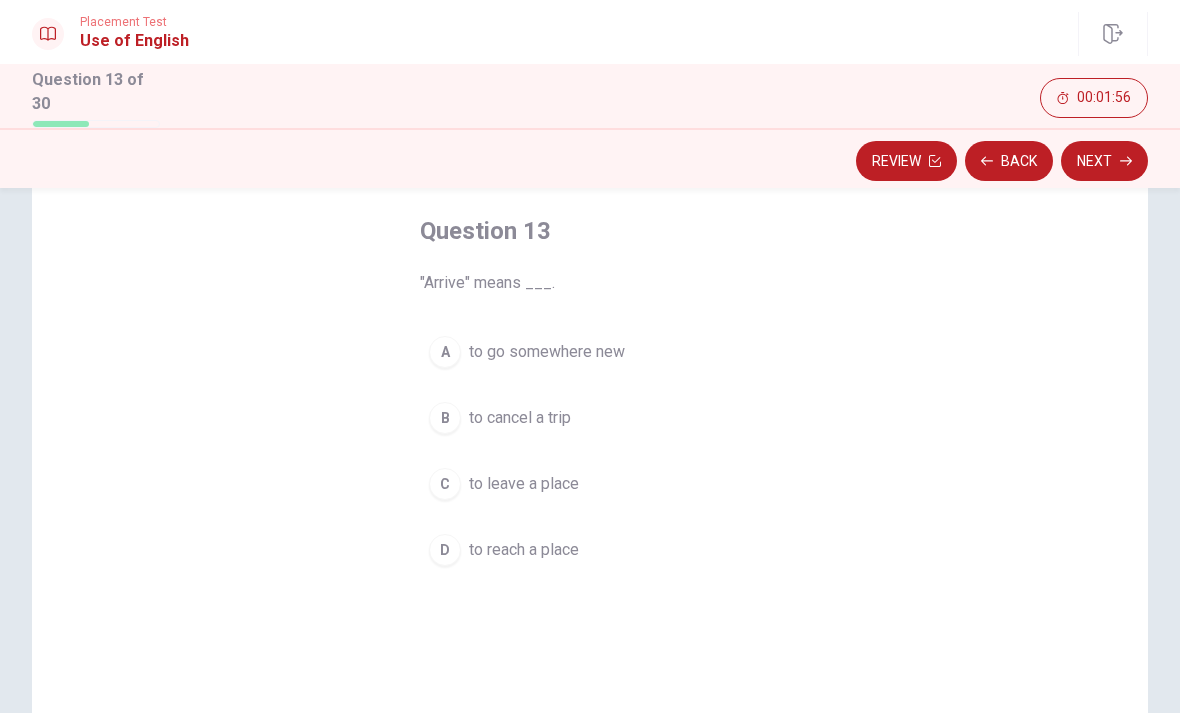 click on "D to reach a place" at bounding box center [590, 550] 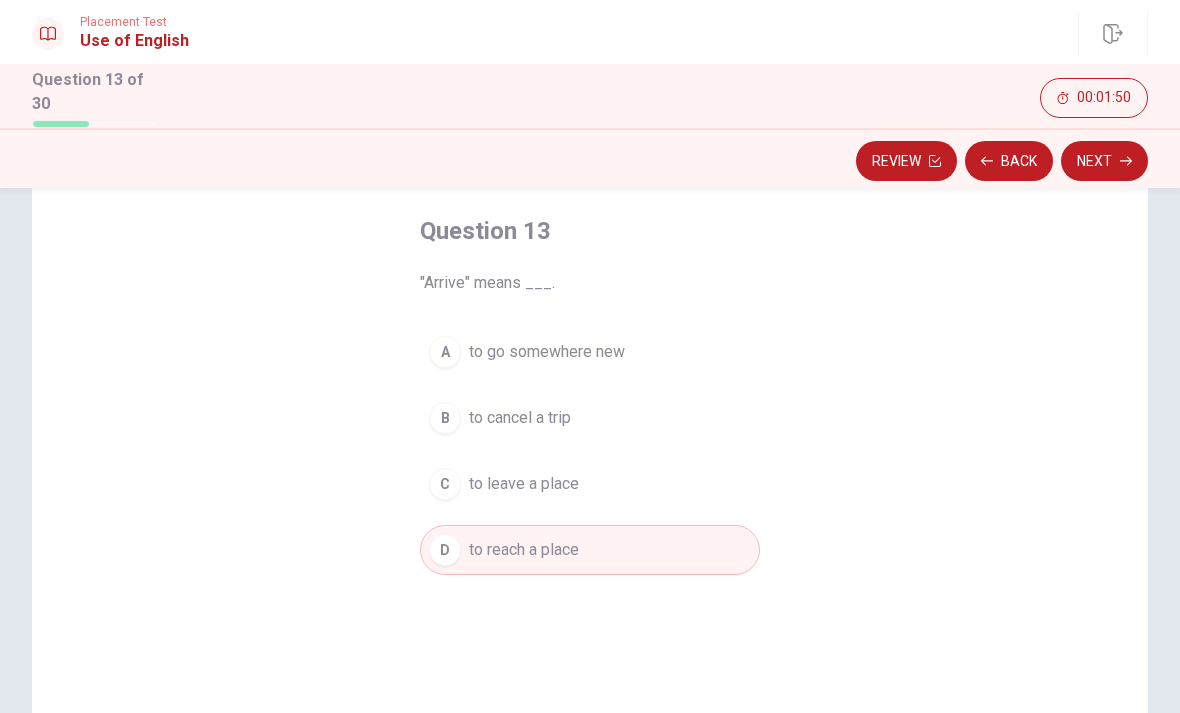 click on "Next" at bounding box center [1104, 161] 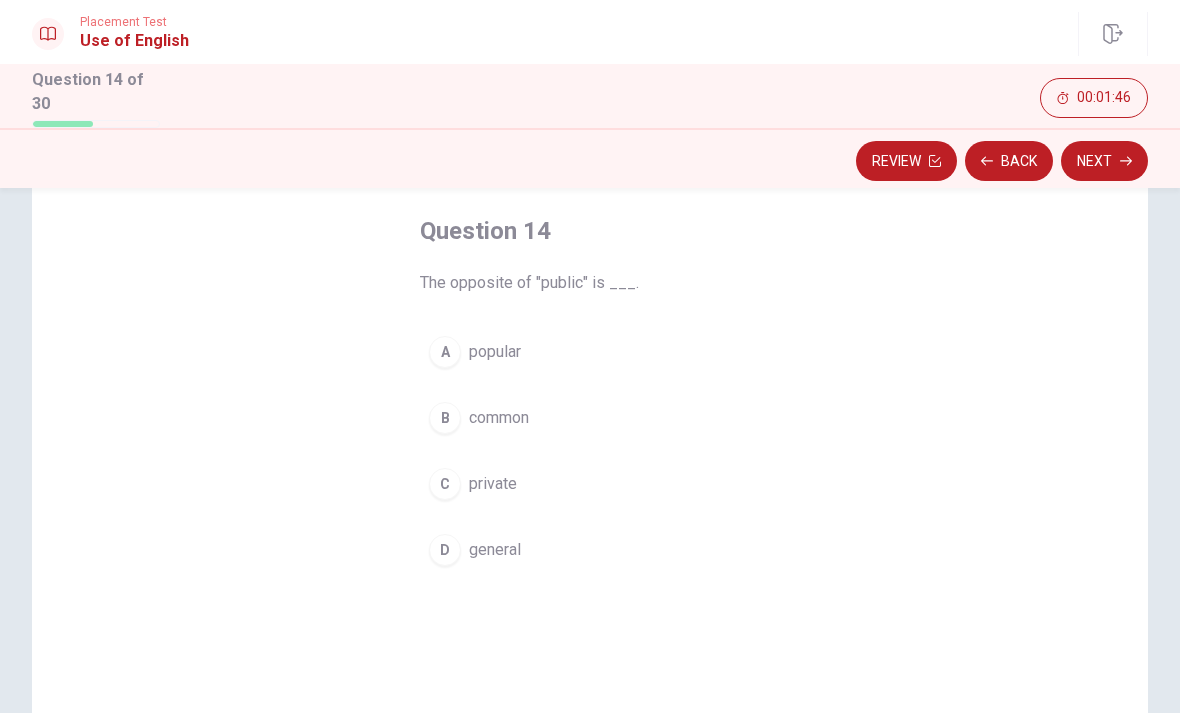 click on "C private" at bounding box center (590, 484) 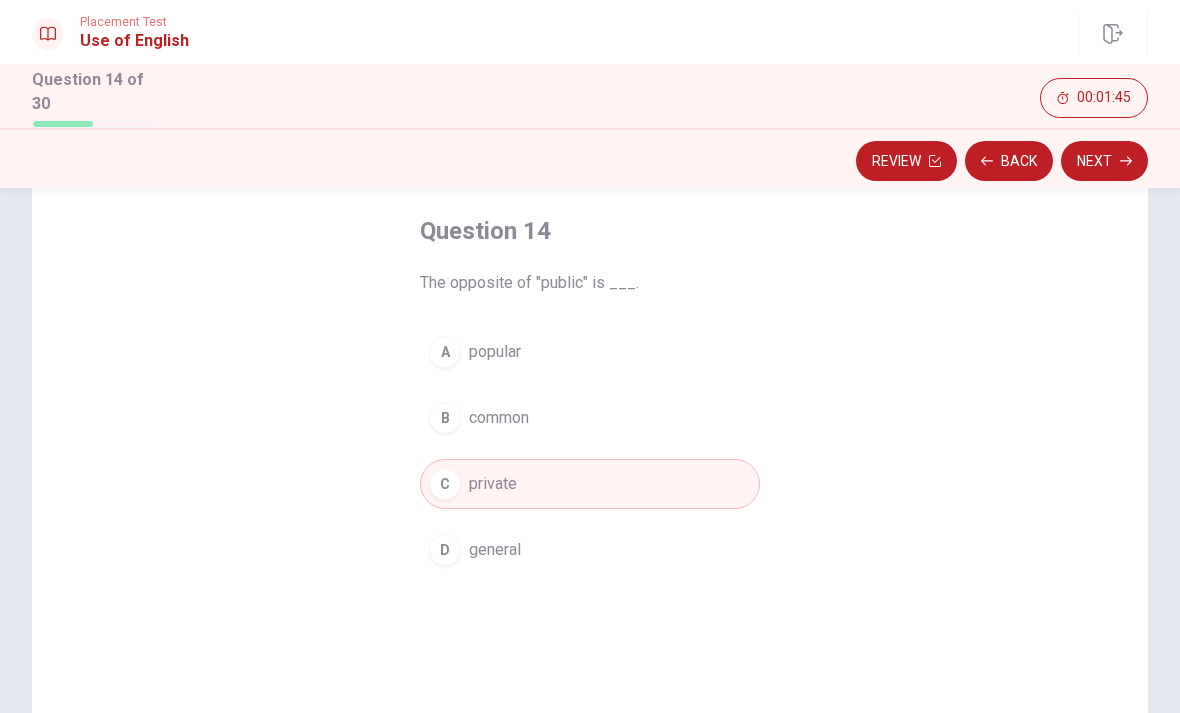 click on "Next" at bounding box center [1104, 161] 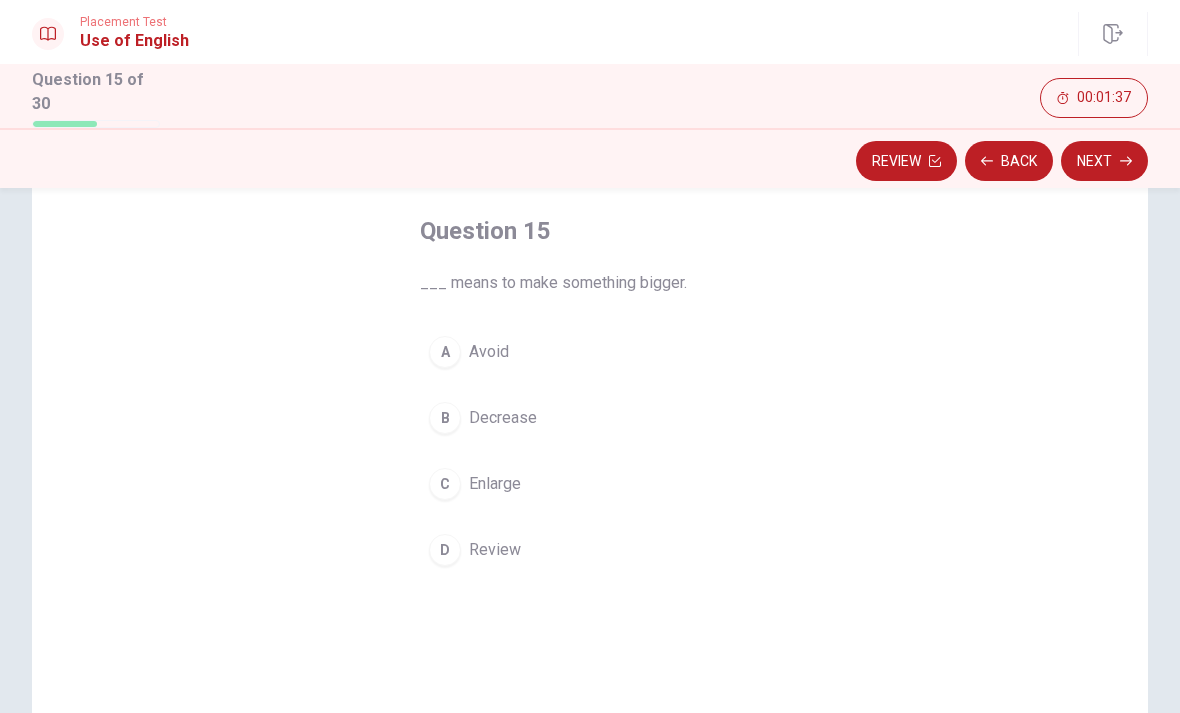 click on "C Enlarge" at bounding box center [590, 484] 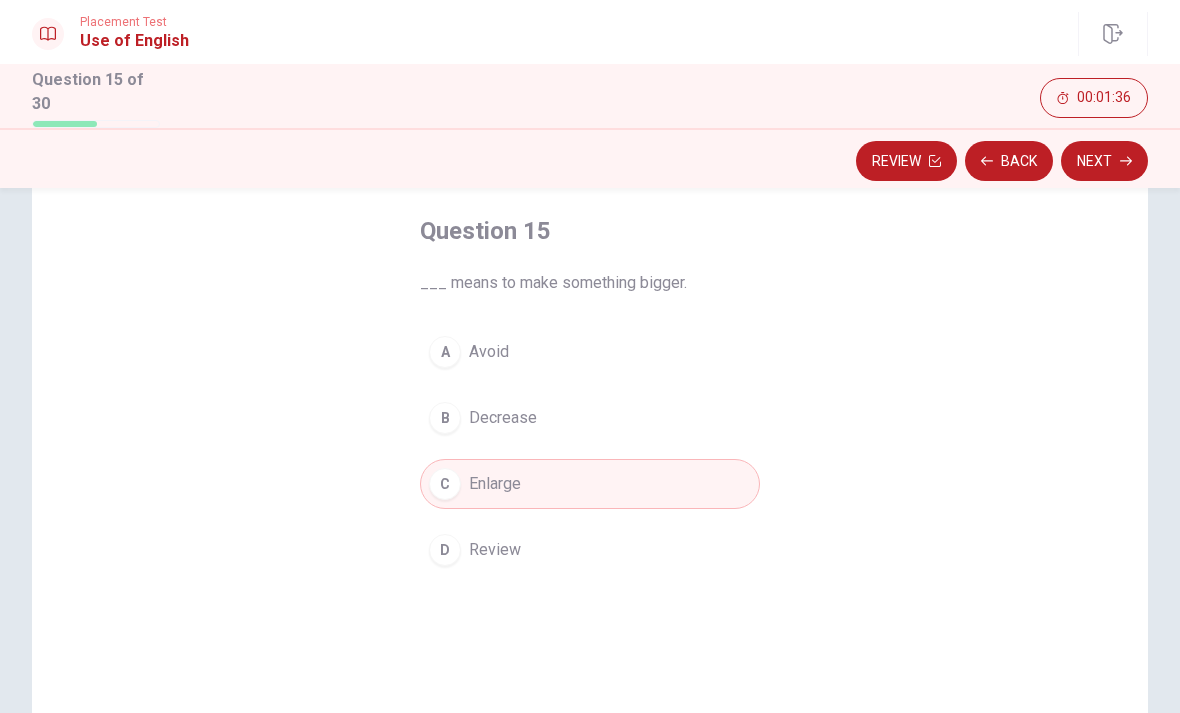 click on "Next" at bounding box center [1104, 161] 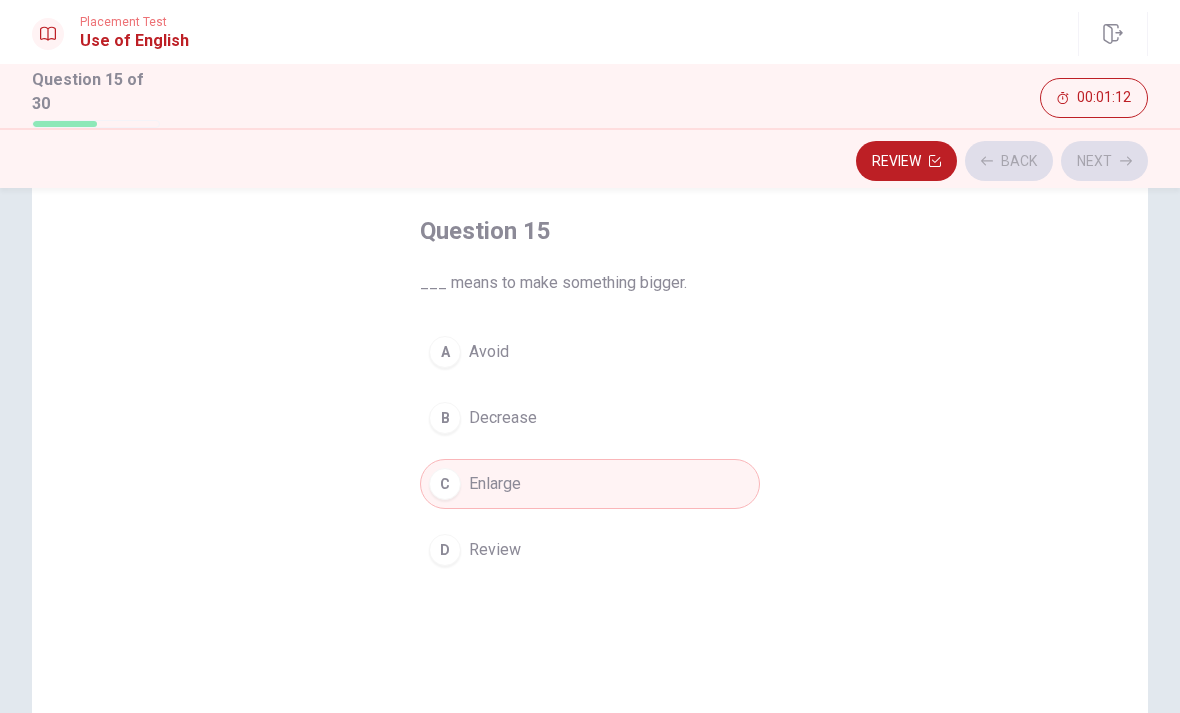 click on "Enlarge" at bounding box center [495, 484] 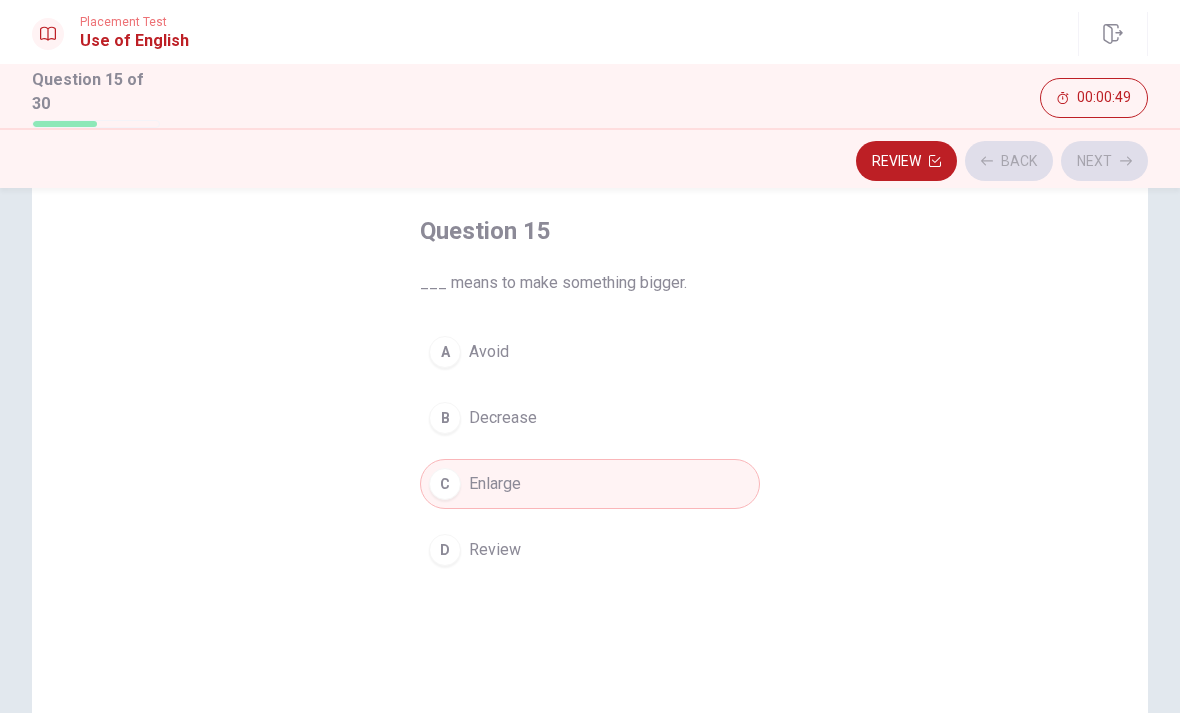 click on "Review" at bounding box center [906, 161] 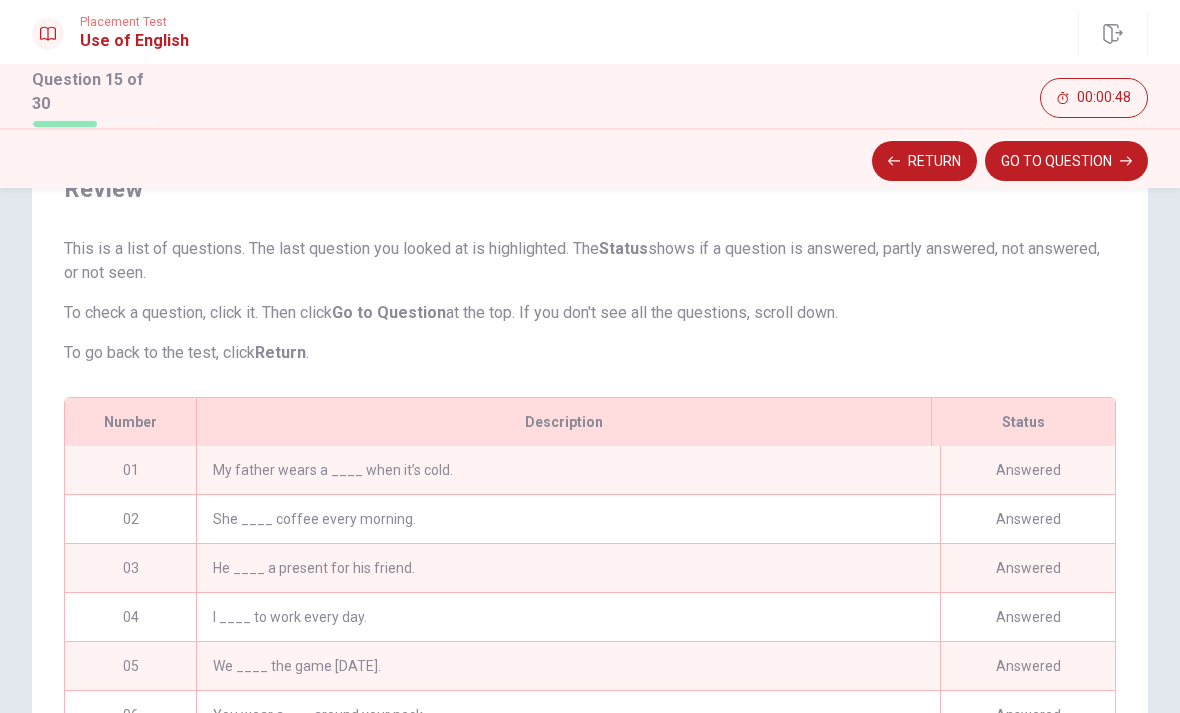 scroll, scrollTop: 118, scrollLeft: 0, axis: vertical 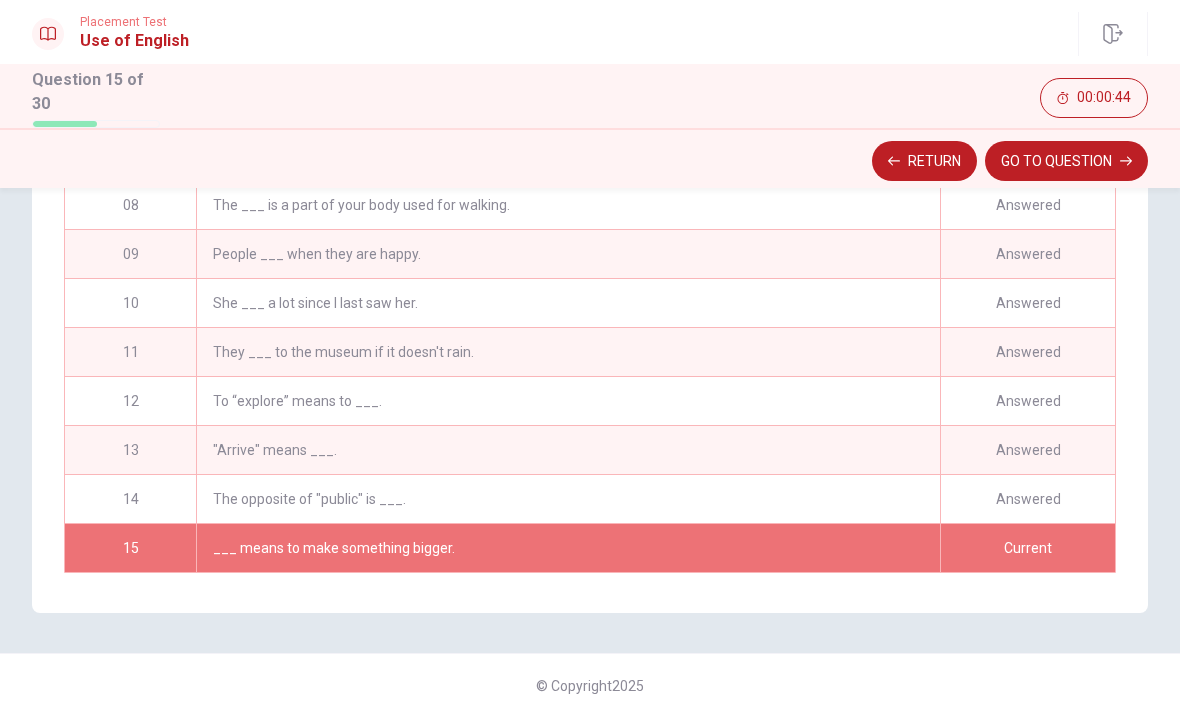 click on "GO TO QUESTION" at bounding box center (1066, 161) 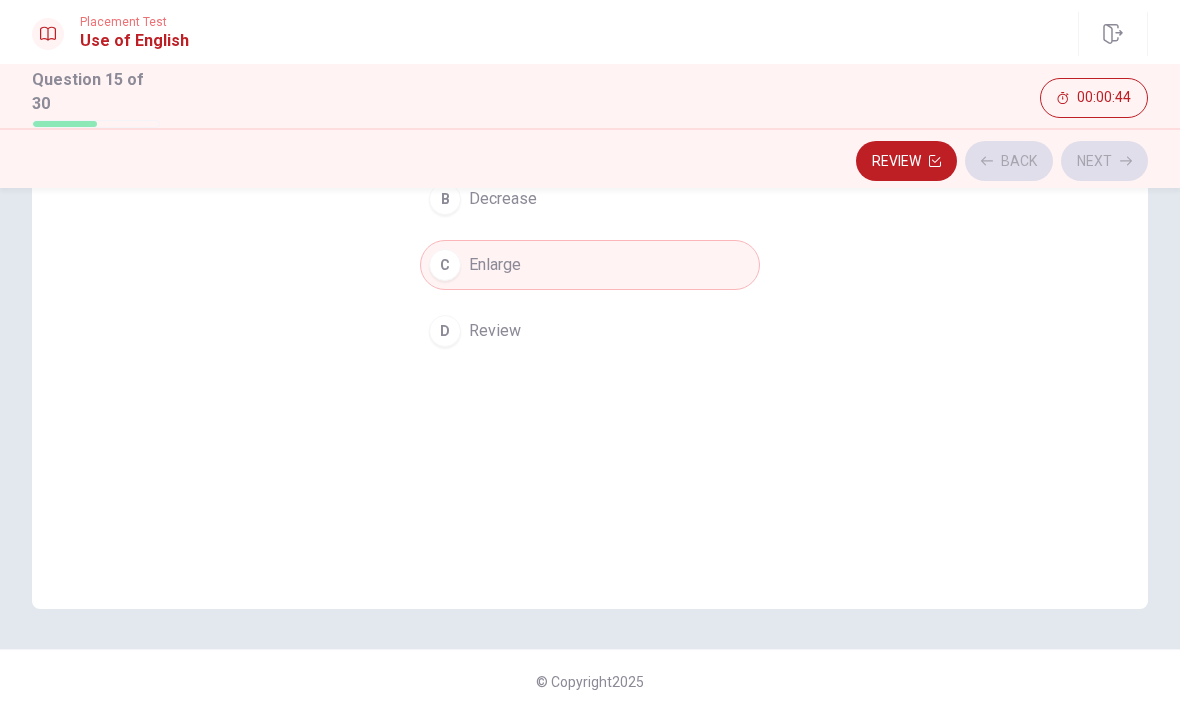 scroll, scrollTop: 310, scrollLeft: 0, axis: vertical 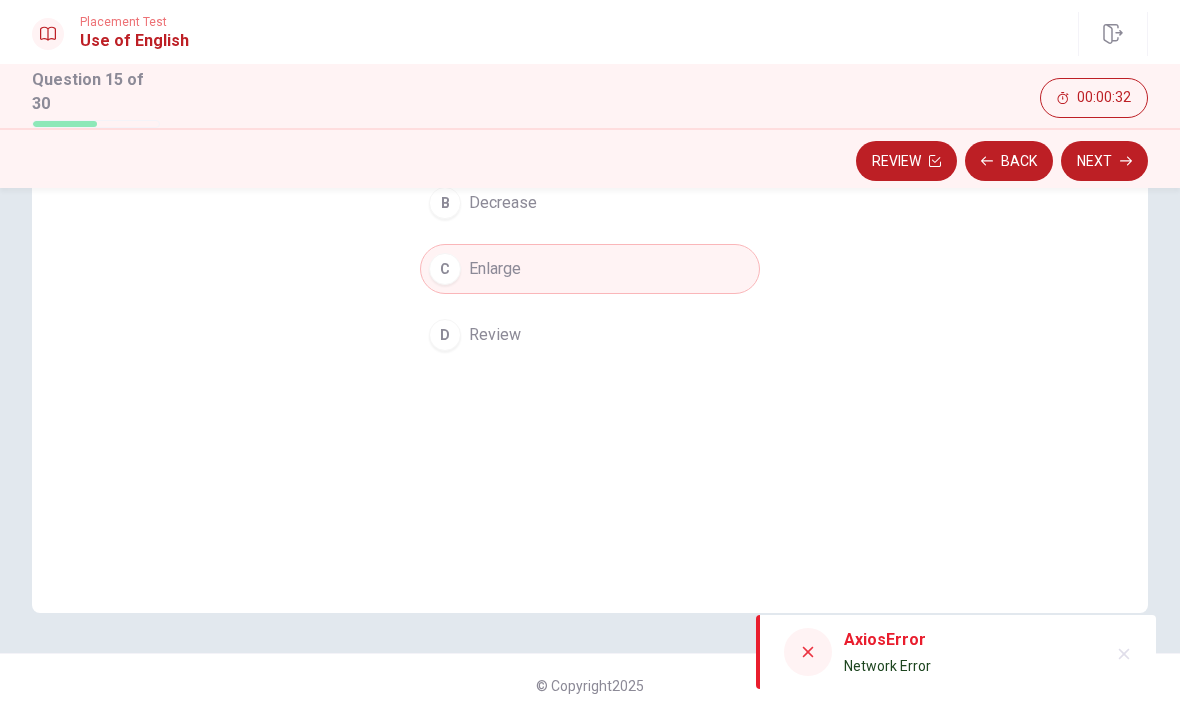 click on "Next" at bounding box center [1104, 161] 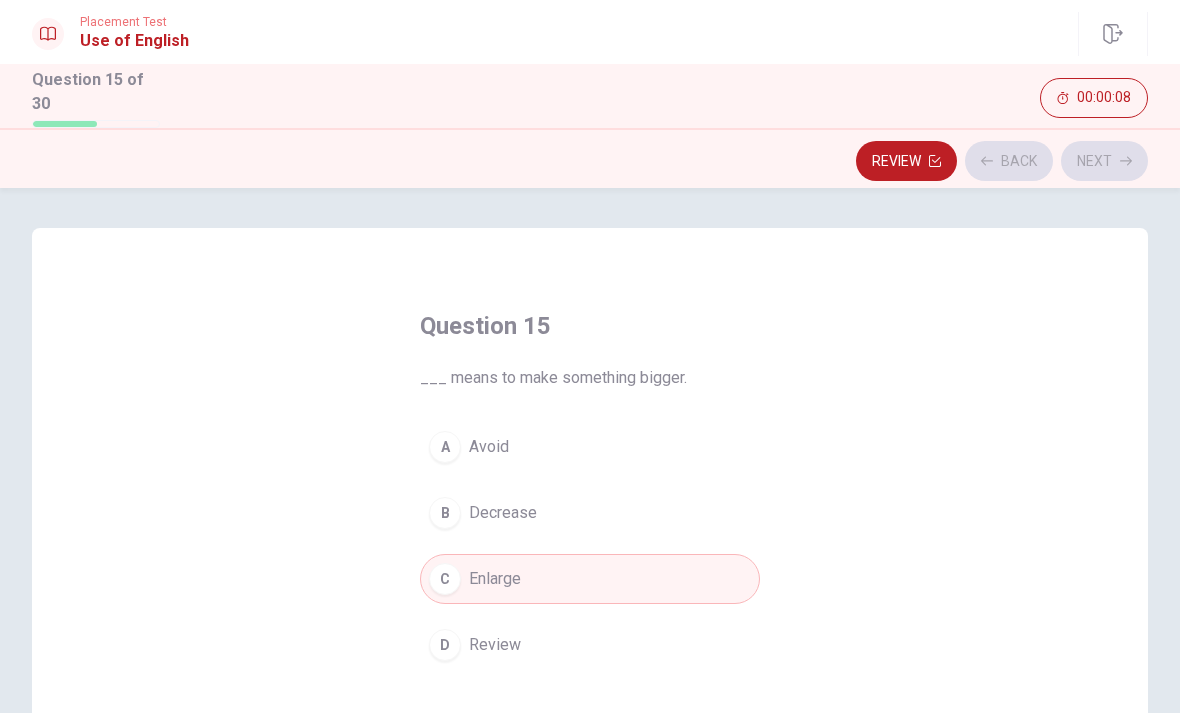 scroll, scrollTop: 0, scrollLeft: 0, axis: both 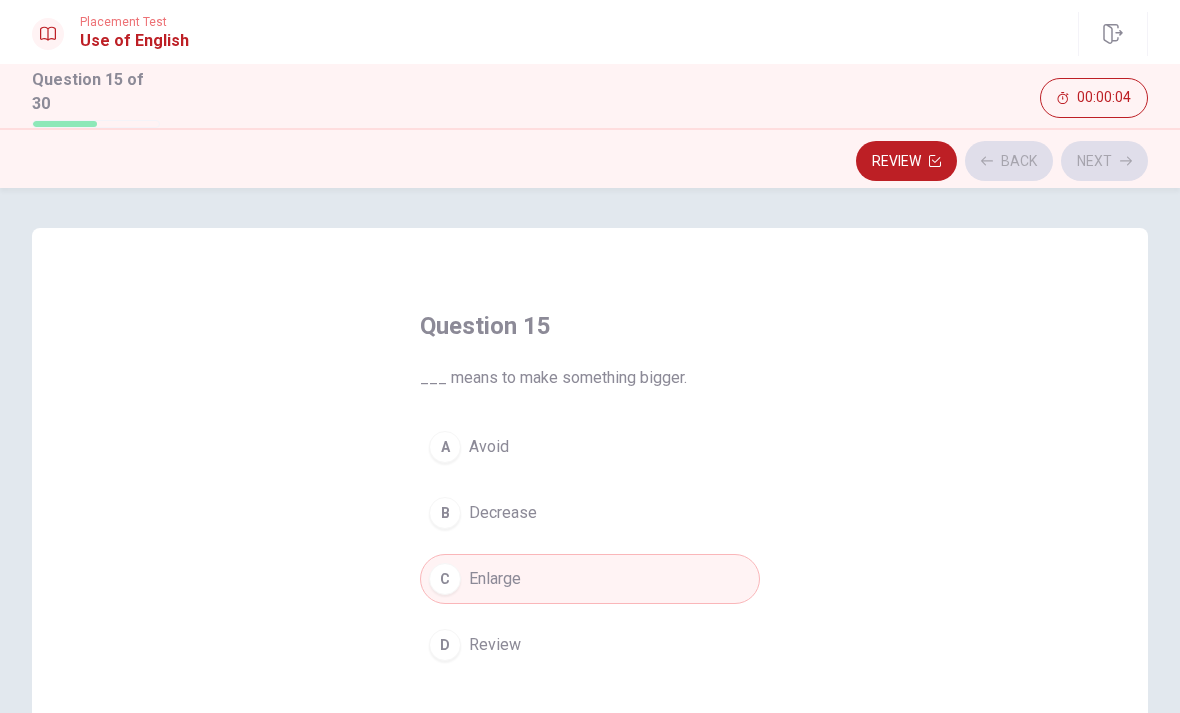 click on "C Enlarge" at bounding box center (590, 579) 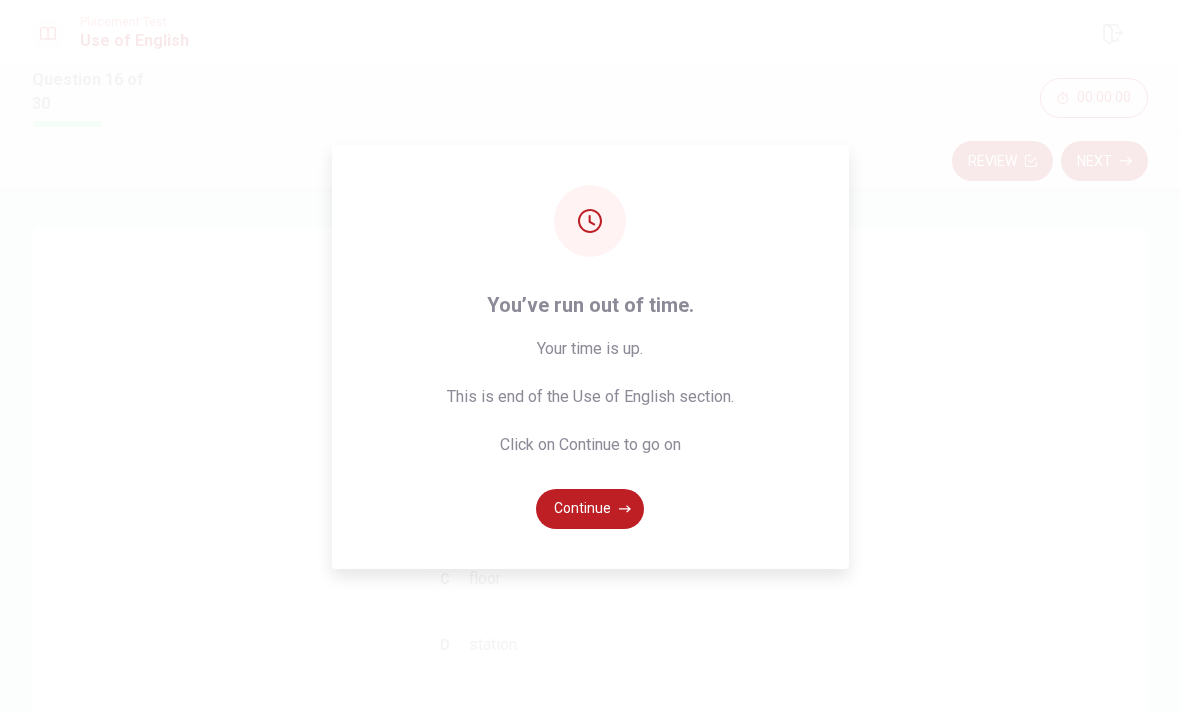 click on "Continue" at bounding box center [590, 509] 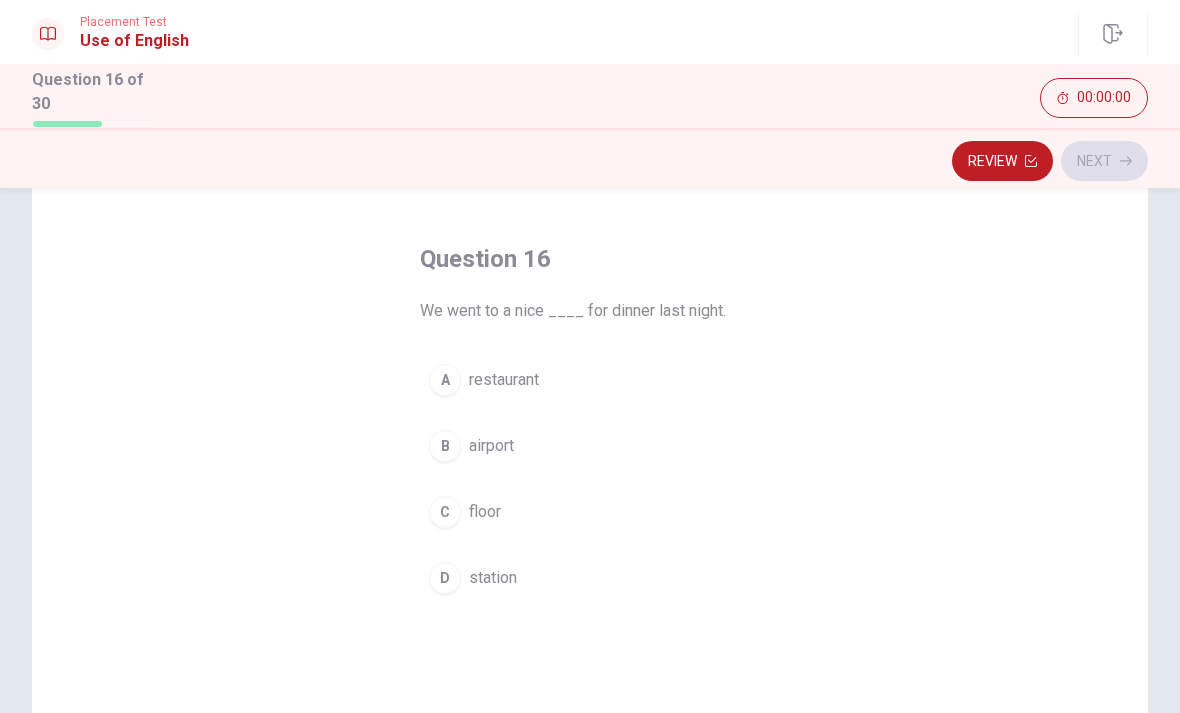 scroll, scrollTop: 67, scrollLeft: 0, axis: vertical 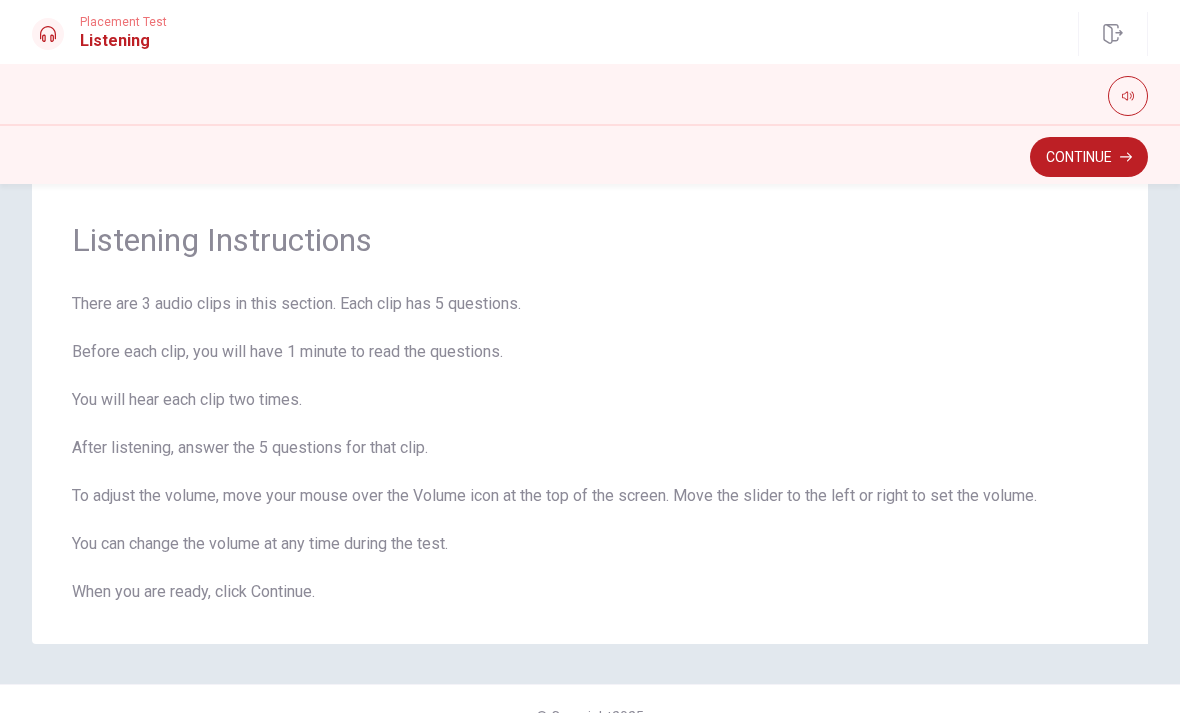 click on "There are 3 audio clips in this section. Each clip has 5 questions.
Before each clip, you will have 1 minute to read the questions.
You will hear each clip two times.
After listening, answer the 5 questions for that clip.
To adjust the volume, move your mouse over the Volume icon at the top of the screen. Move the slider to the left or right to set the volume.
You can change the volume at any time during the test.
When you are ready, click Continue." at bounding box center (590, 448) 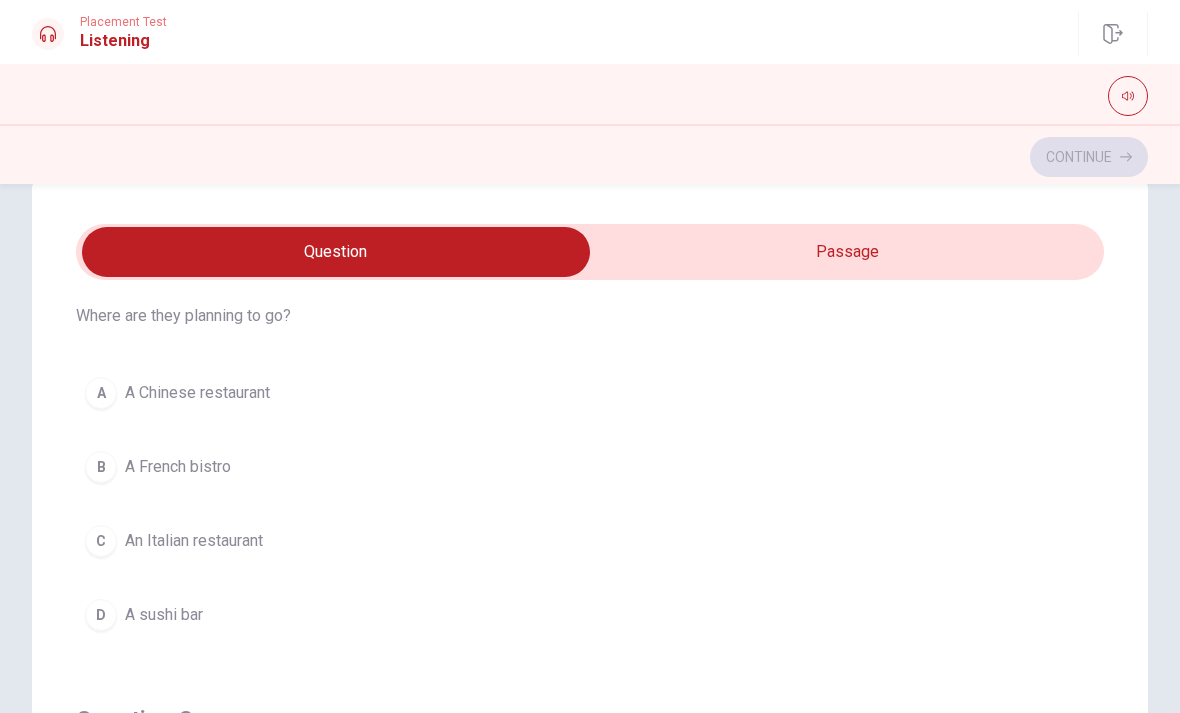 scroll, scrollTop: 65, scrollLeft: 0, axis: vertical 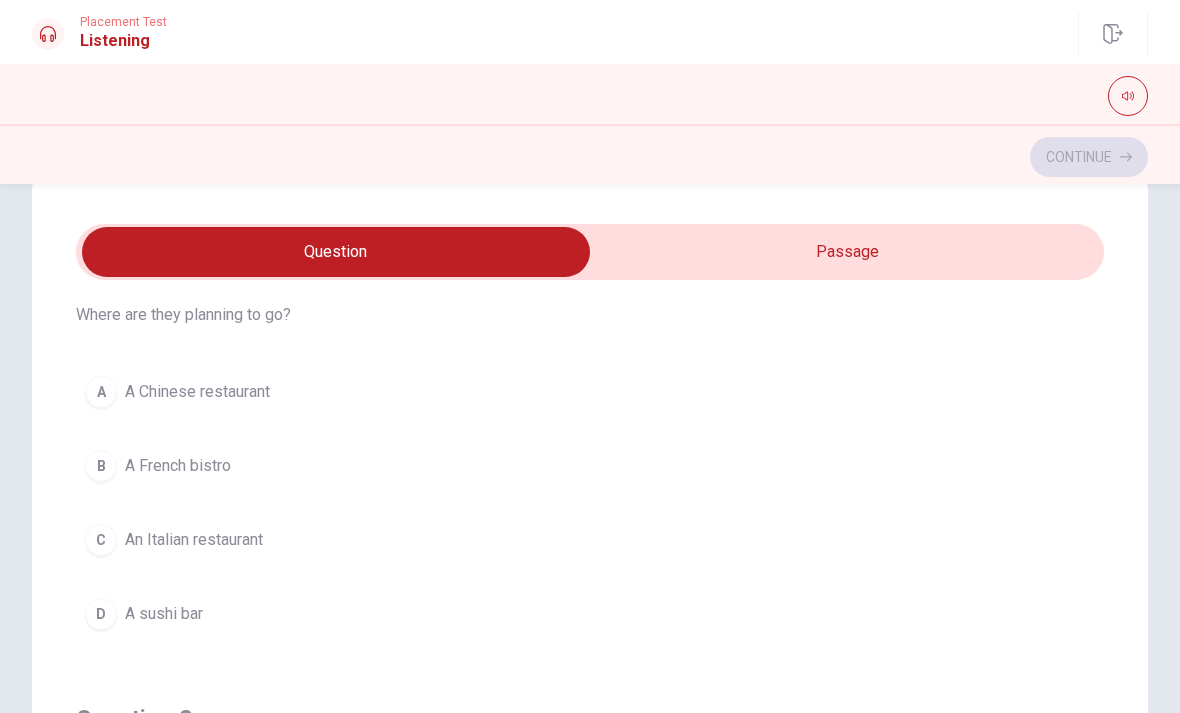 type on "14" 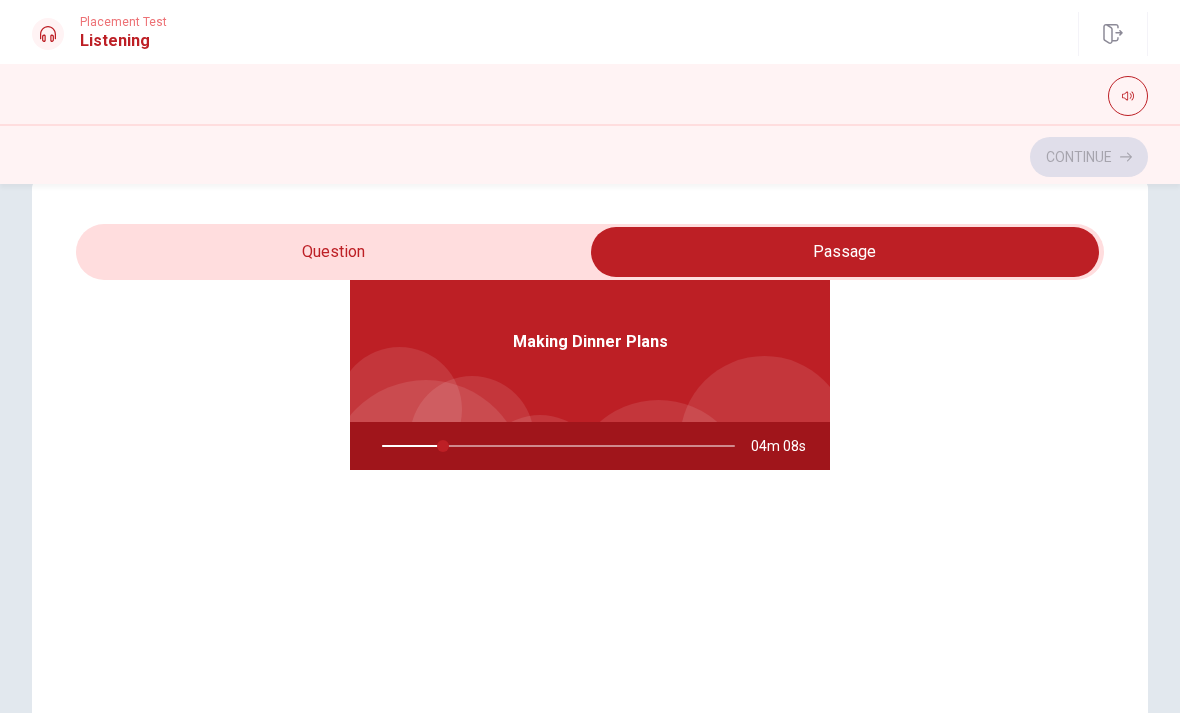 scroll, scrollTop: 112, scrollLeft: 0, axis: vertical 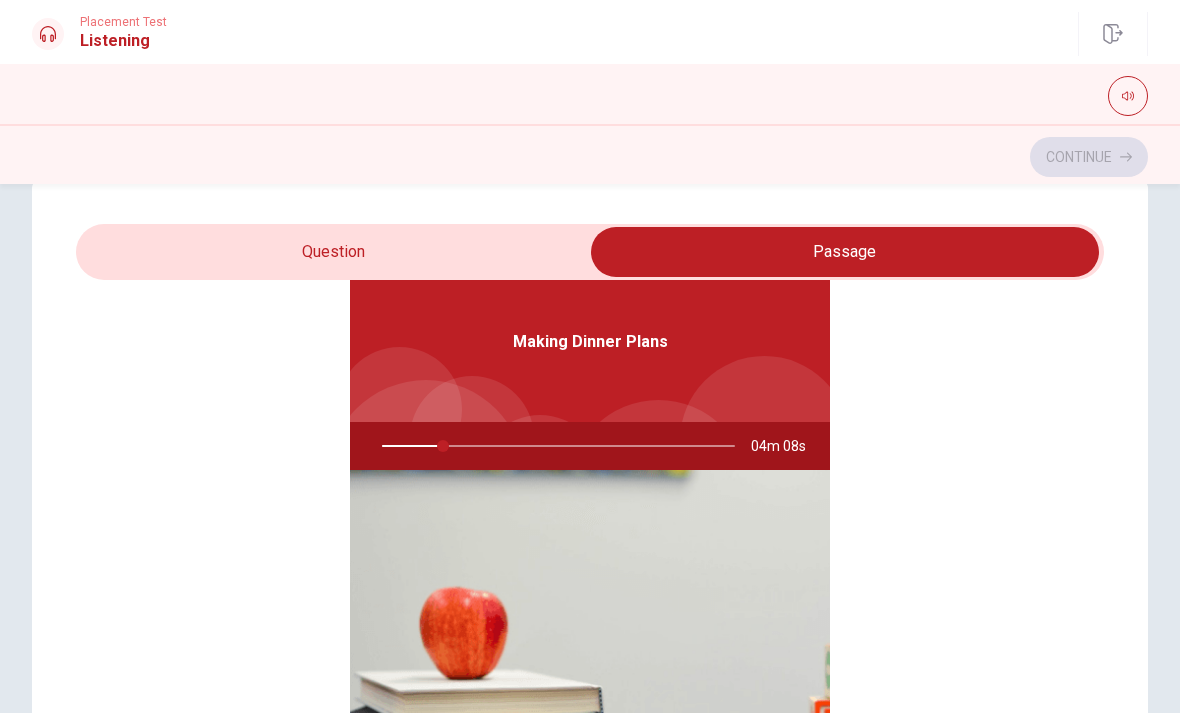 type on "18" 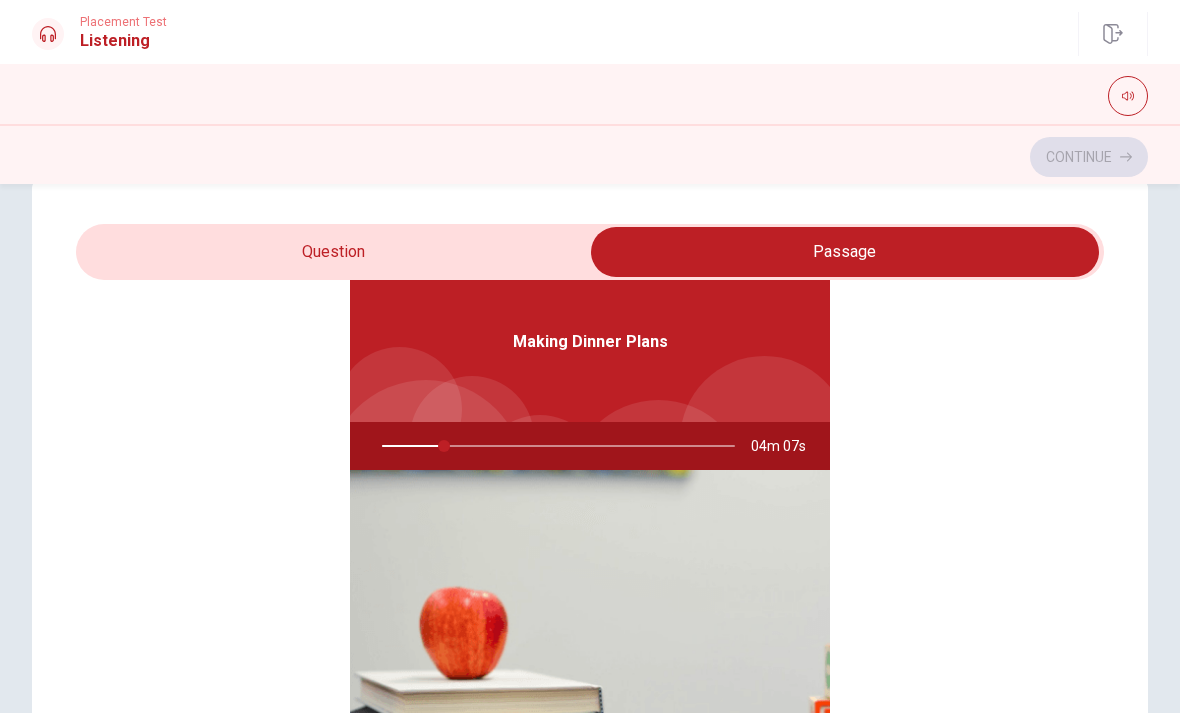 click at bounding box center (845, 252) 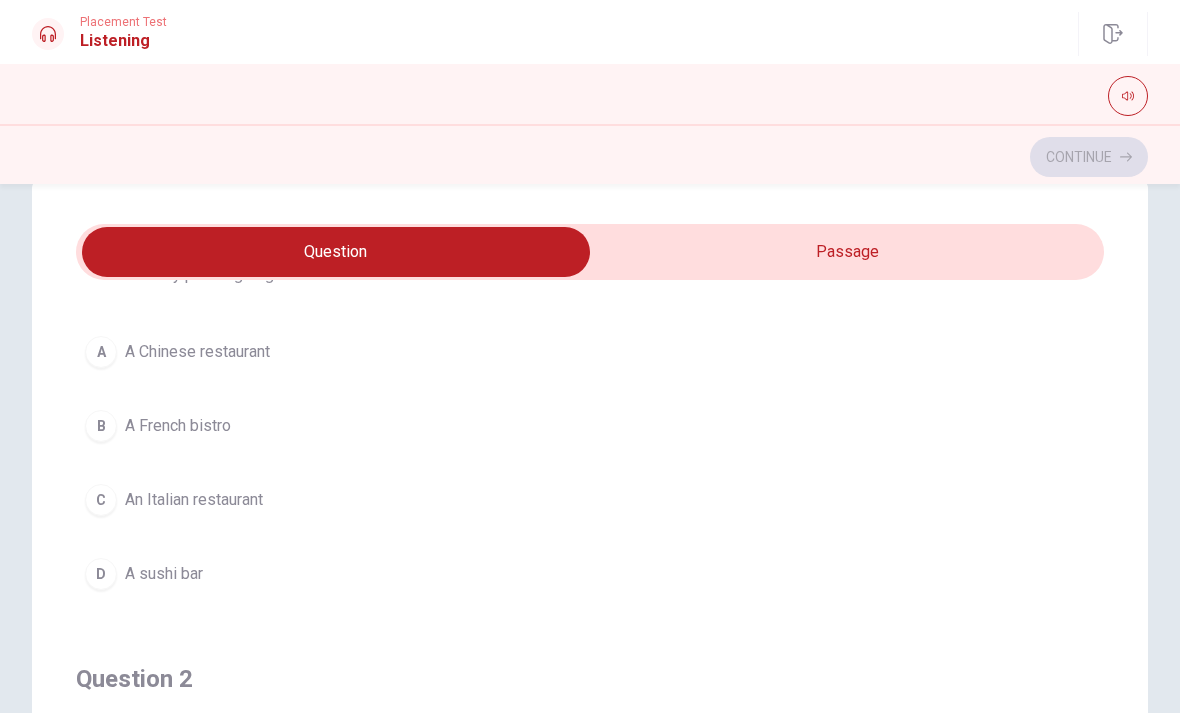 scroll, scrollTop: 97, scrollLeft: 0, axis: vertical 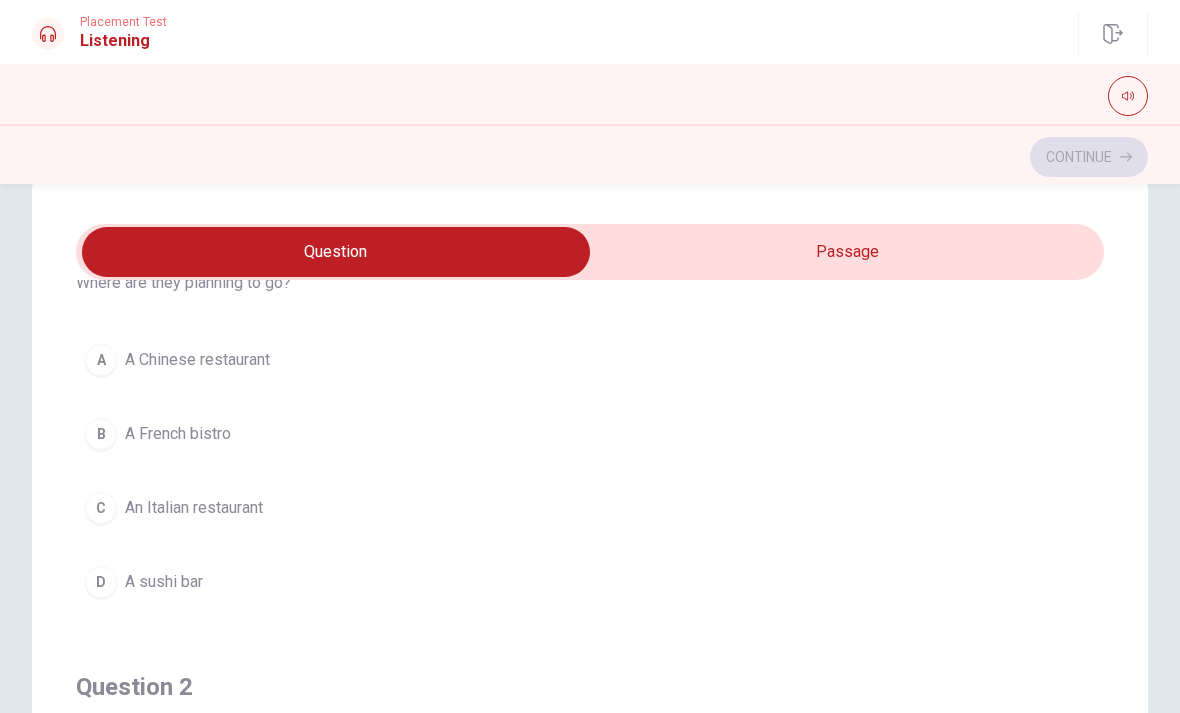 click on "An Italian restaurant" at bounding box center (194, 508) 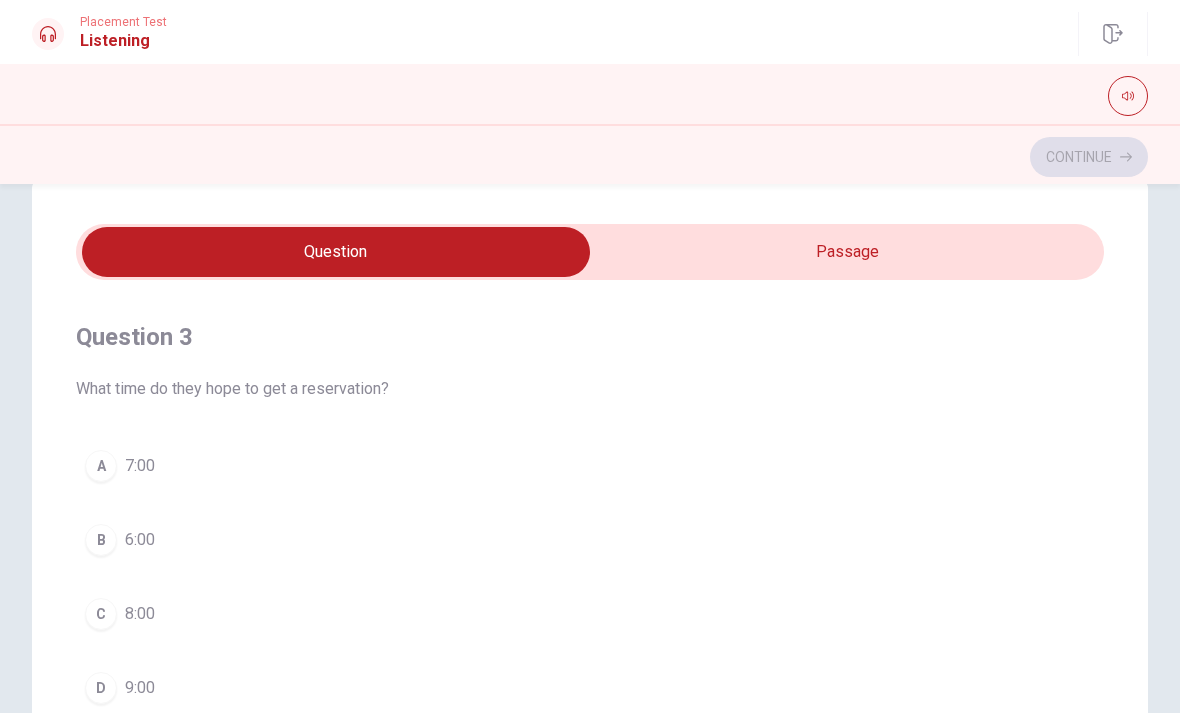 scroll, scrollTop: 917, scrollLeft: 0, axis: vertical 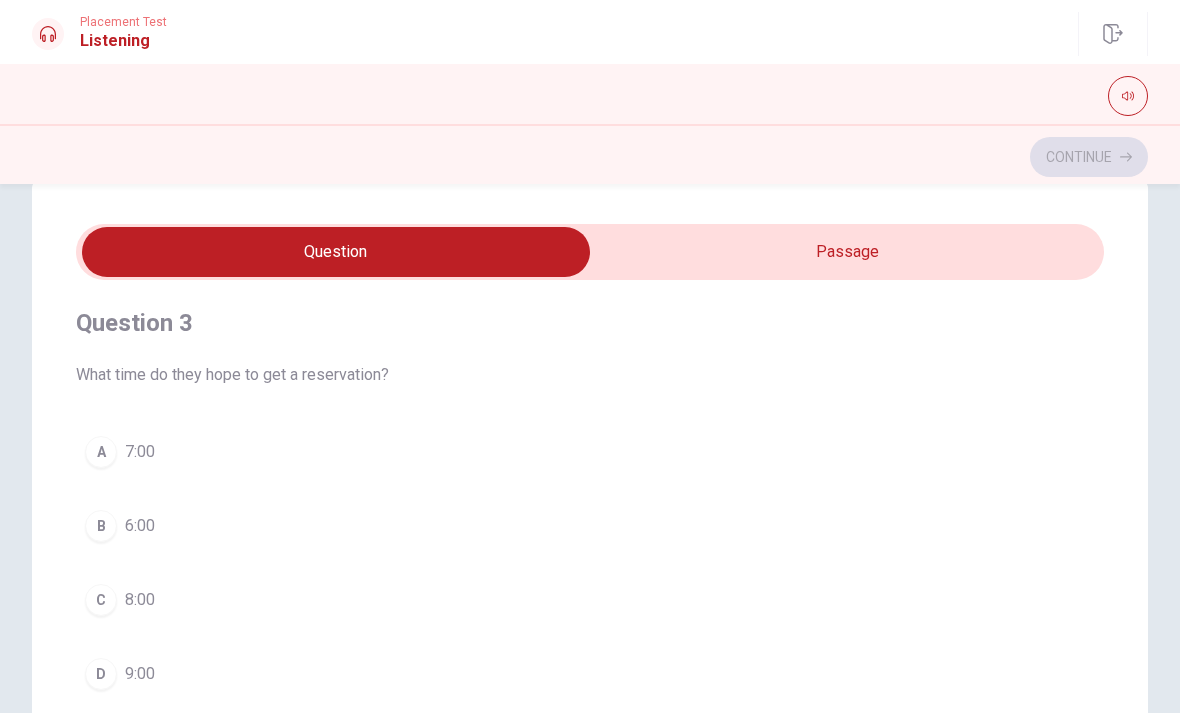 click on "A 7:00" at bounding box center (590, 452) 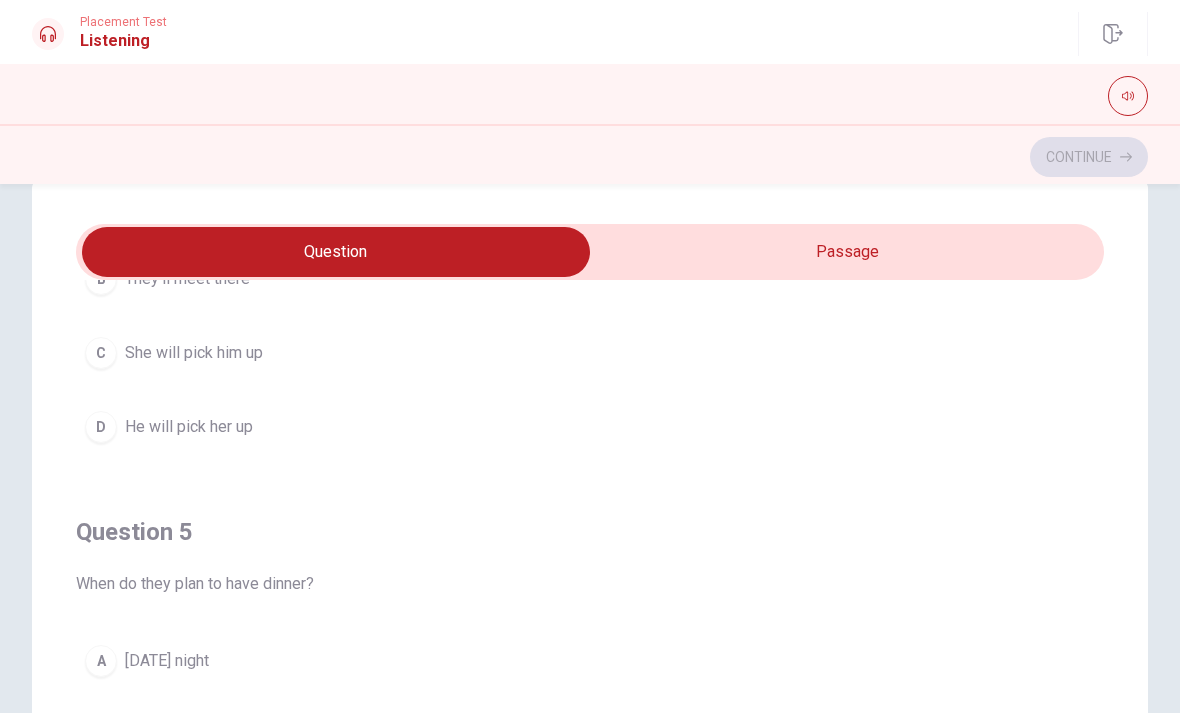 click on "When do they plan to have dinner?" at bounding box center (590, 584) 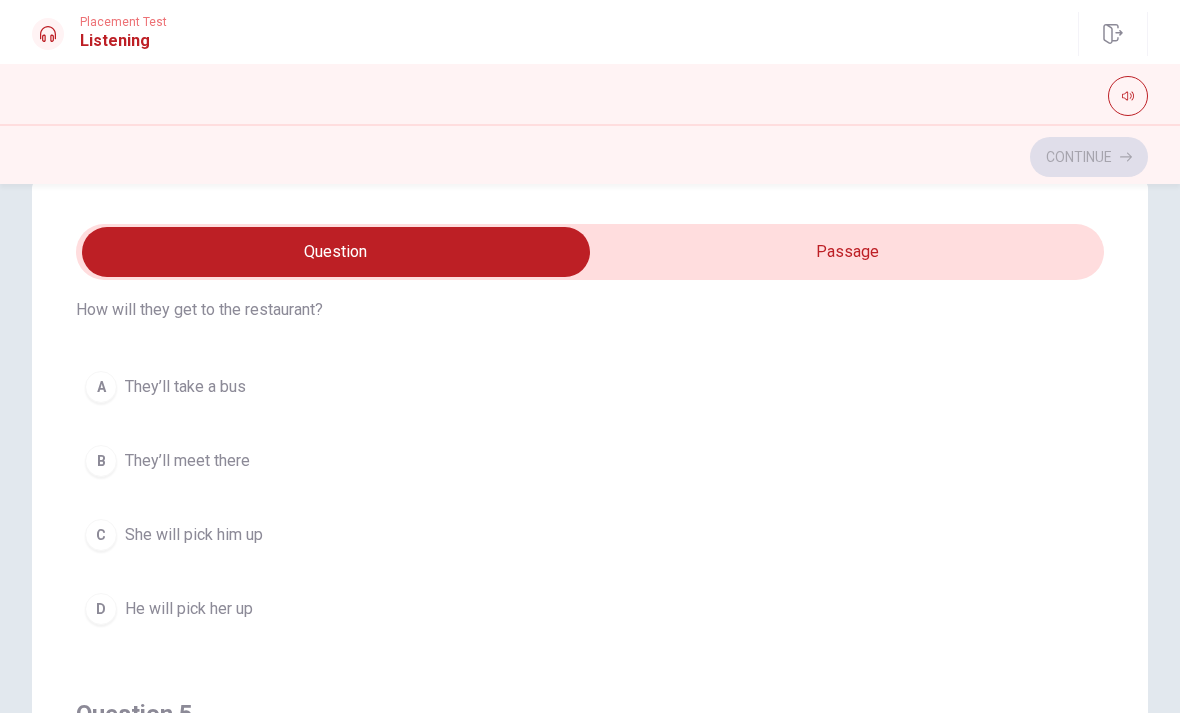 scroll, scrollTop: 1431, scrollLeft: 0, axis: vertical 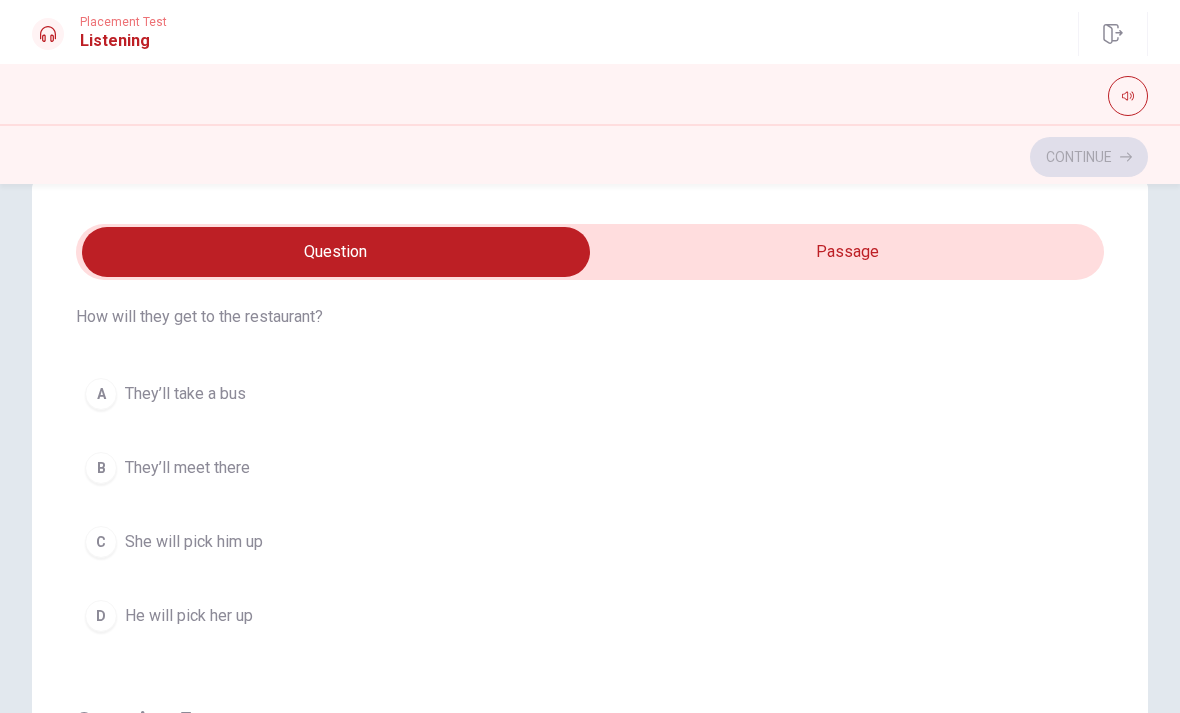 click on "B They’ll meet there" at bounding box center (590, 468) 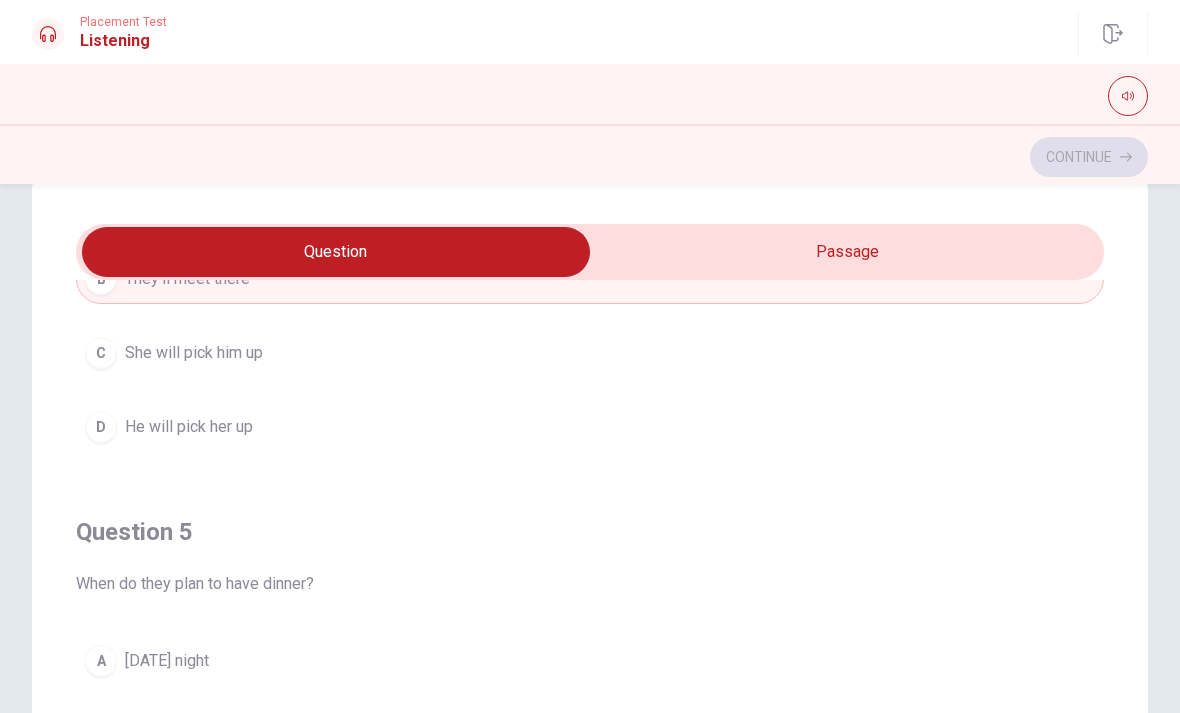 scroll, scrollTop: 1620, scrollLeft: 0, axis: vertical 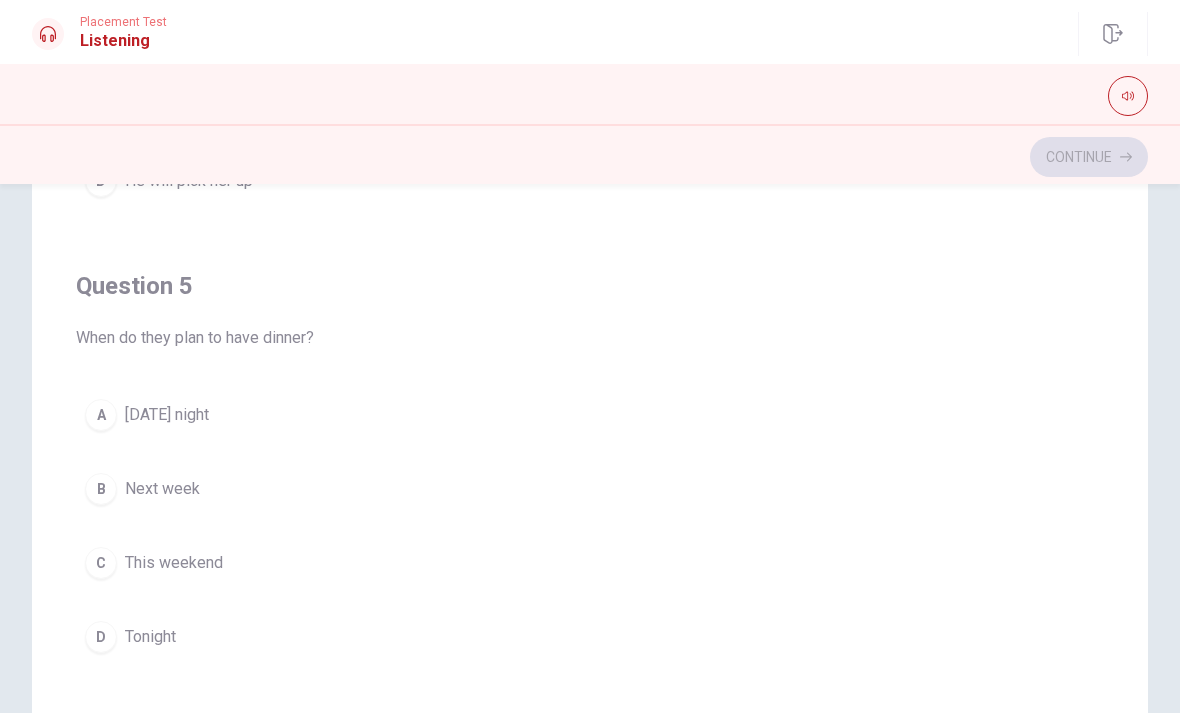 click on "[DATE] night" at bounding box center (167, 415) 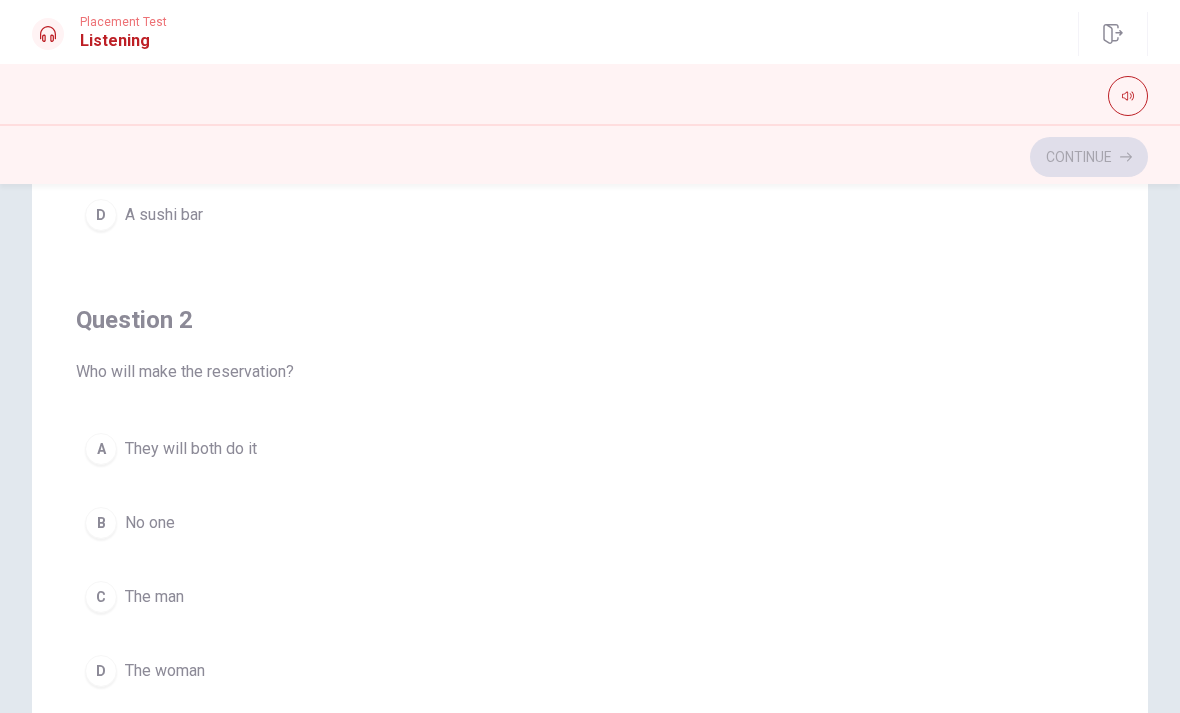 scroll, scrollTop: 270, scrollLeft: 0, axis: vertical 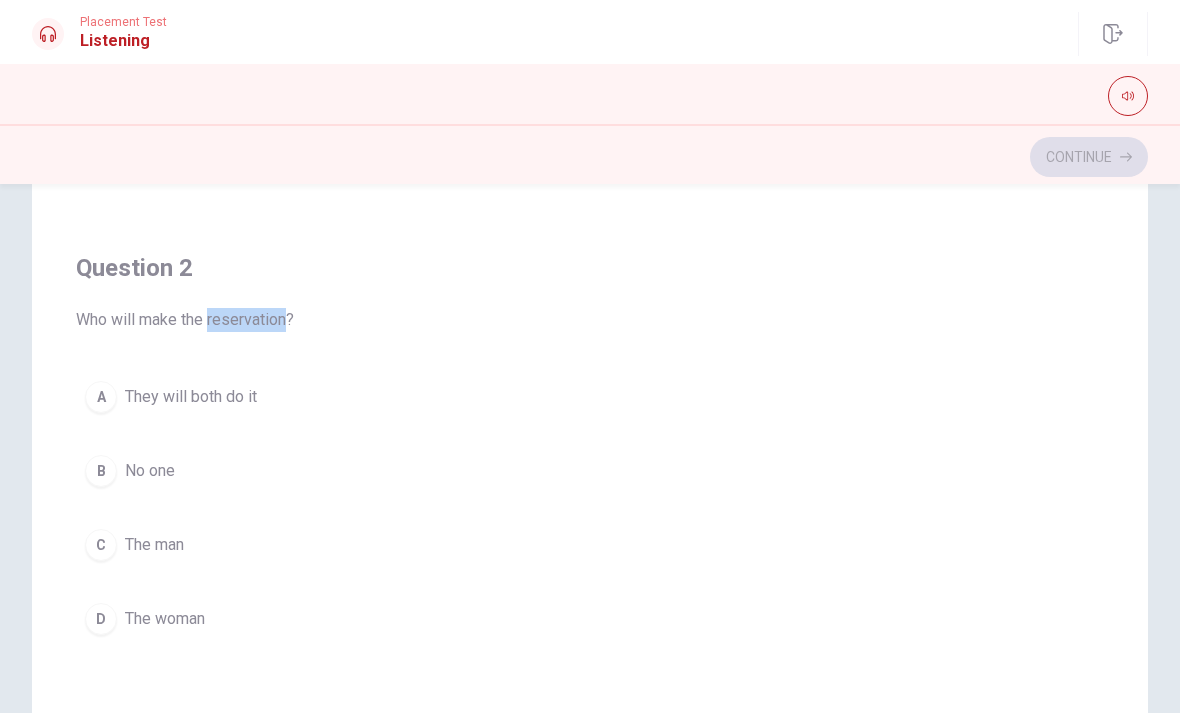 click on "Question 2 Who will make the reservation? A They will both do it B No one C The man D The woman" at bounding box center [590, 448] 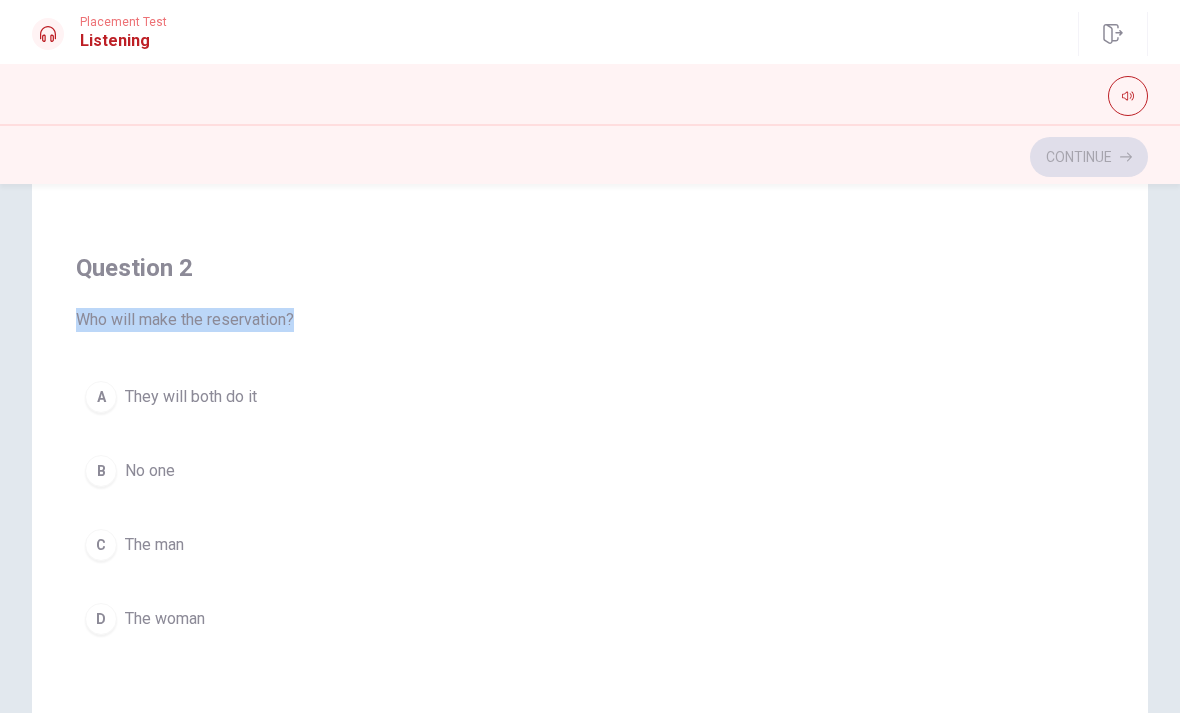 click on "Question 2 Who will make the reservation? A They will both do it B No one C The man D The woman" at bounding box center (590, 448) 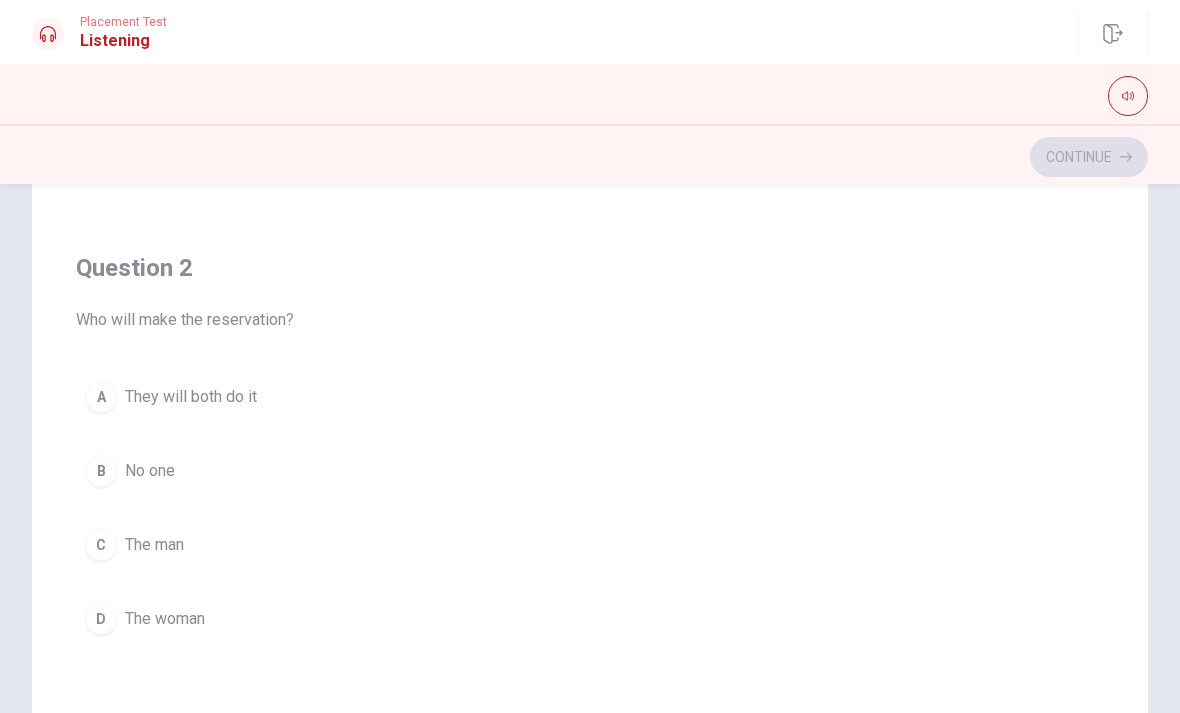 click on "The woman" at bounding box center [165, 619] 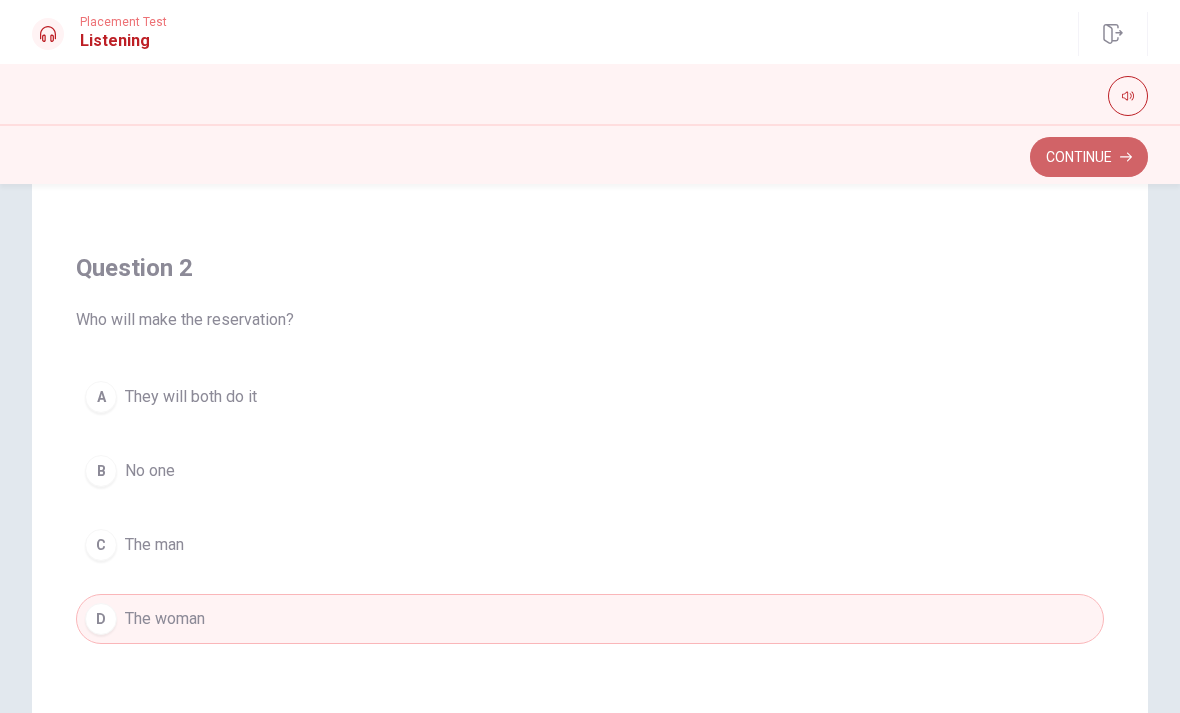 click on "Continue" at bounding box center [1089, 157] 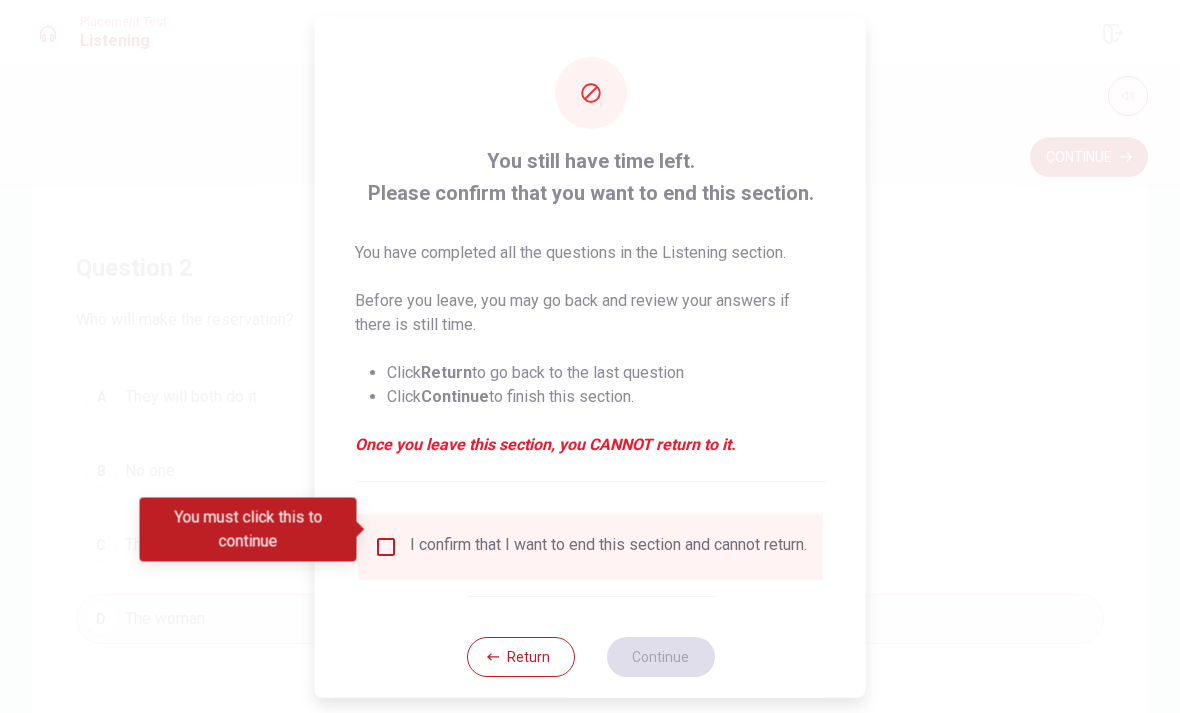 click on "Once you leave this section, you CANNOT return to it." at bounding box center [590, 444] 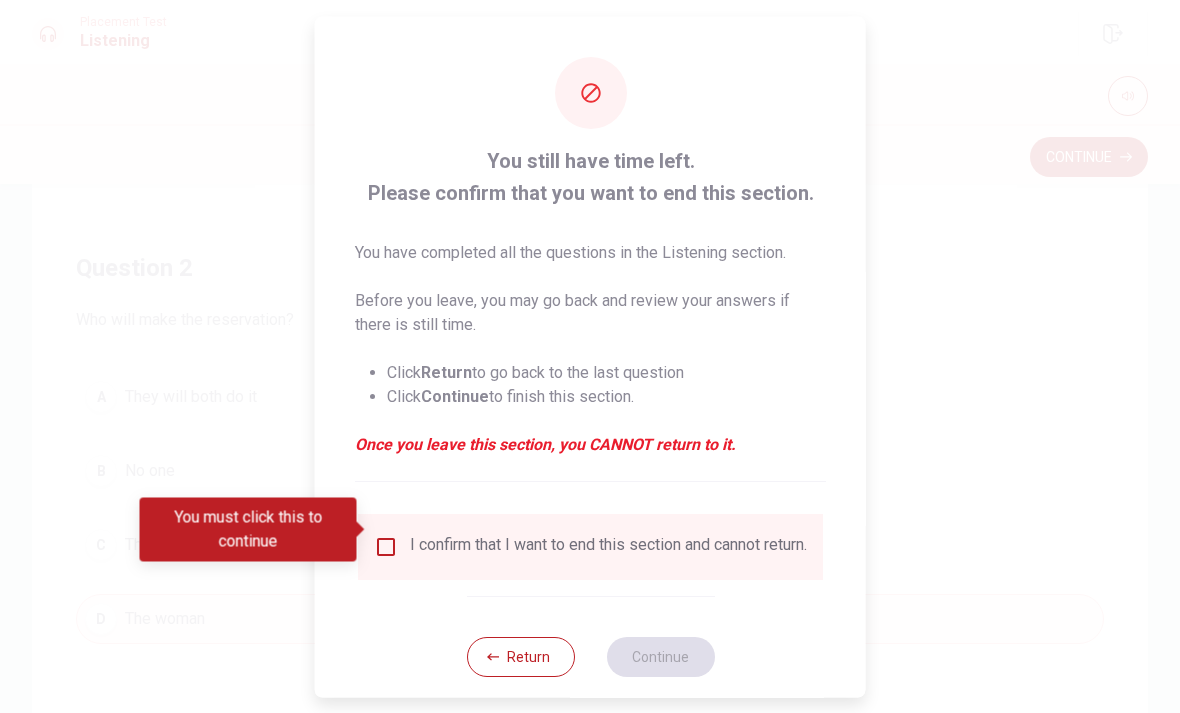 click on "Return" at bounding box center [520, 656] 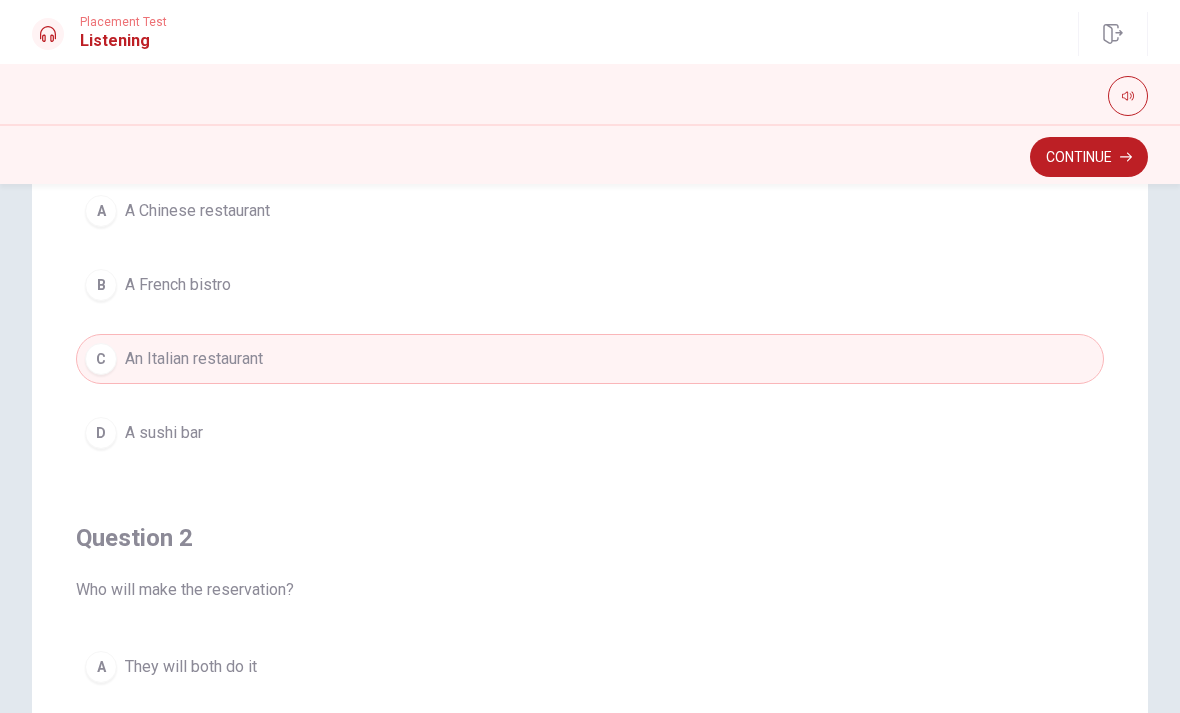 scroll, scrollTop: 0, scrollLeft: 0, axis: both 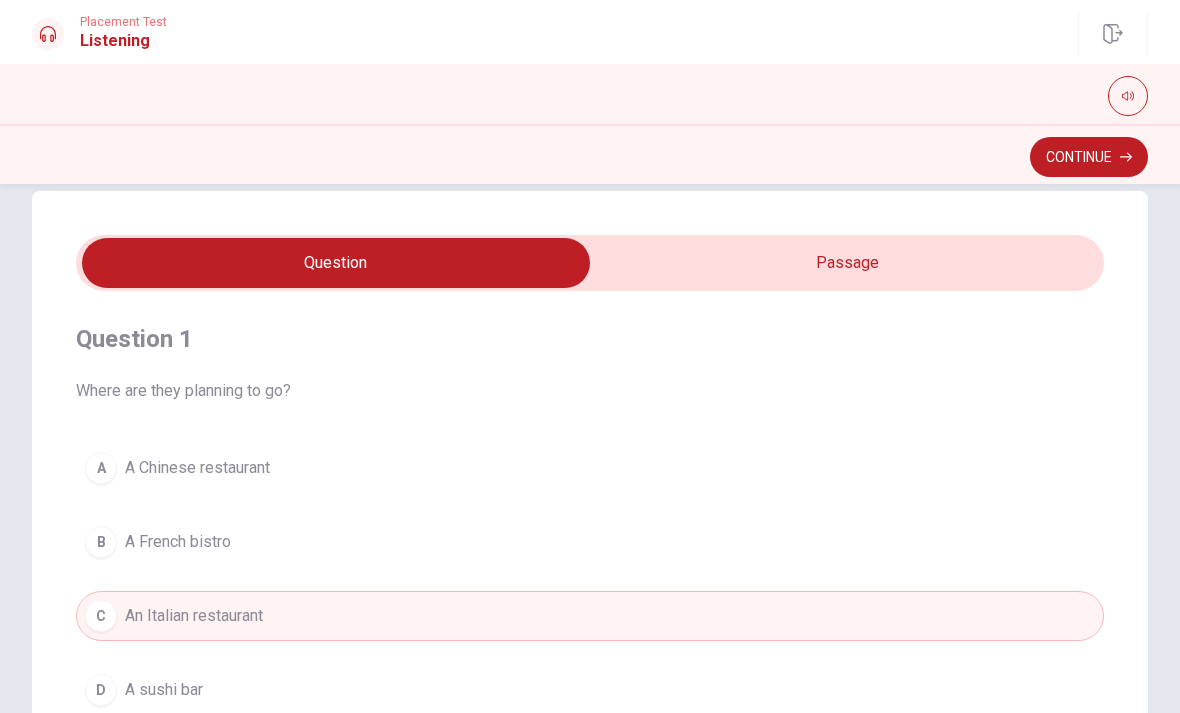 click on "Continue" at bounding box center (1089, 157) 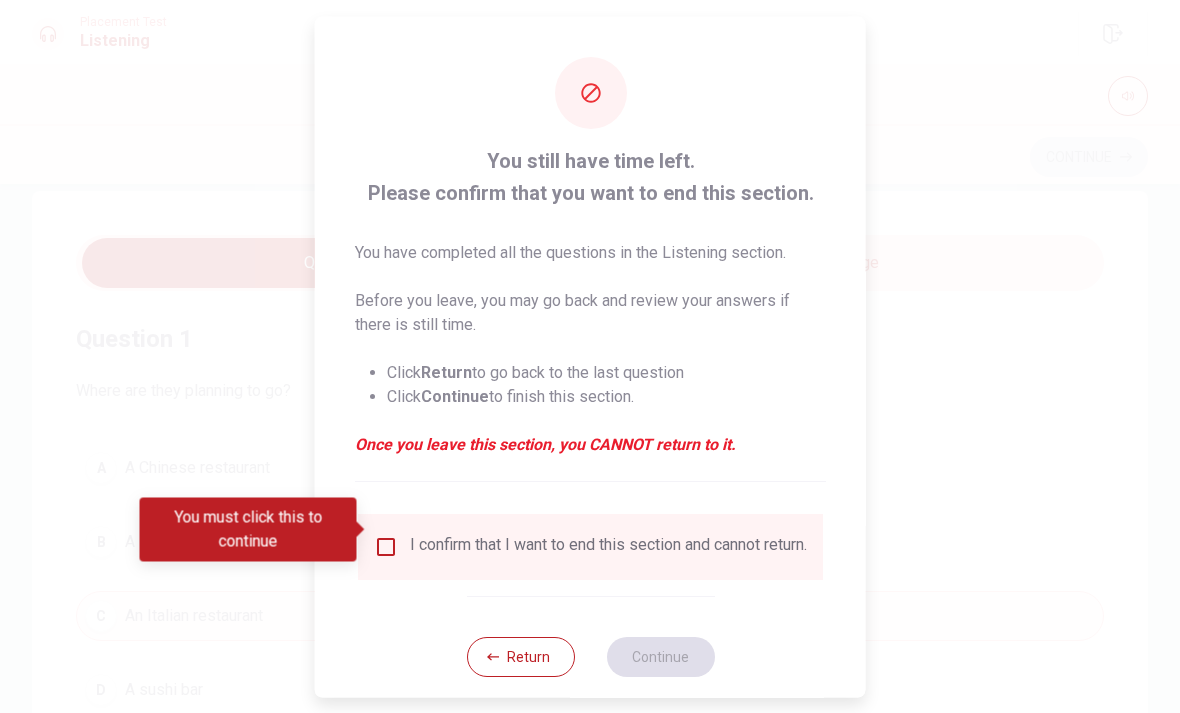 click on "I confirm that I want to end this section and cannot return." at bounding box center [608, 546] 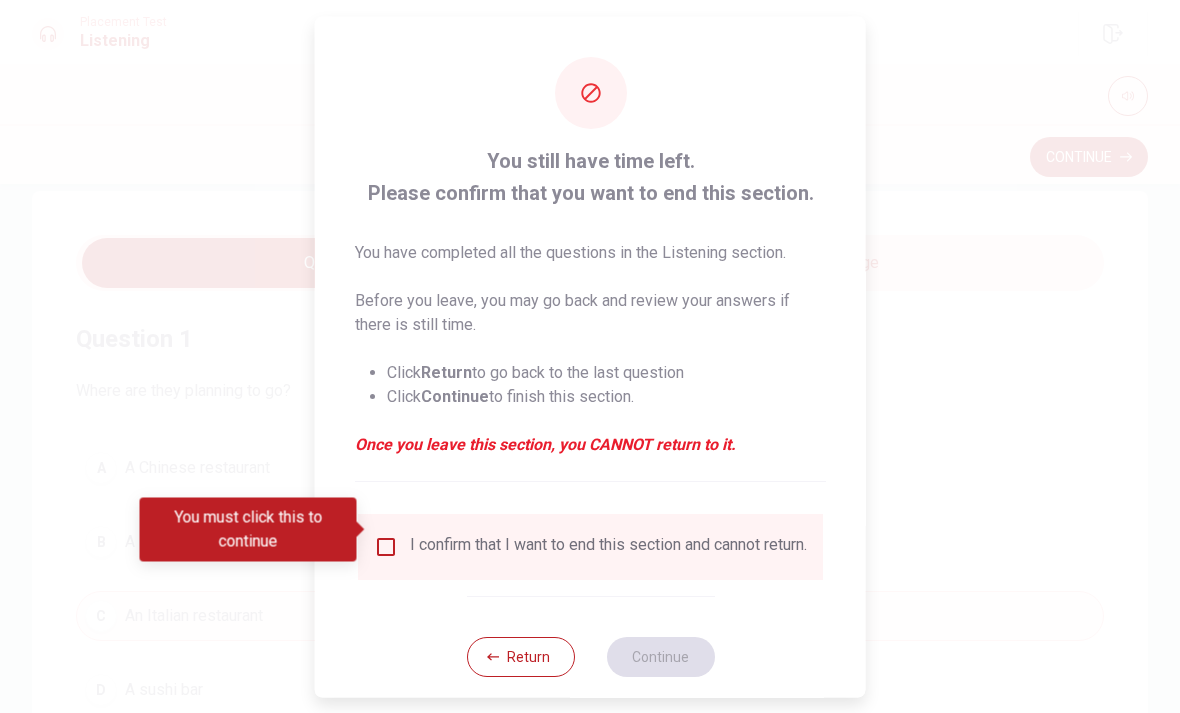 click on "I confirm that I want to end this section and cannot return." at bounding box center [590, 546] 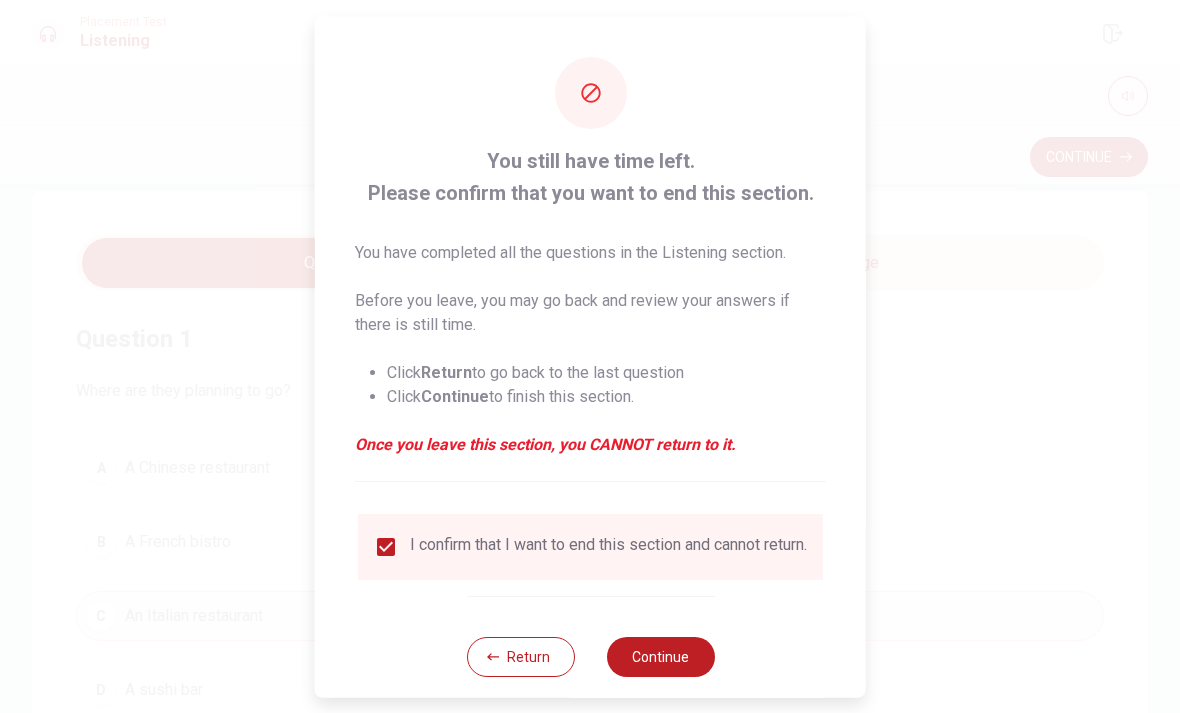 click on "Continue" at bounding box center [660, 656] 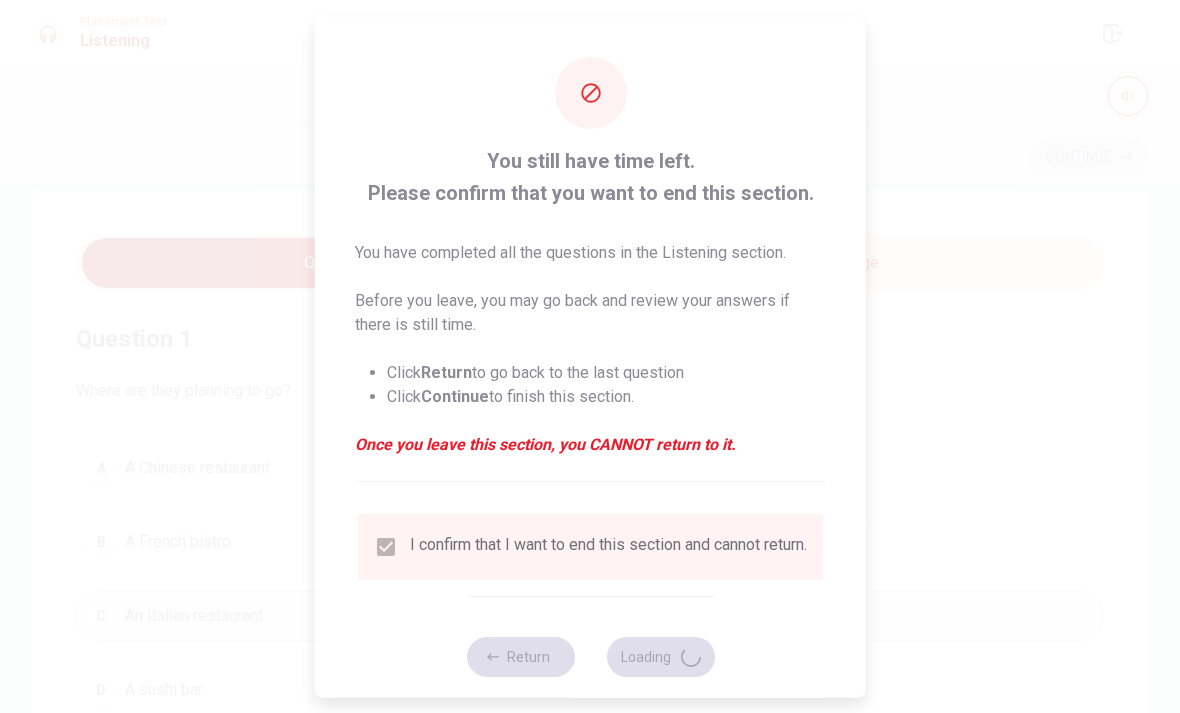 click at bounding box center (590, 356) 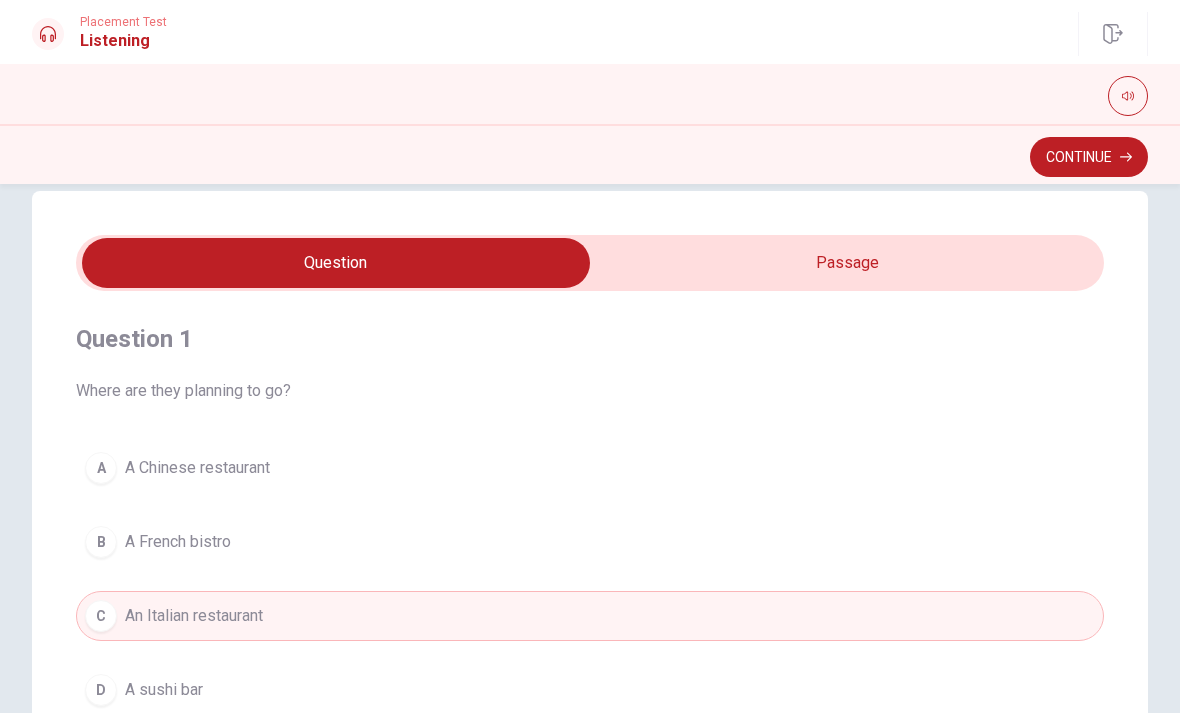 type on "100" 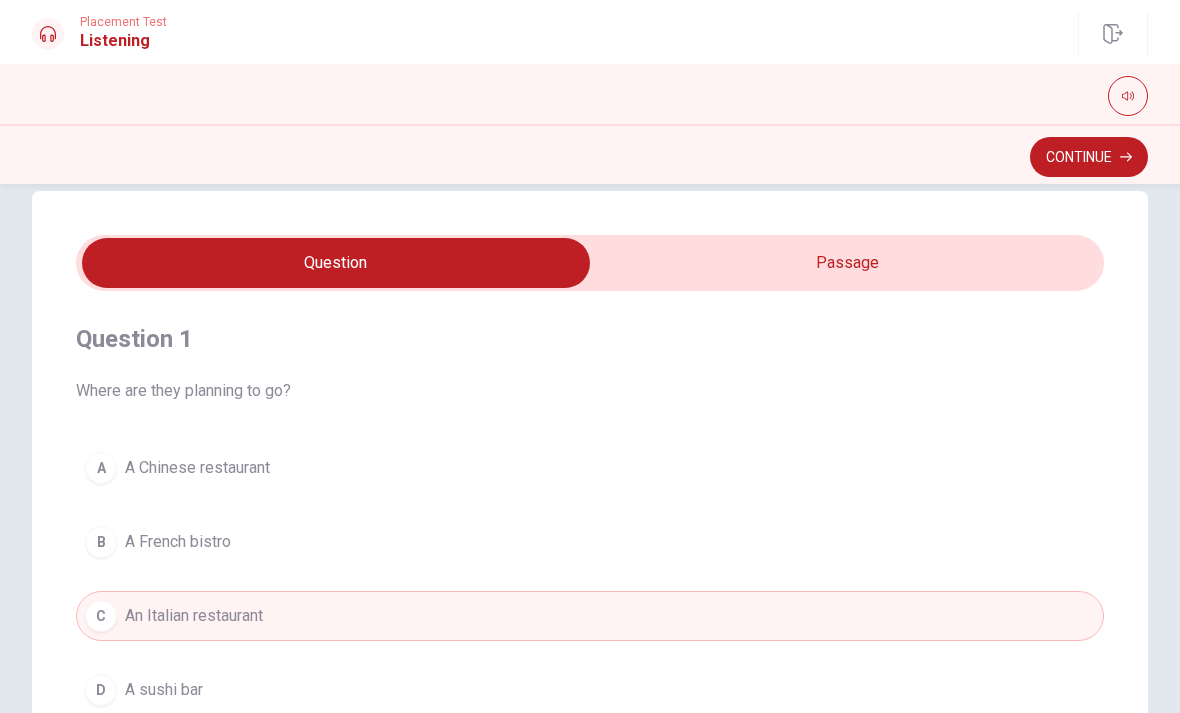 click at bounding box center [336, 263] 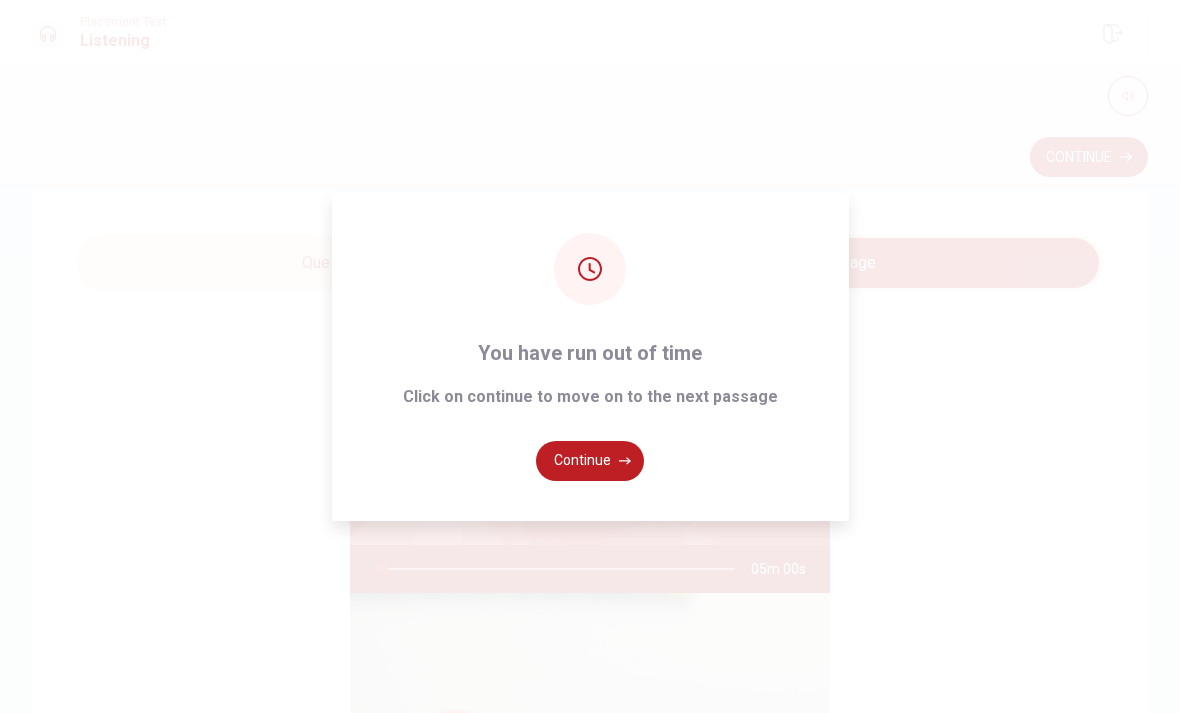 click on "Continue" at bounding box center (590, 461) 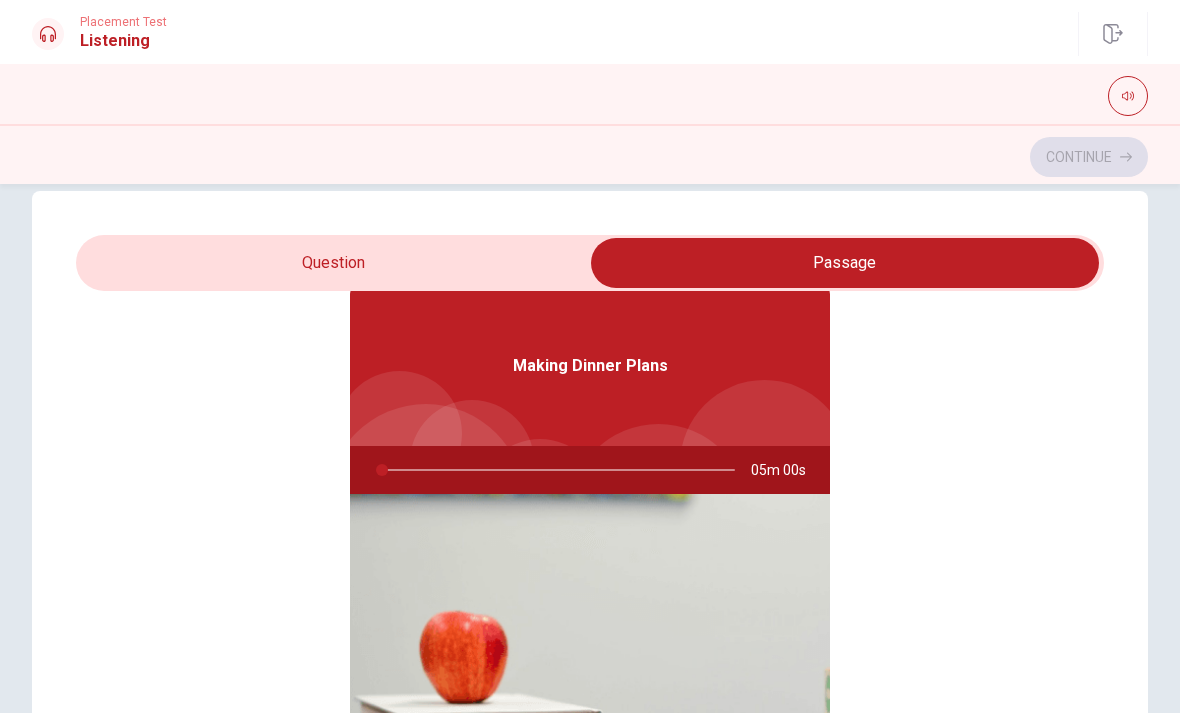 scroll, scrollTop: 110, scrollLeft: 0, axis: vertical 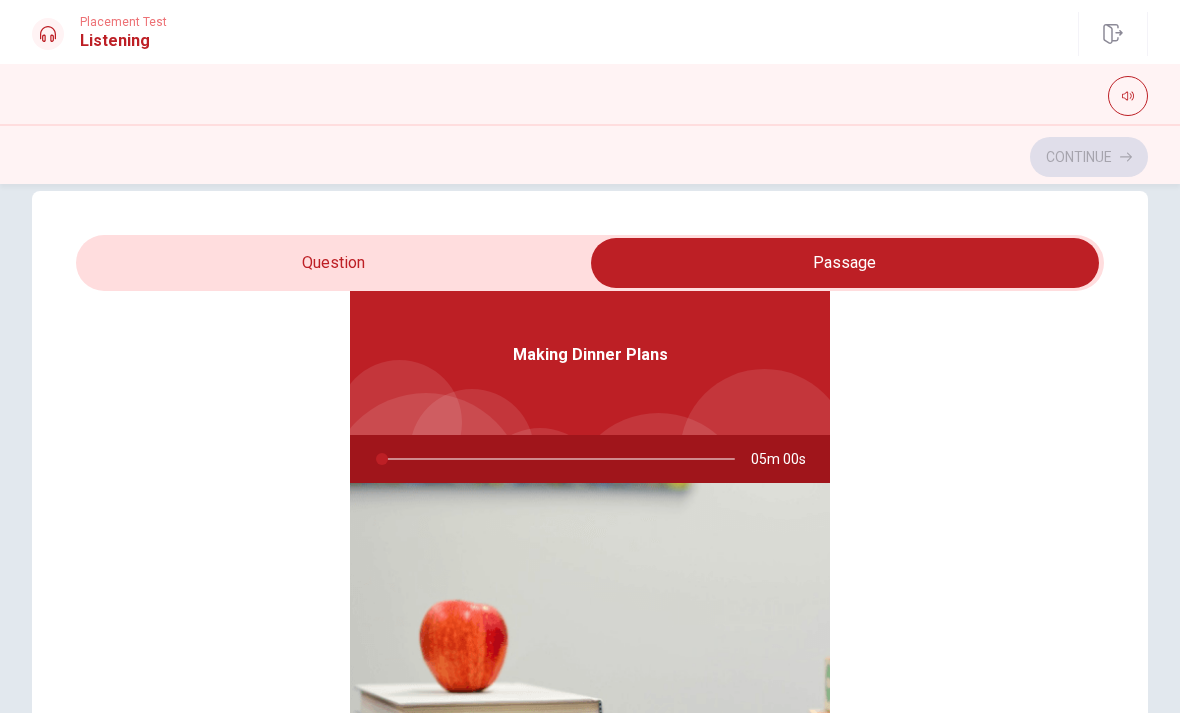 click at bounding box center (845, 263) 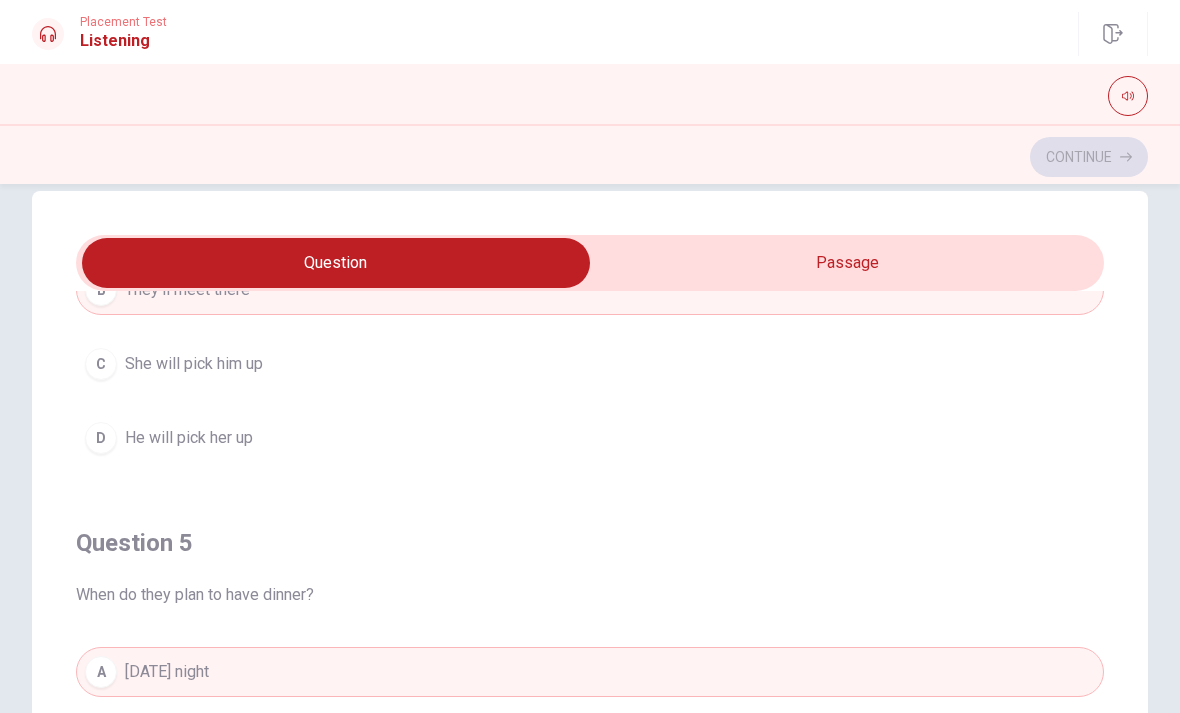 scroll, scrollTop: 1620, scrollLeft: 0, axis: vertical 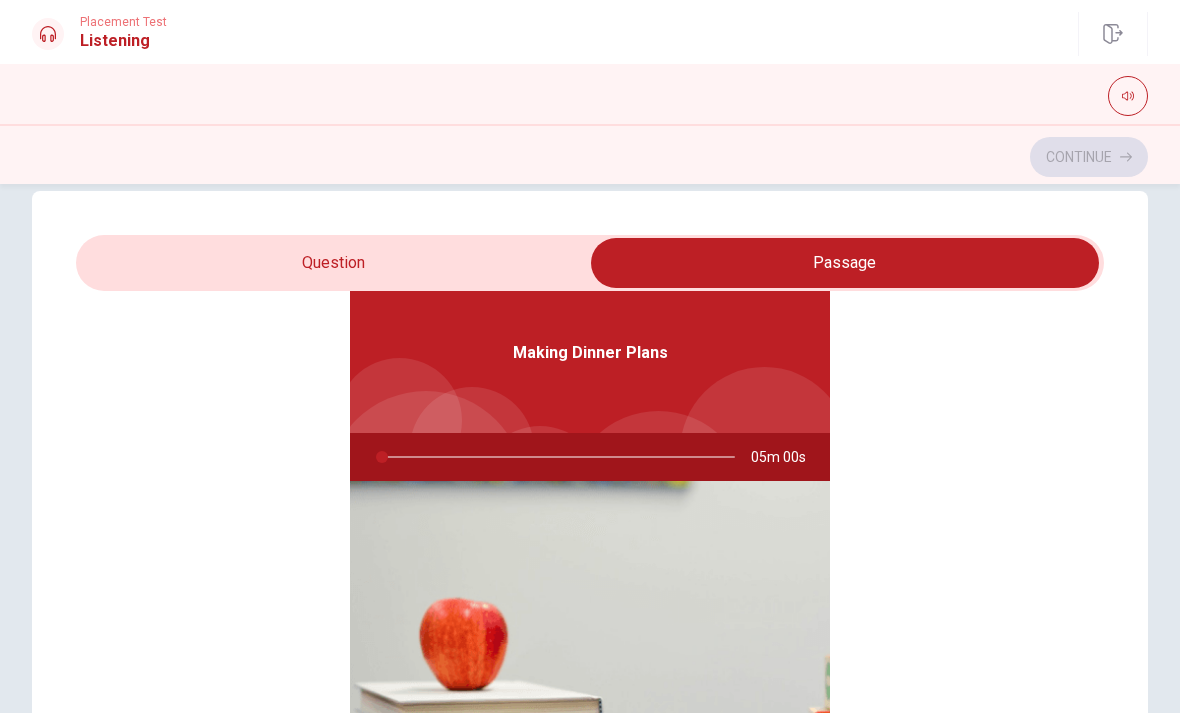 click at bounding box center [764, 451] 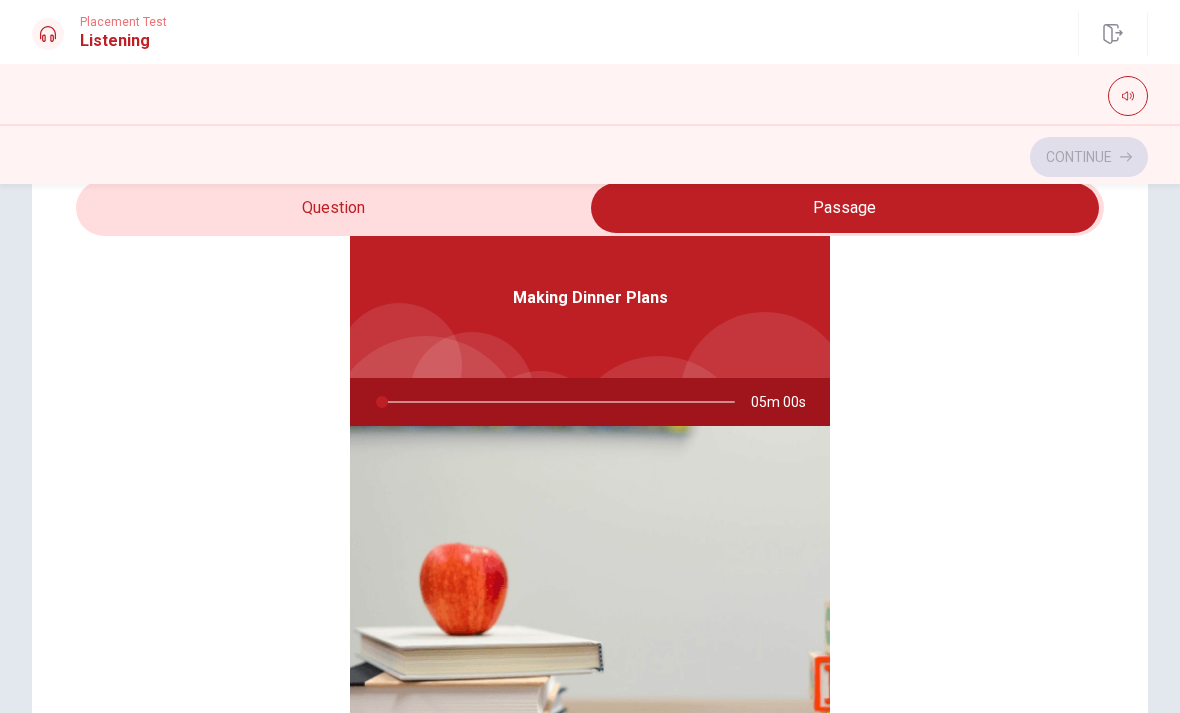 scroll, scrollTop: 89, scrollLeft: 0, axis: vertical 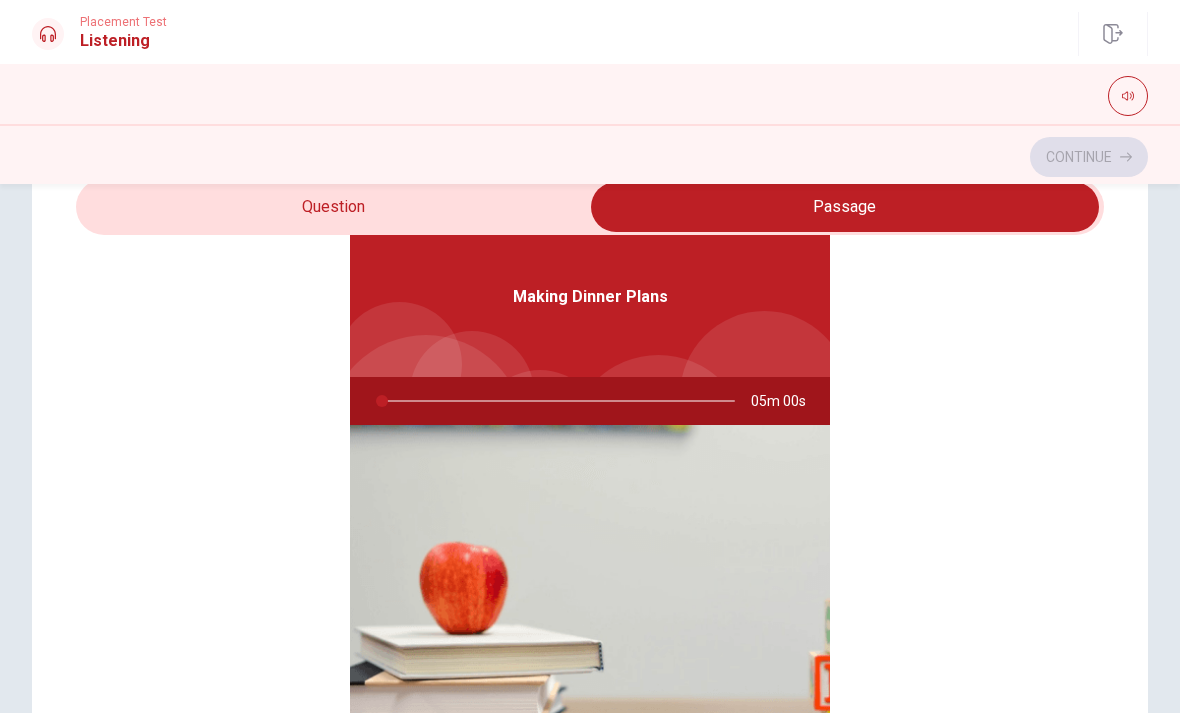 click at bounding box center (554, 401) 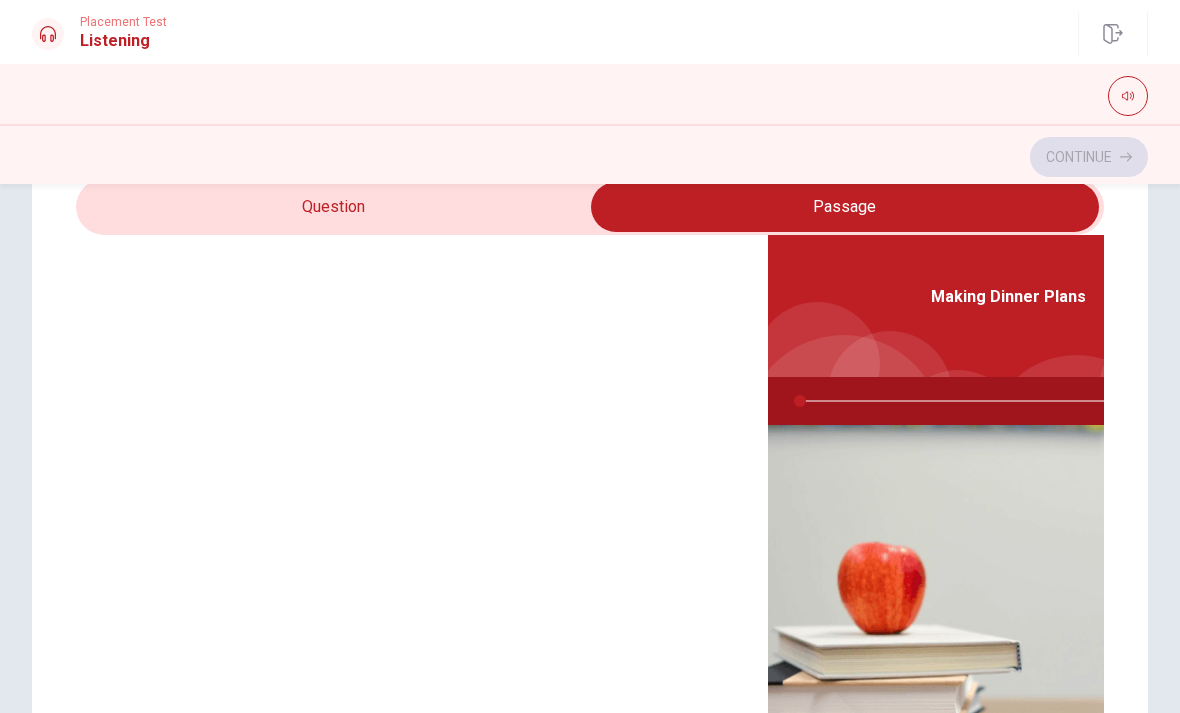 checkbox on "false" 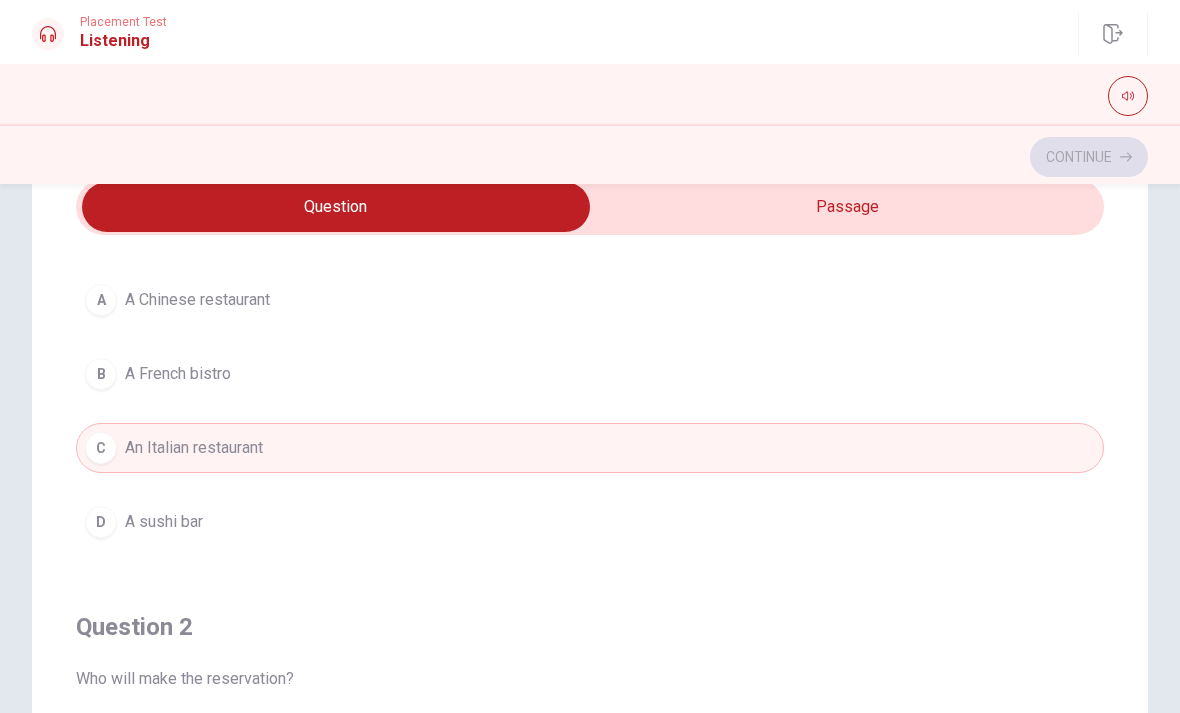 click on "Continue" at bounding box center (590, 157) 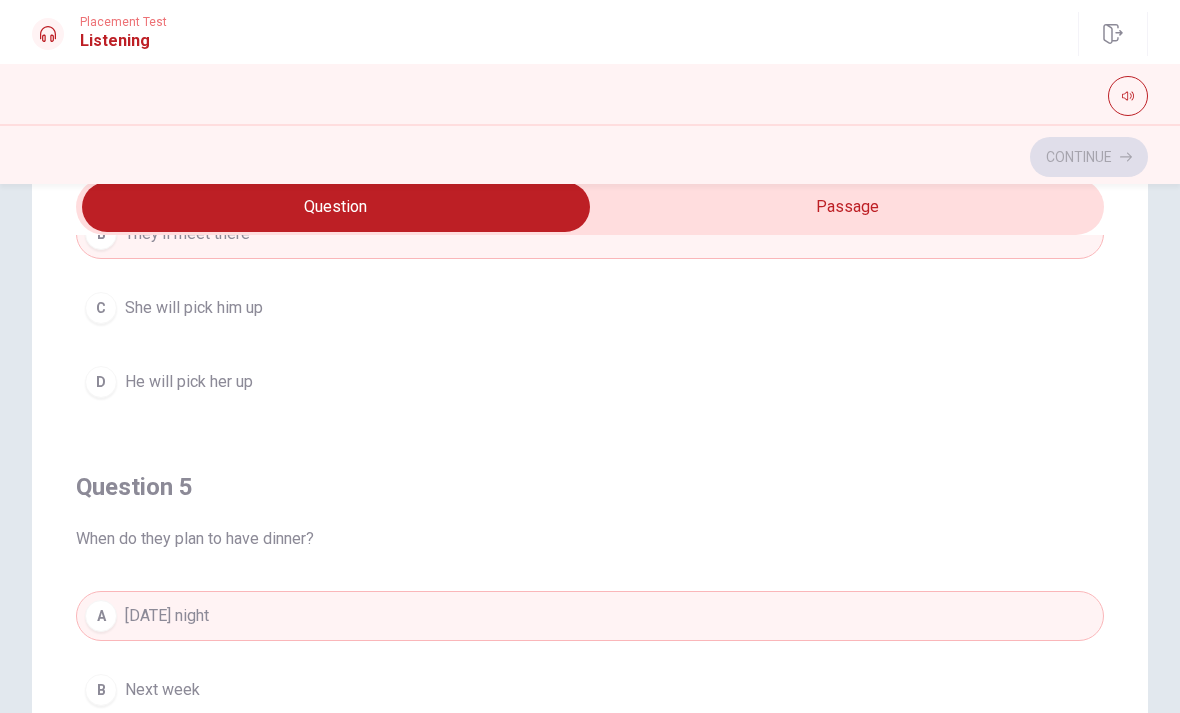 scroll, scrollTop: 1620, scrollLeft: 0, axis: vertical 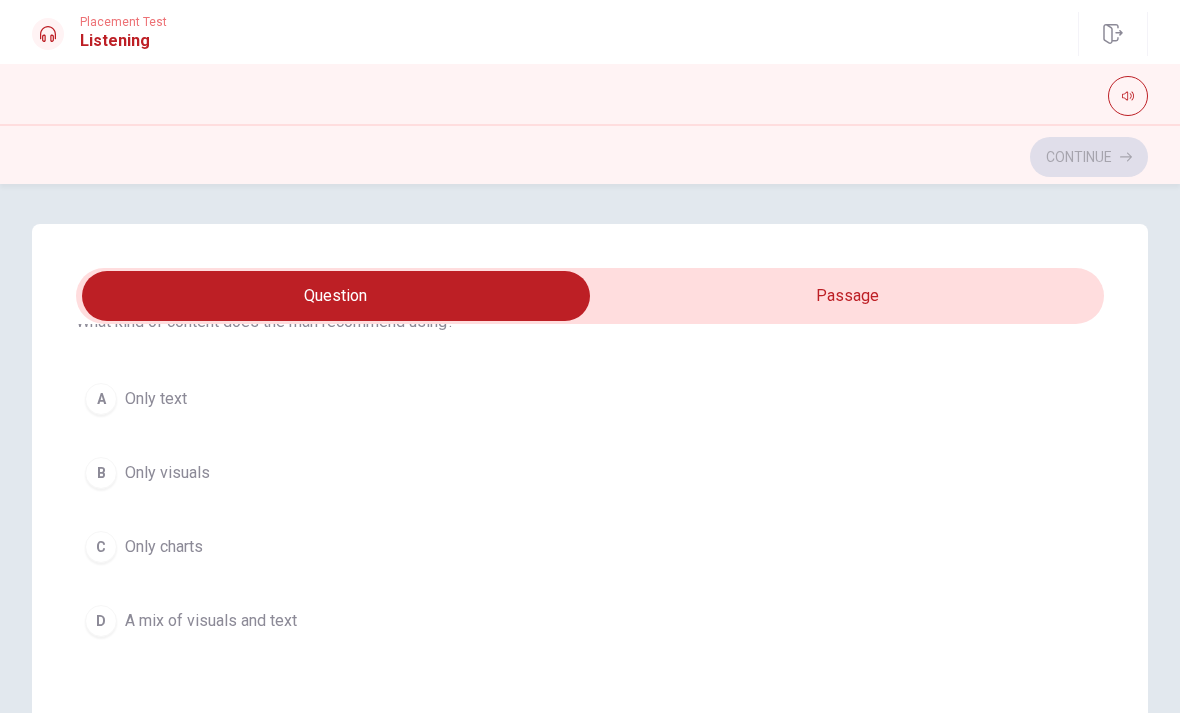 click on "D A mix of visuals and text" at bounding box center [590, 621] 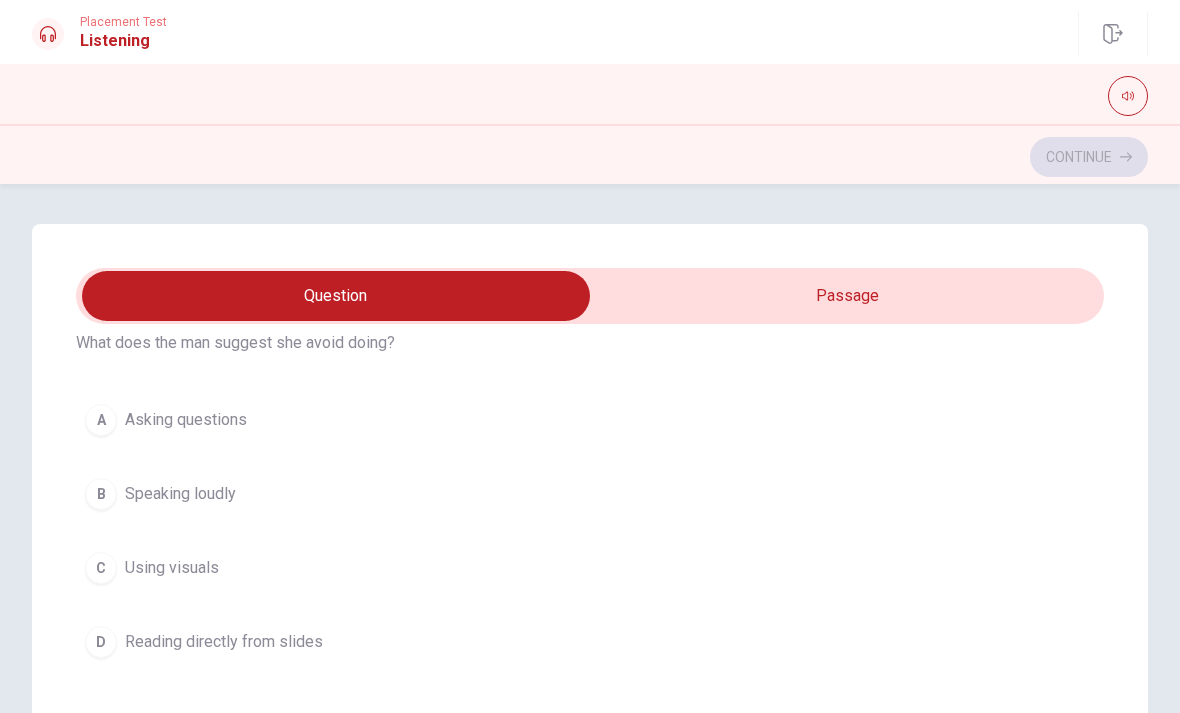 scroll, scrollTop: 536, scrollLeft: 0, axis: vertical 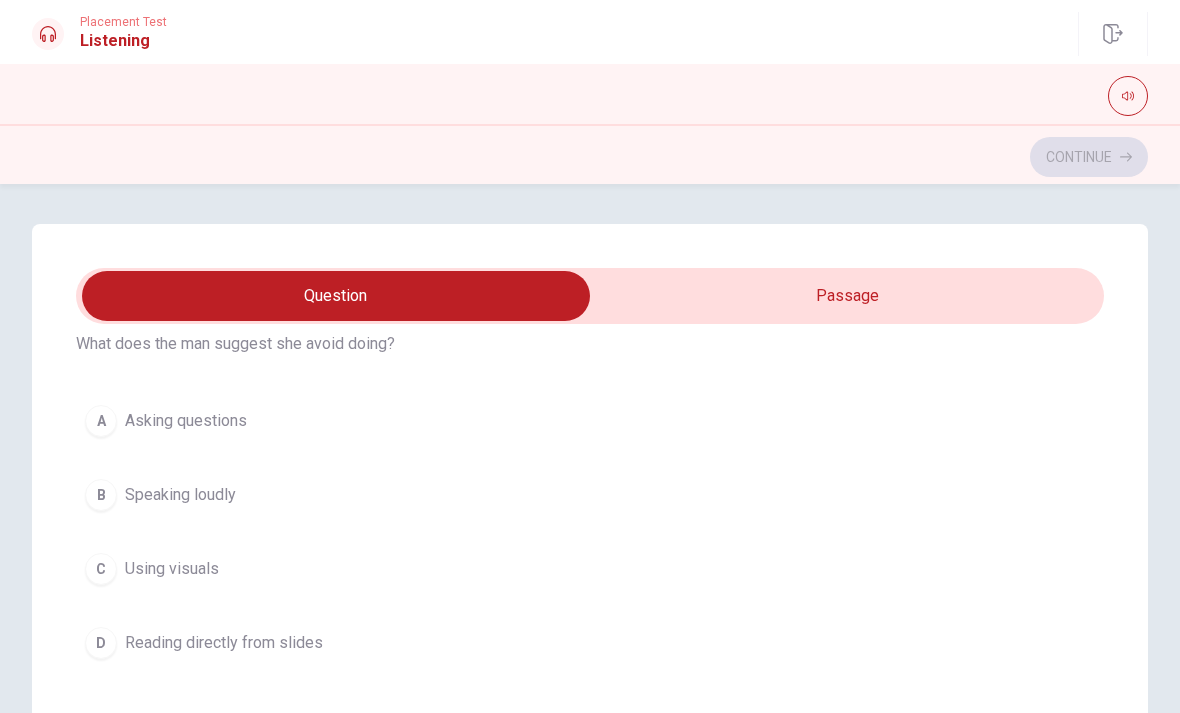 click on "Using visuals" at bounding box center [172, 569] 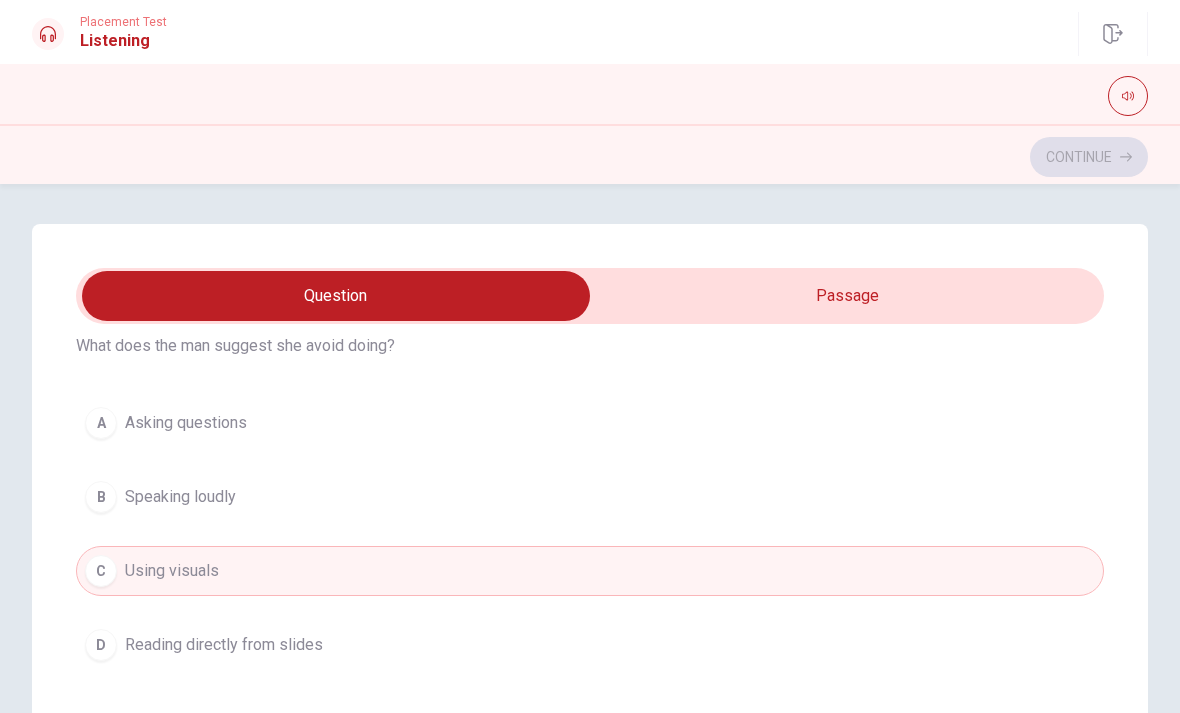 scroll, scrollTop: 538, scrollLeft: 0, axis: vertical 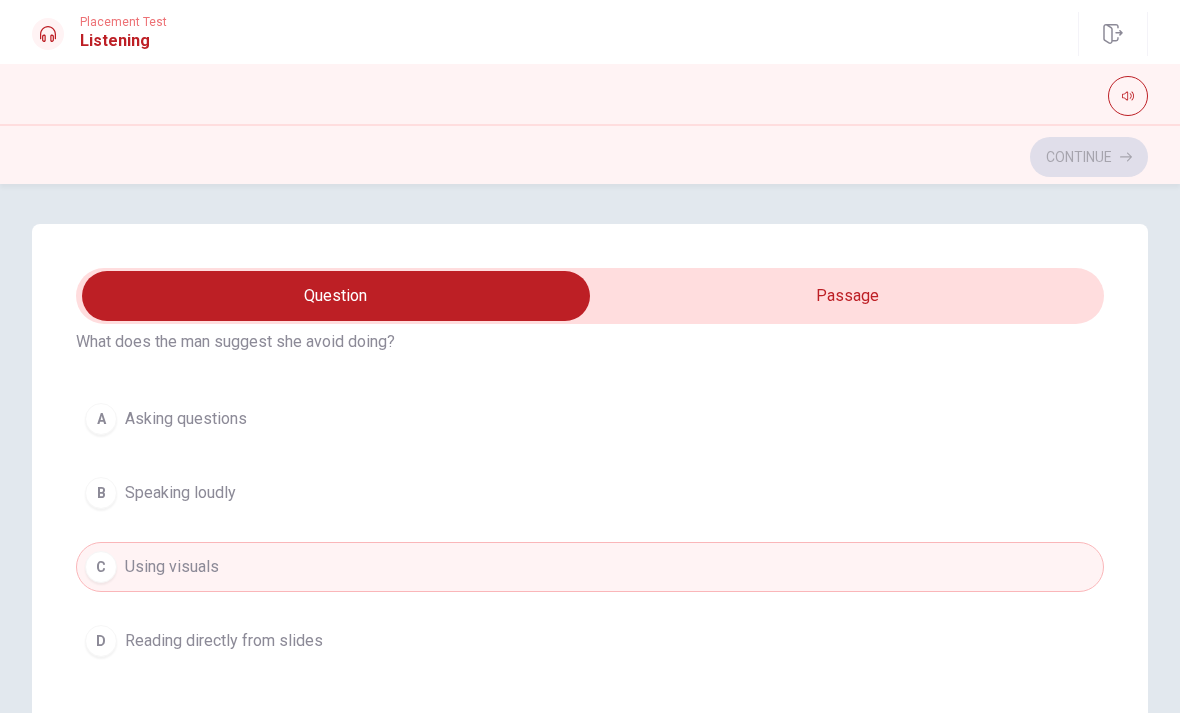 click on "D Reading directly from slides" at bounding box center (590, 641) 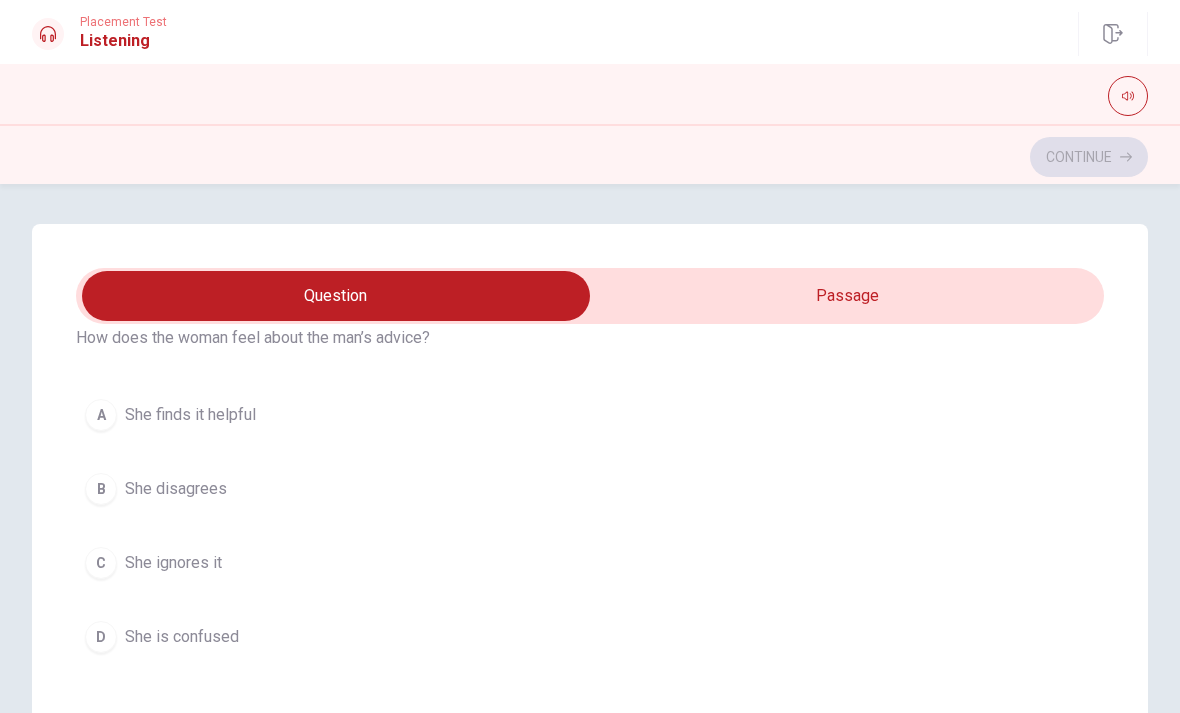 scroll, scrollTop: 998, scrollLeft: 0, axis: vertical 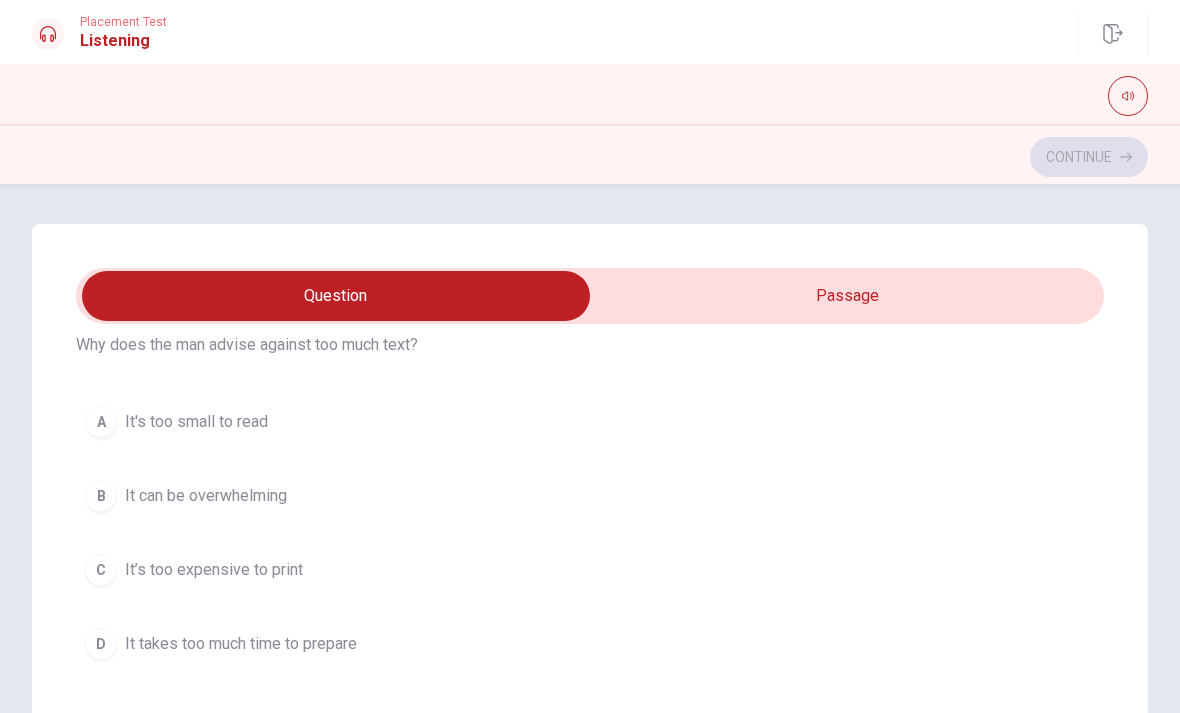 click on "B It can be overwhelming" at bounding box center [590, 496] 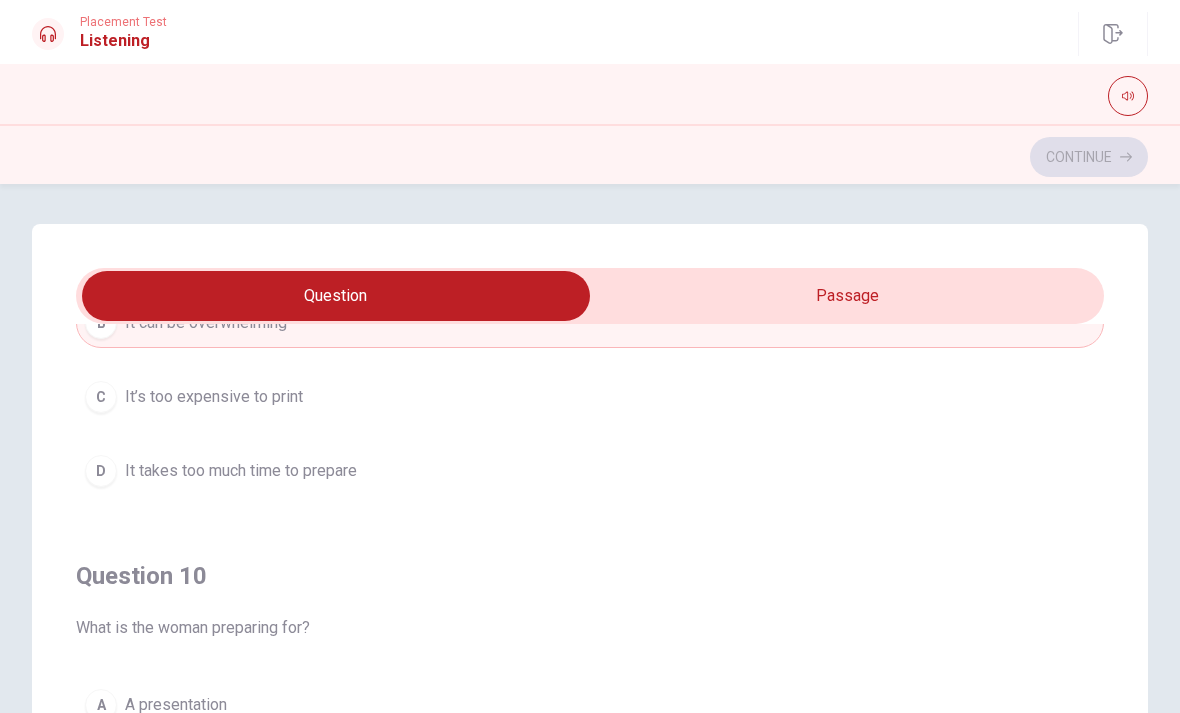scroll, scrollTop: 1620, scrollLeft: 0, axis: vertical 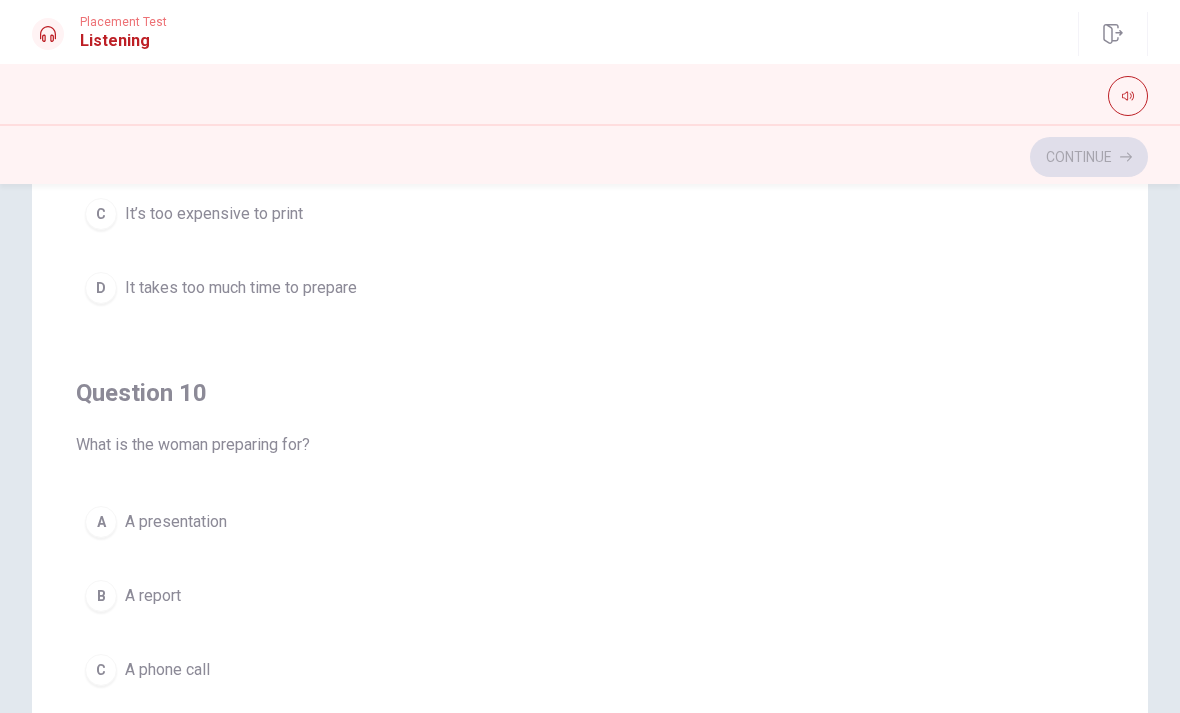 click on "A A presentation" at bounding box center [590, 522] 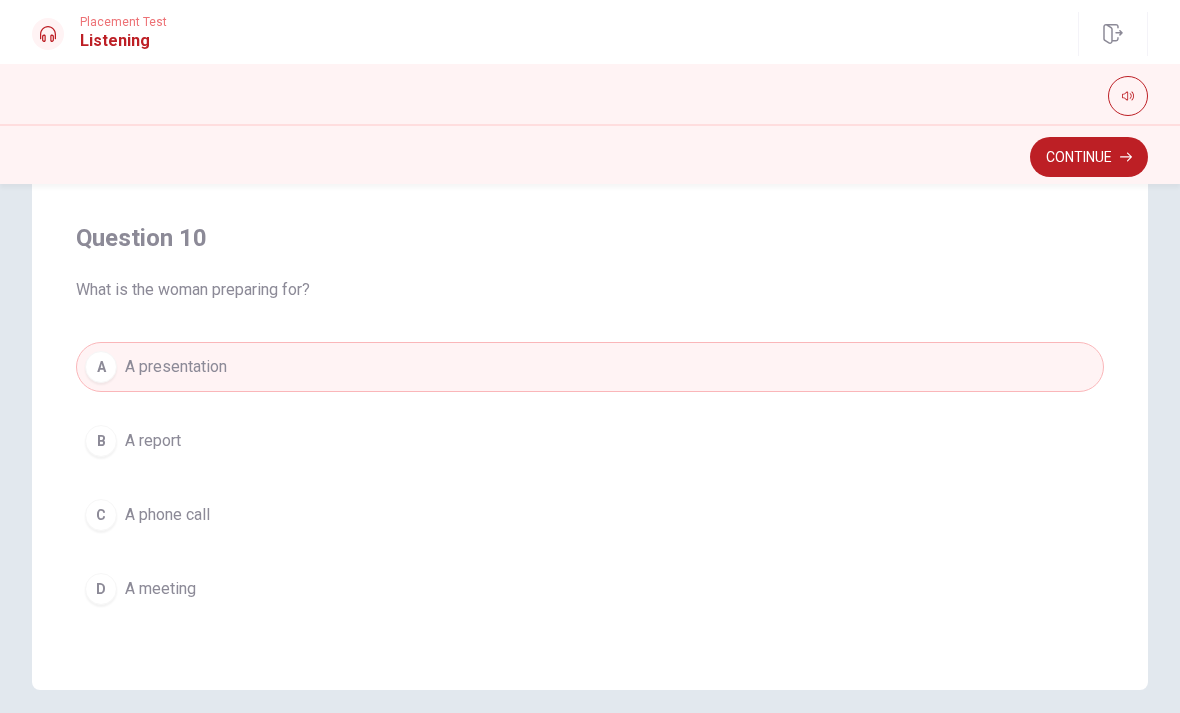 scroll, scrollTop: 338, scrollLeft: 0, axis: vertical 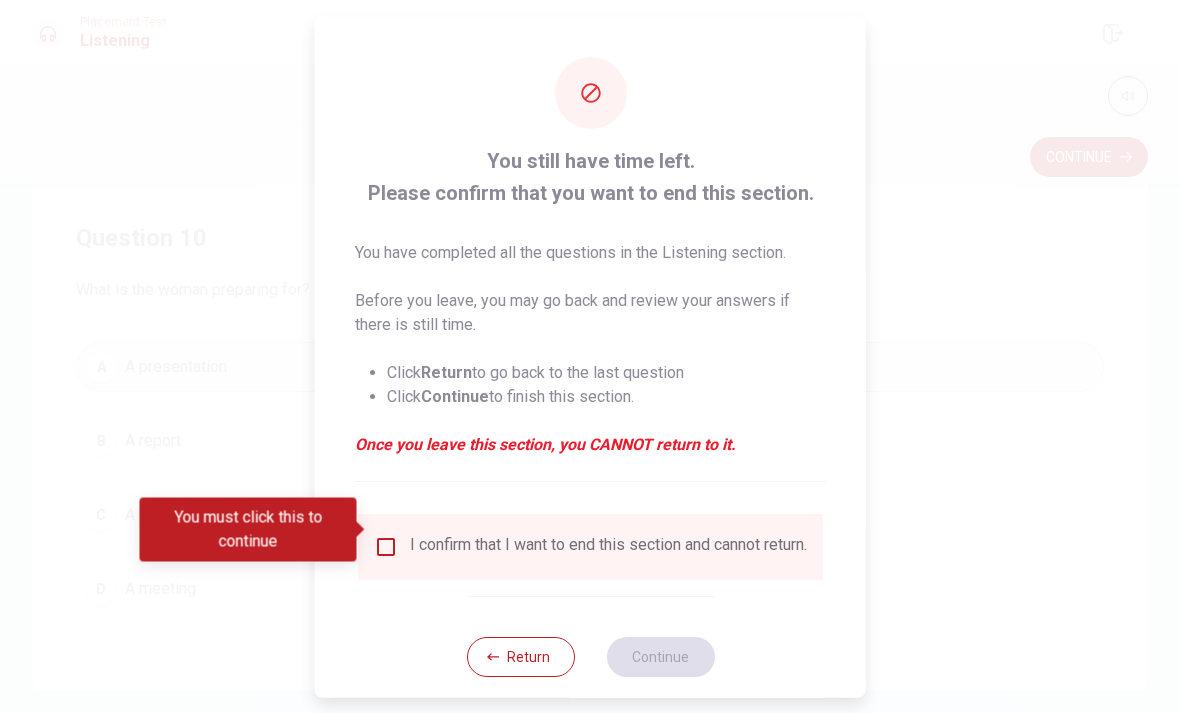click on "I confirm that I want to end this section and cannot return." at bounding box center (608, 546) 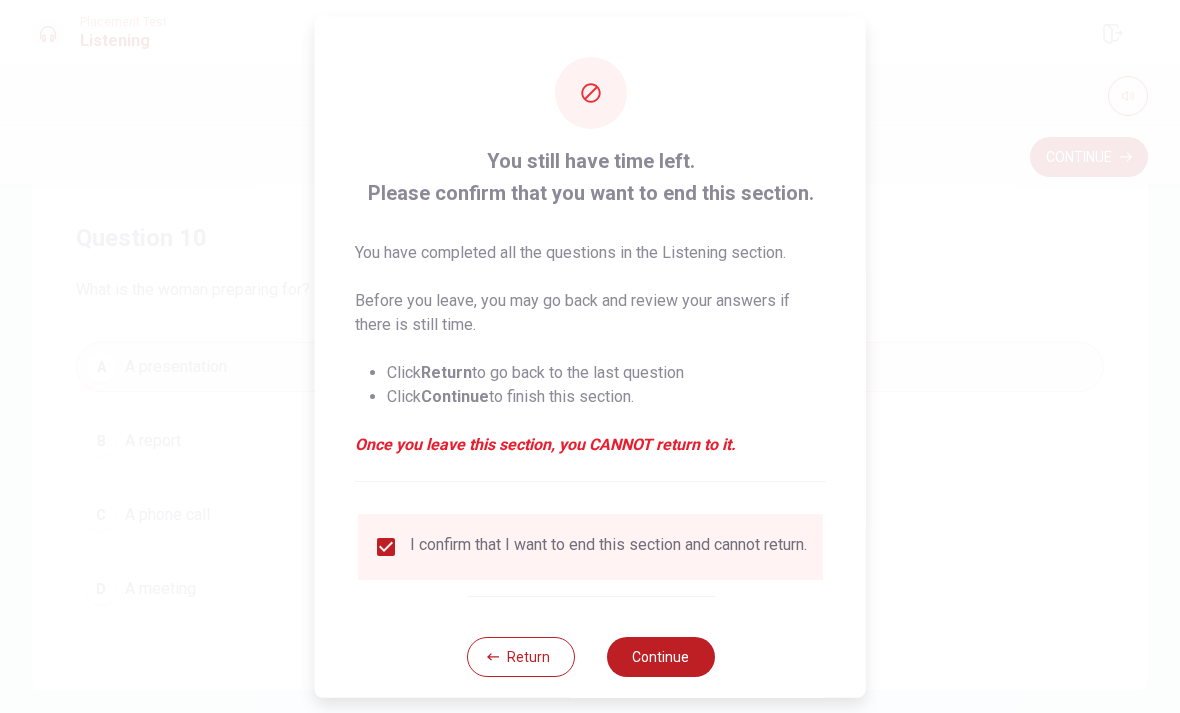 click on "Continue" at bounding box center (660, 656) 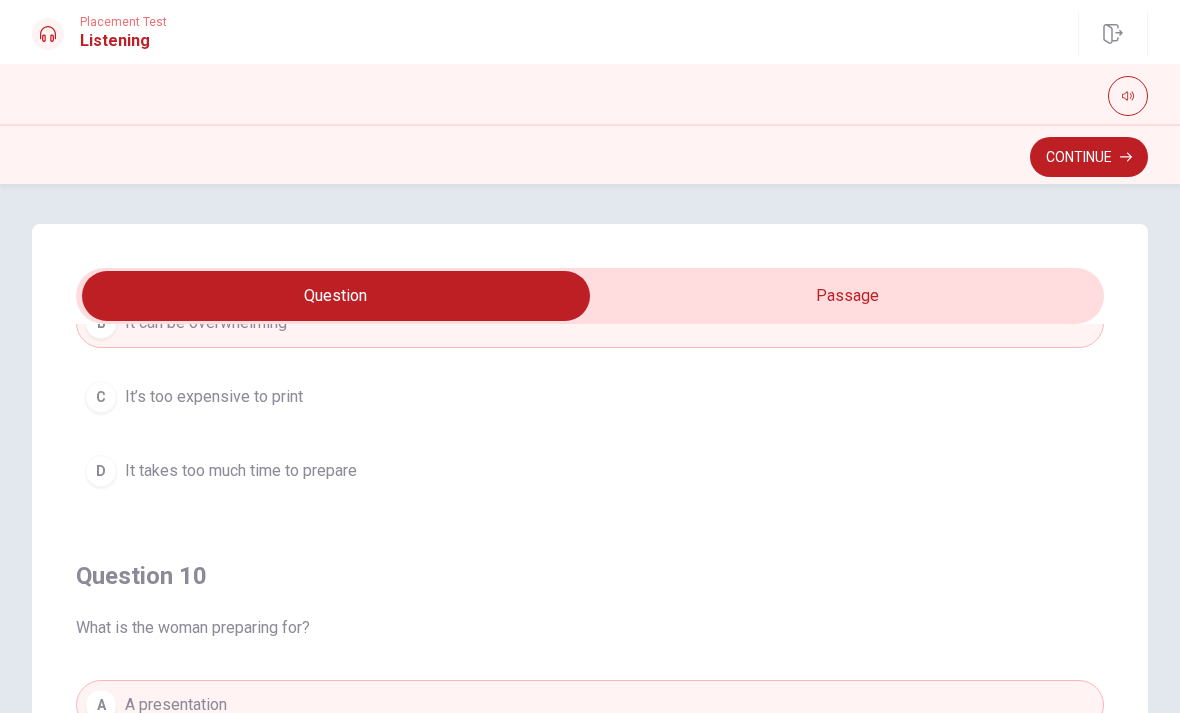 type on "83" 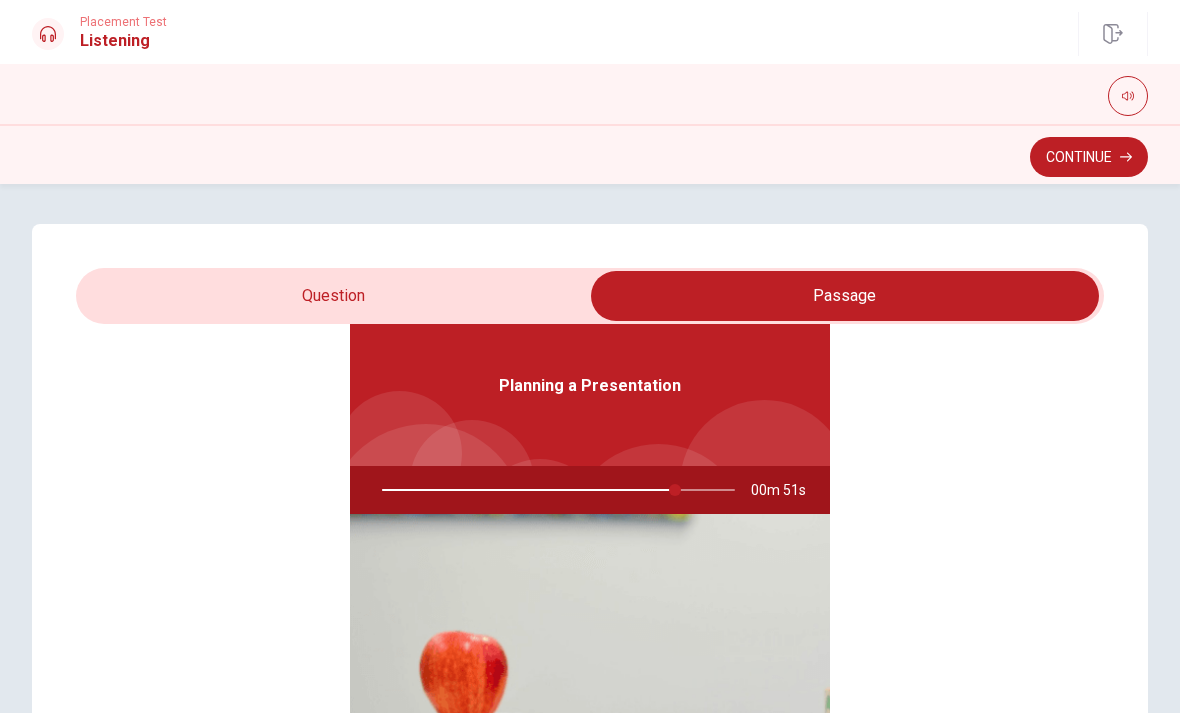 scroll, scrollTop: 112, scrollLeft: 0, axis: vertical 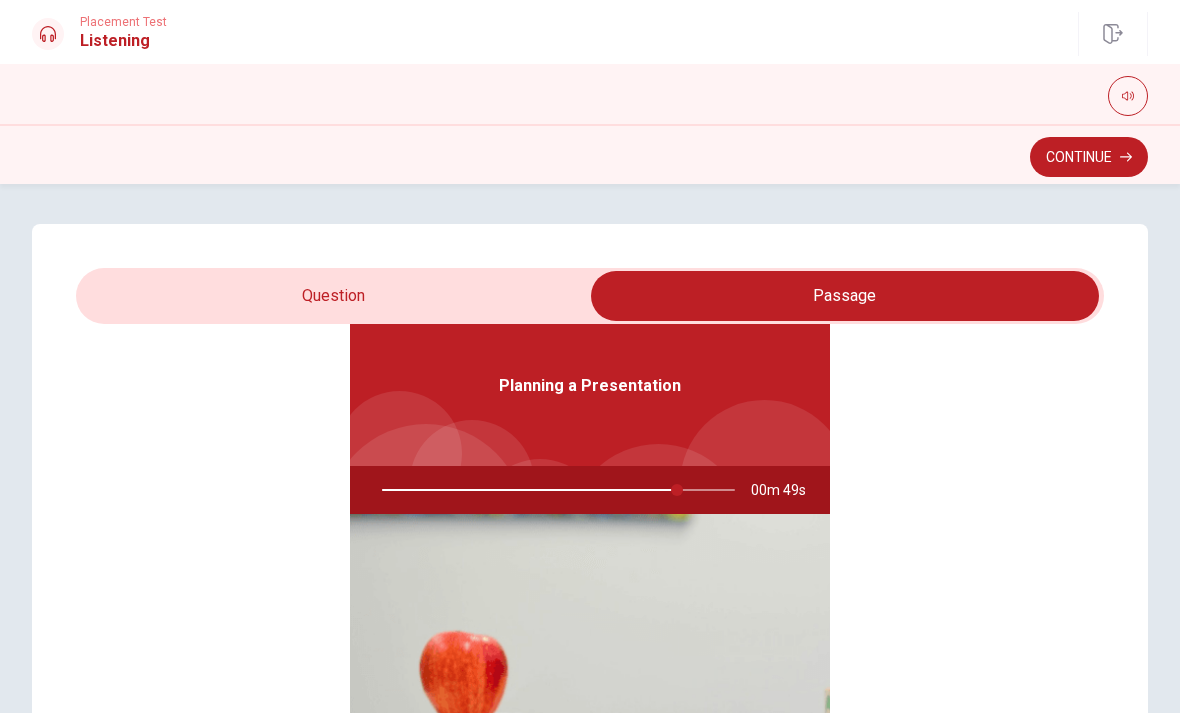 type on "84" 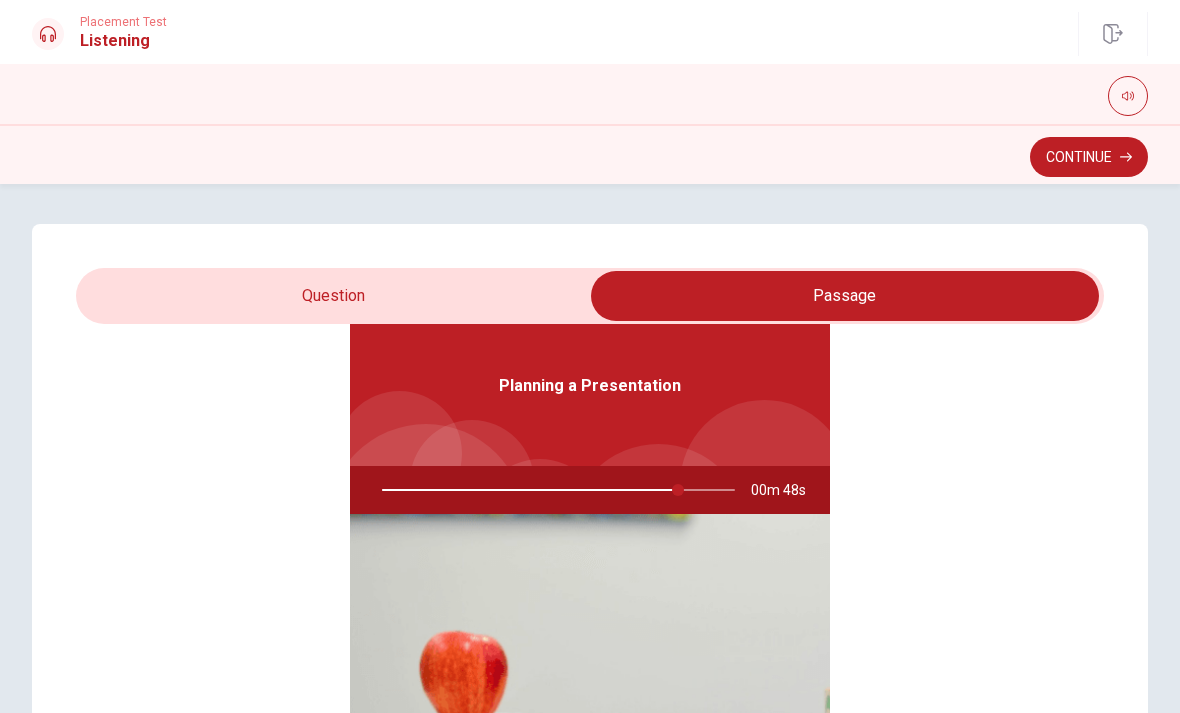 click at bounding box center [845, 296] 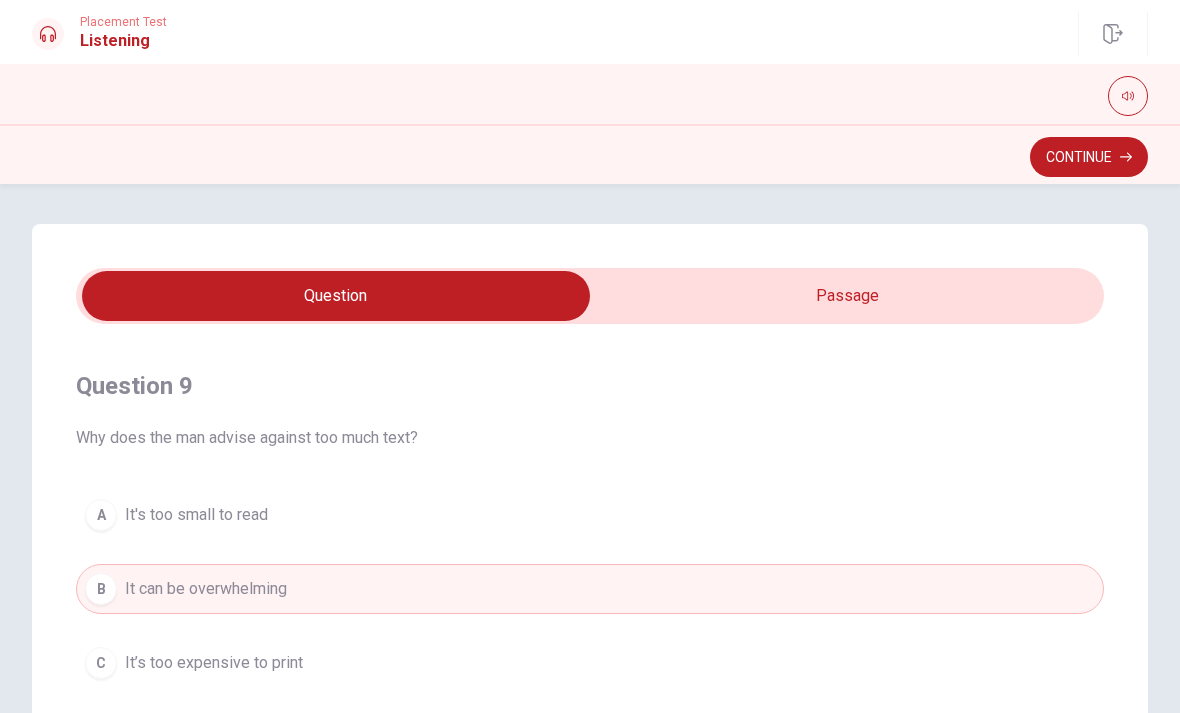 scroll, scrollTop: 1352, scrollLeft: 0, axis: vertical 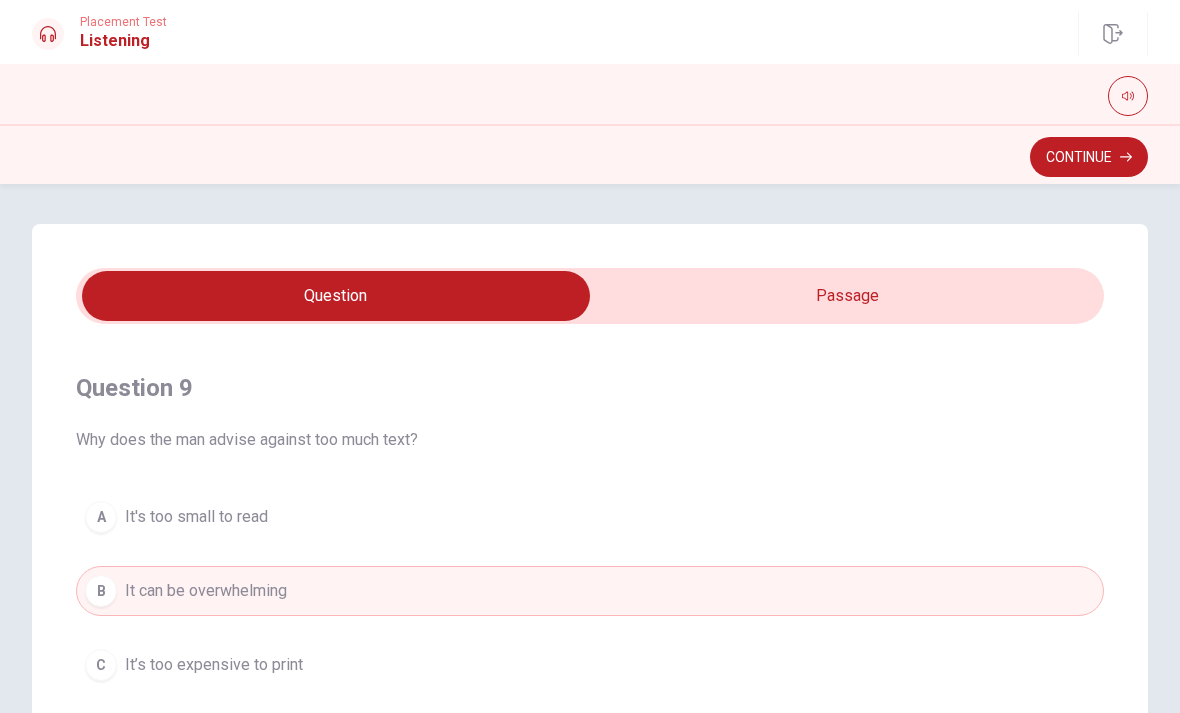 click at bounding box center (336, 296) 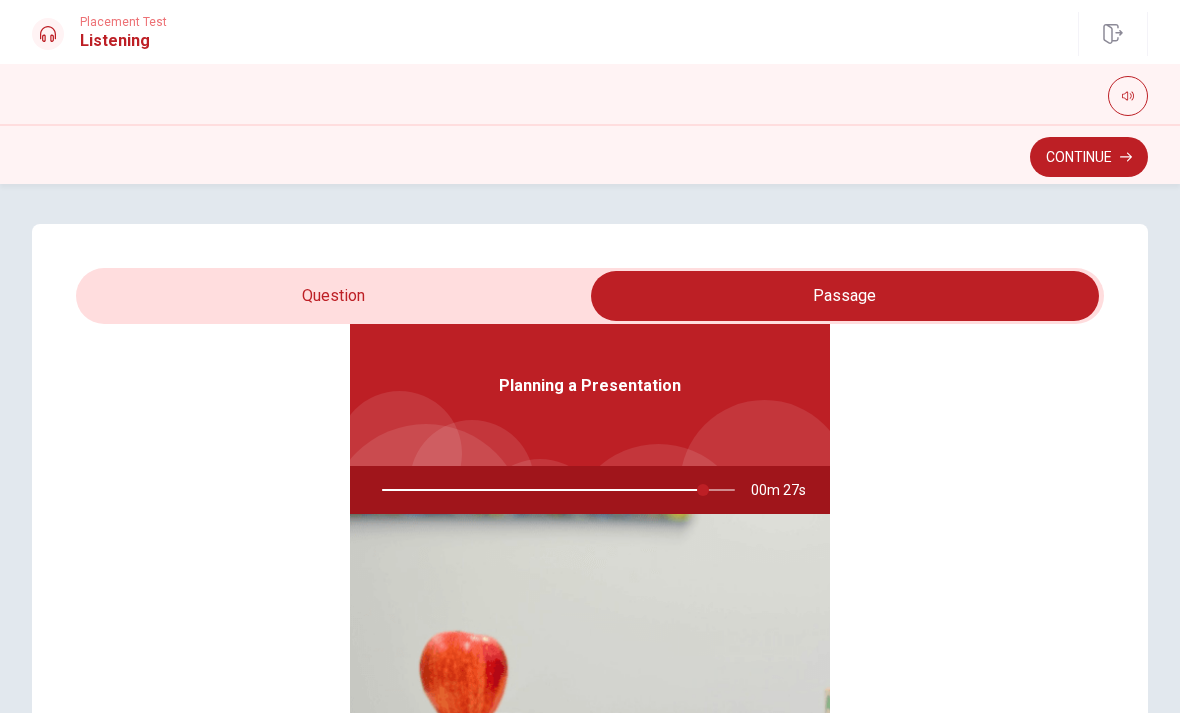 type on "91" 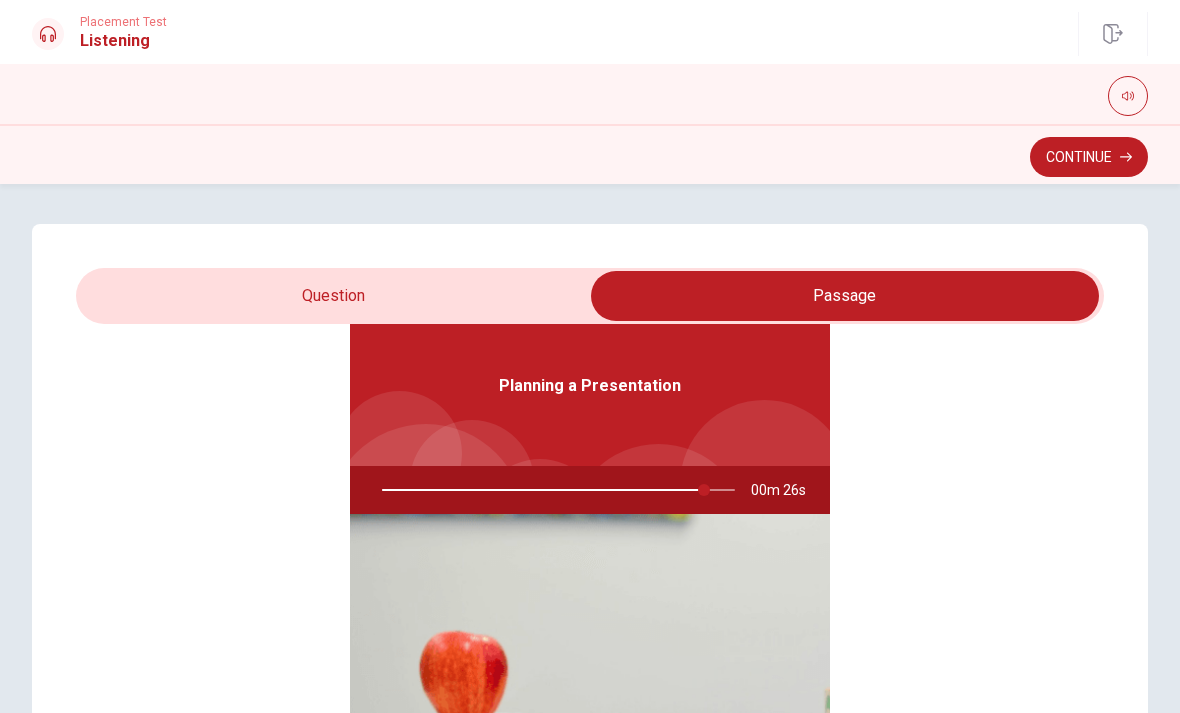 click at bounding box center [845, 296] 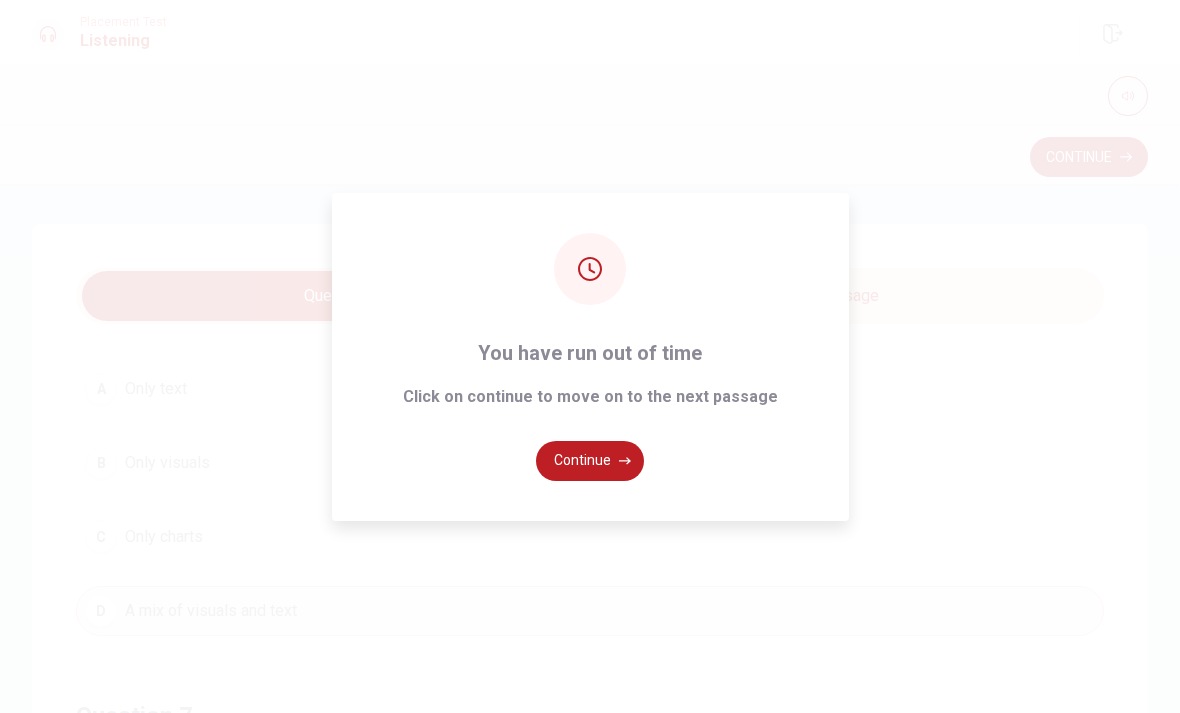 click on "Continue" at bounding box center [590, 461] 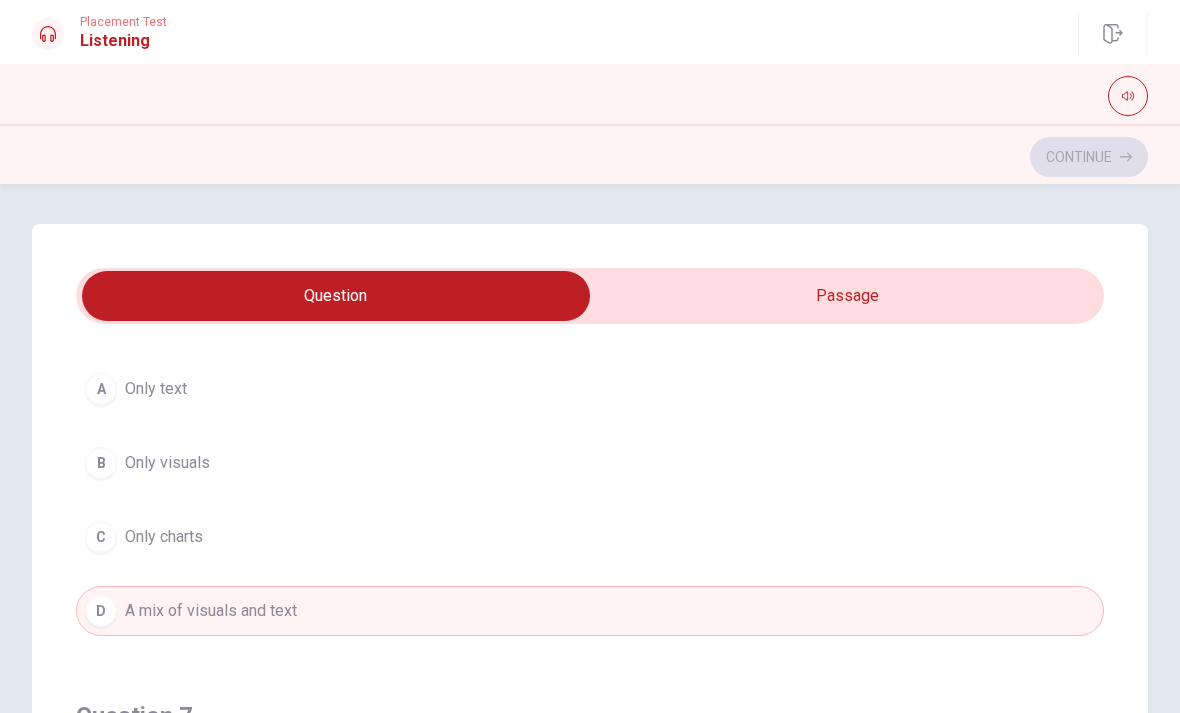 click on "D A mix of visuals and text" at bounding box center (590, 611) 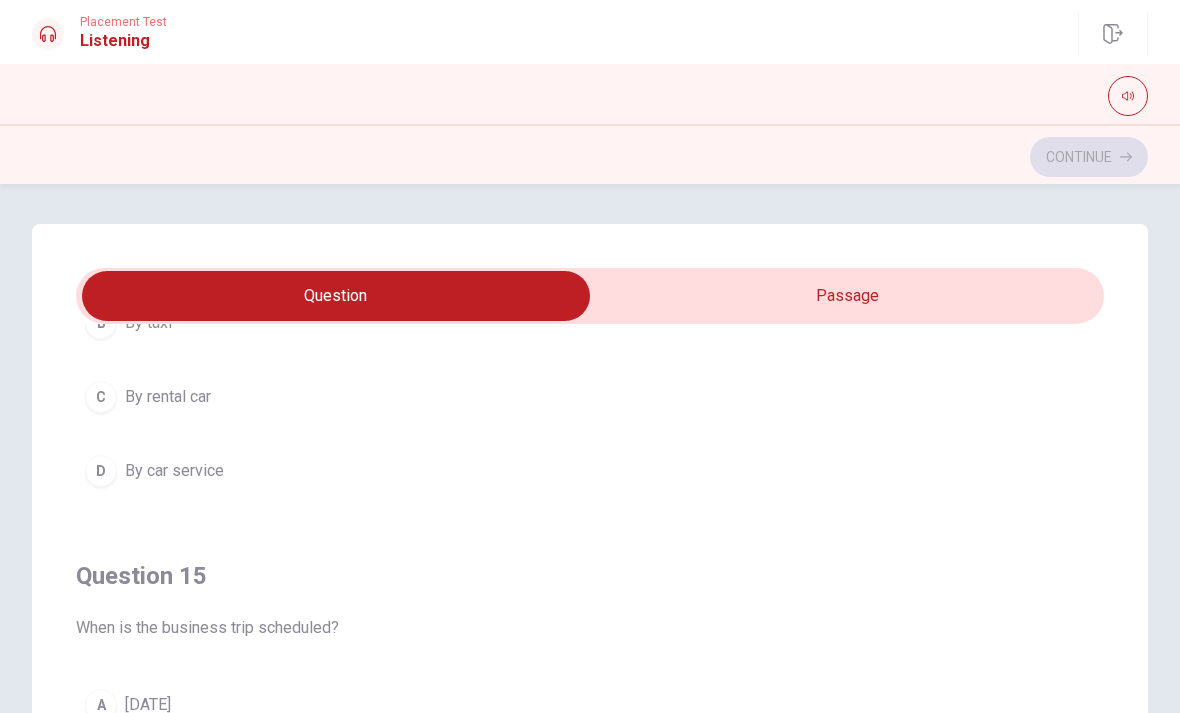 scroll, scrollTop: 1620, scrollLeft: 0, axis: vertical 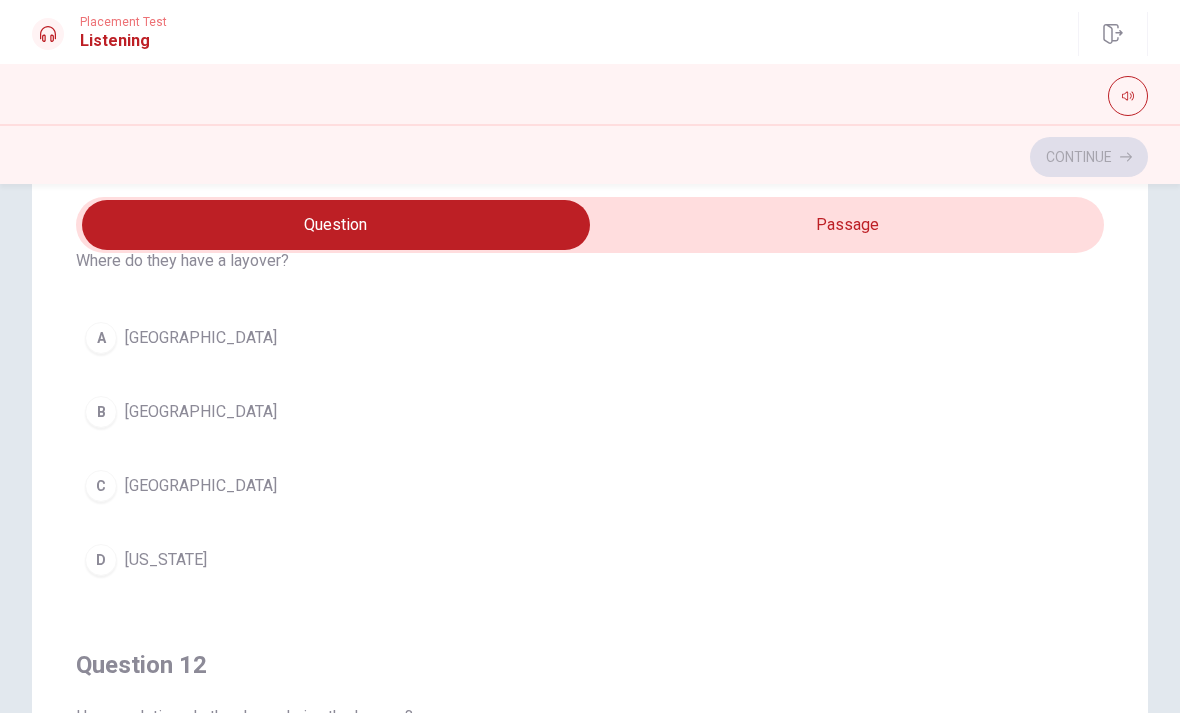 click on "B [GEOGRAPHIC_DATA]" at bounding box center (590, 412) 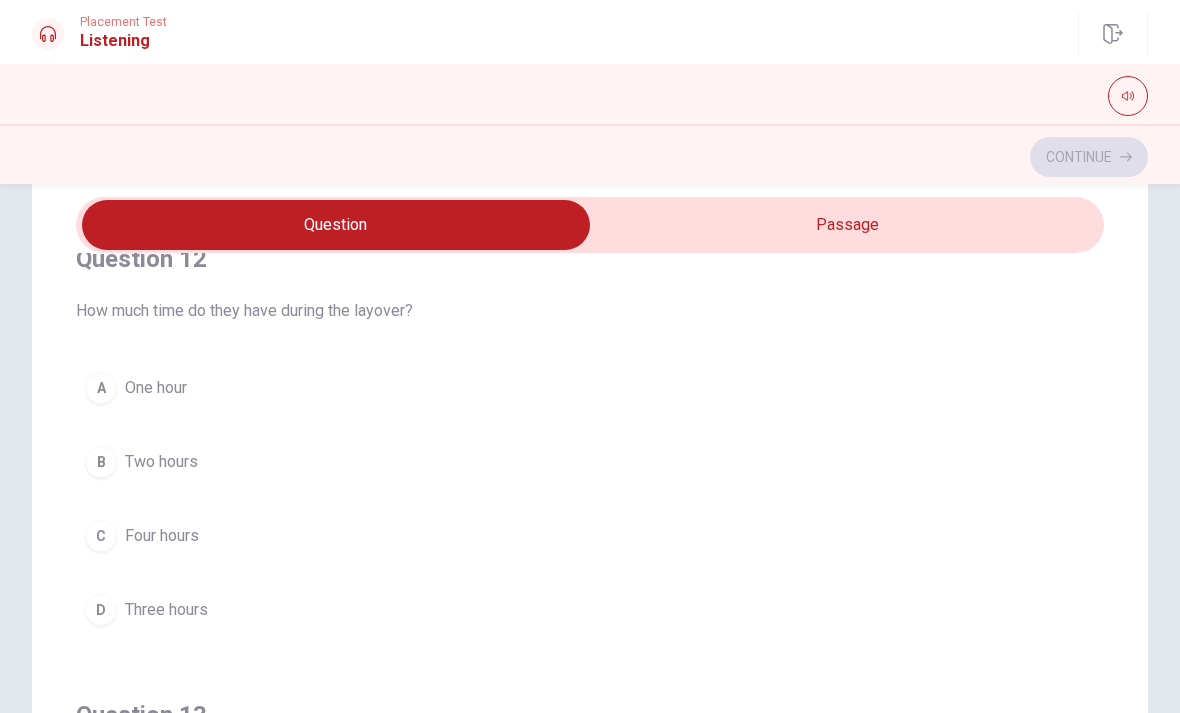 scroll, scrollTop: 497, scrollLeft: 0, axis: vertical 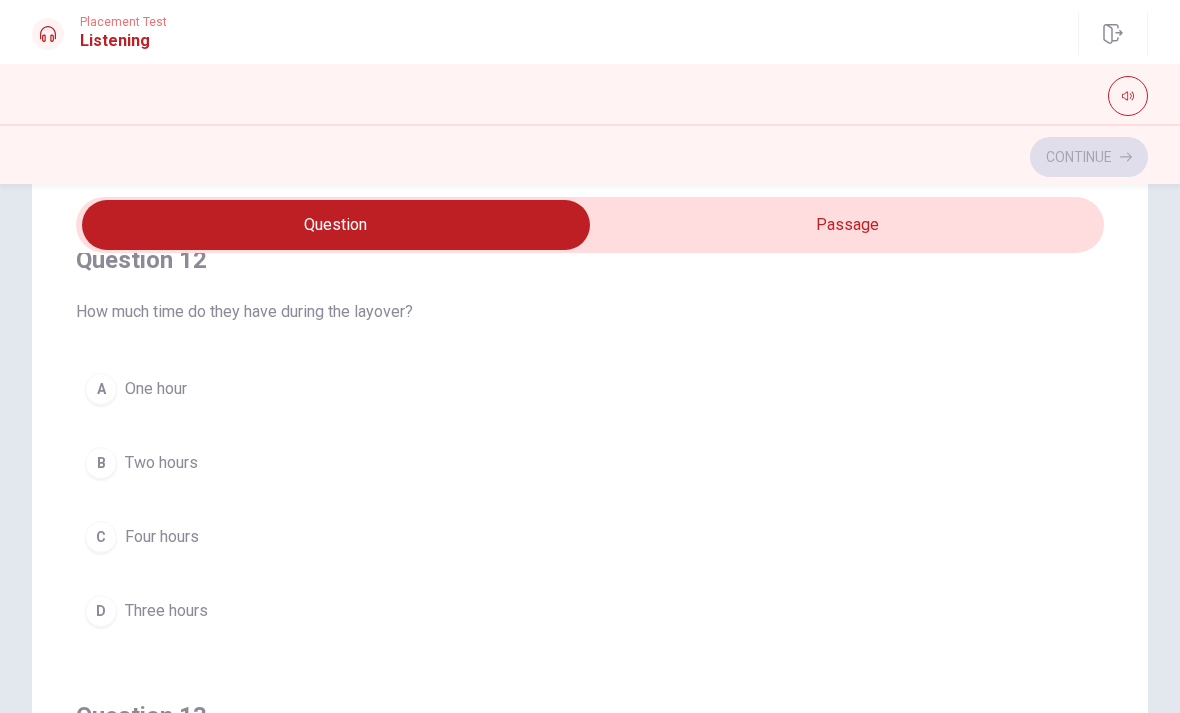 click on "B Two hours" at bounding box center (590, 463) 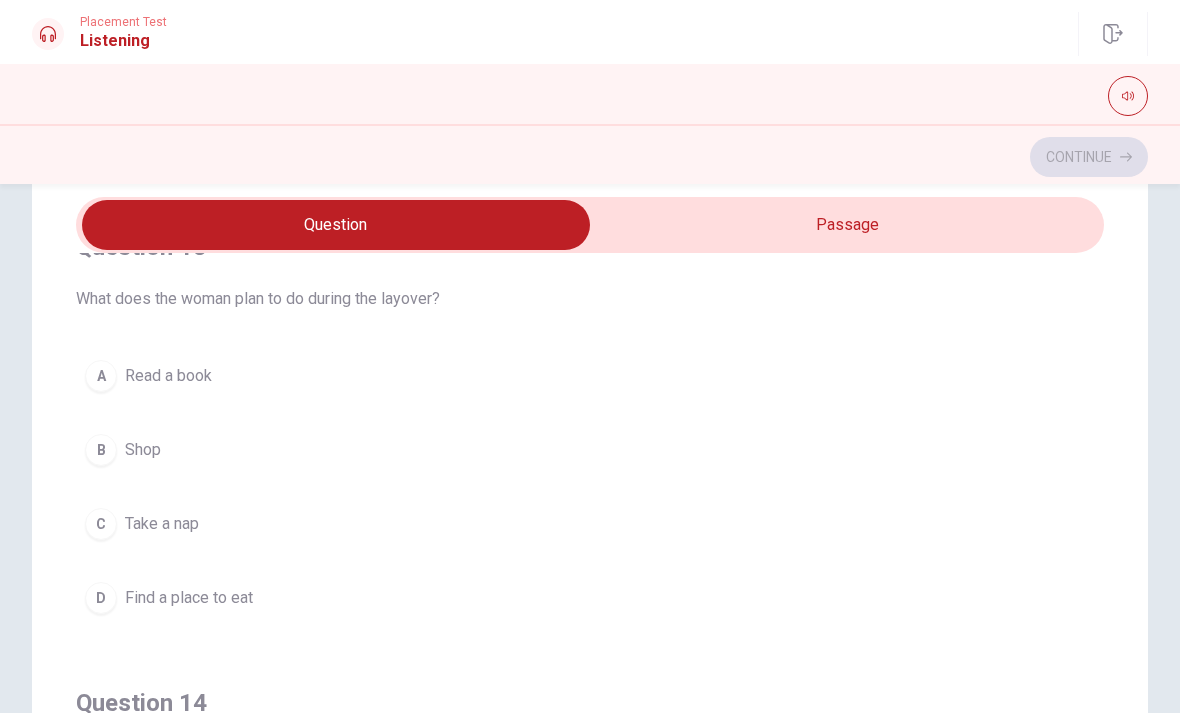scroll, scrollTop: 967, scrollLeft: 0, axis: vertical 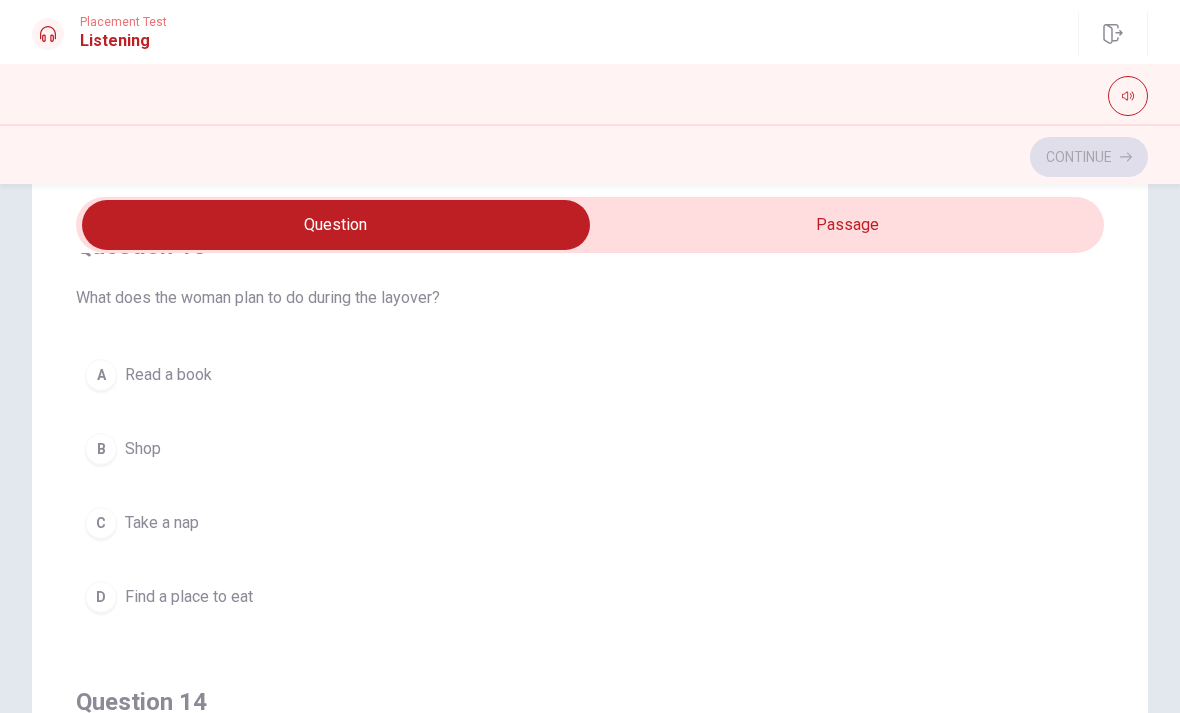 click on "D Find a place to eat" at bounding box center (590, 597) 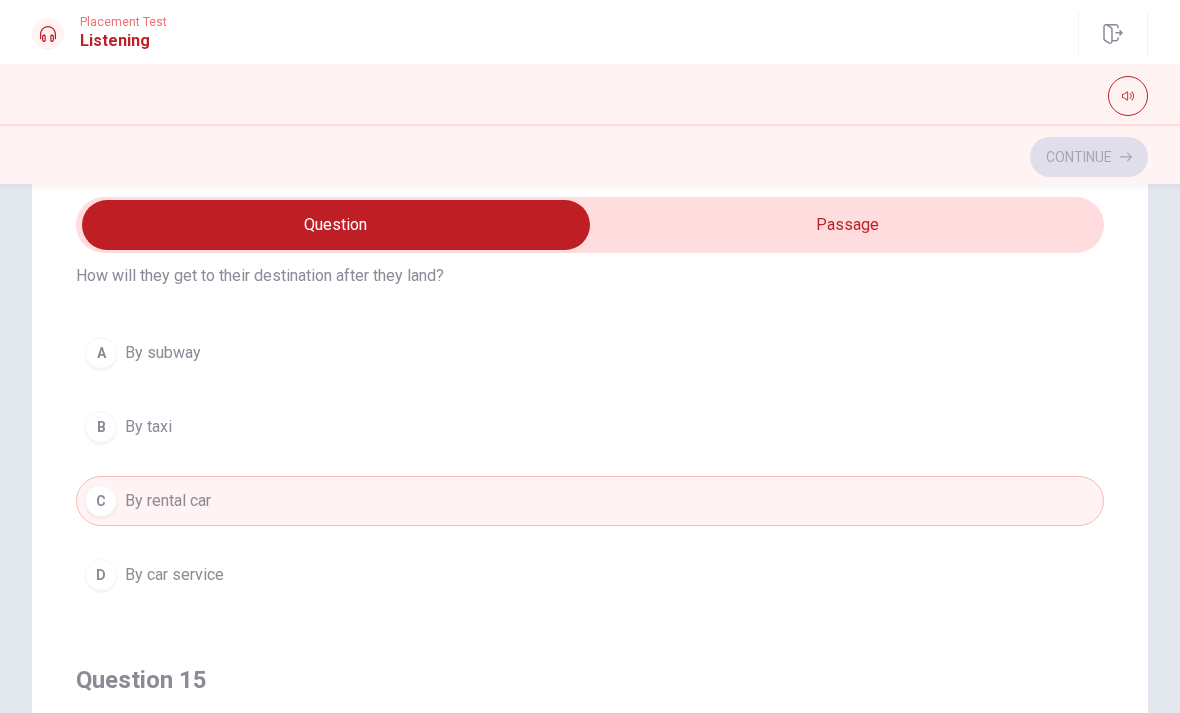 scroll, scrollTop: 1447, scrollLeft: 0, axis: vertical 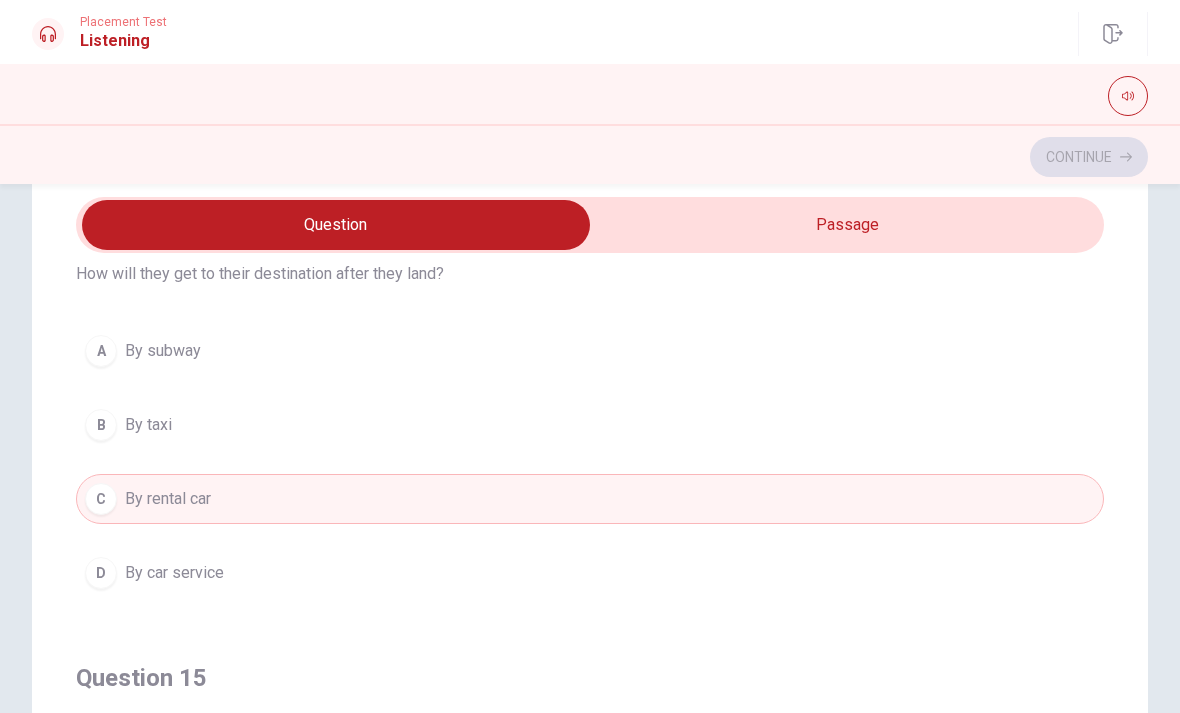 click on "D By car service" at bounding box center [590, 573] 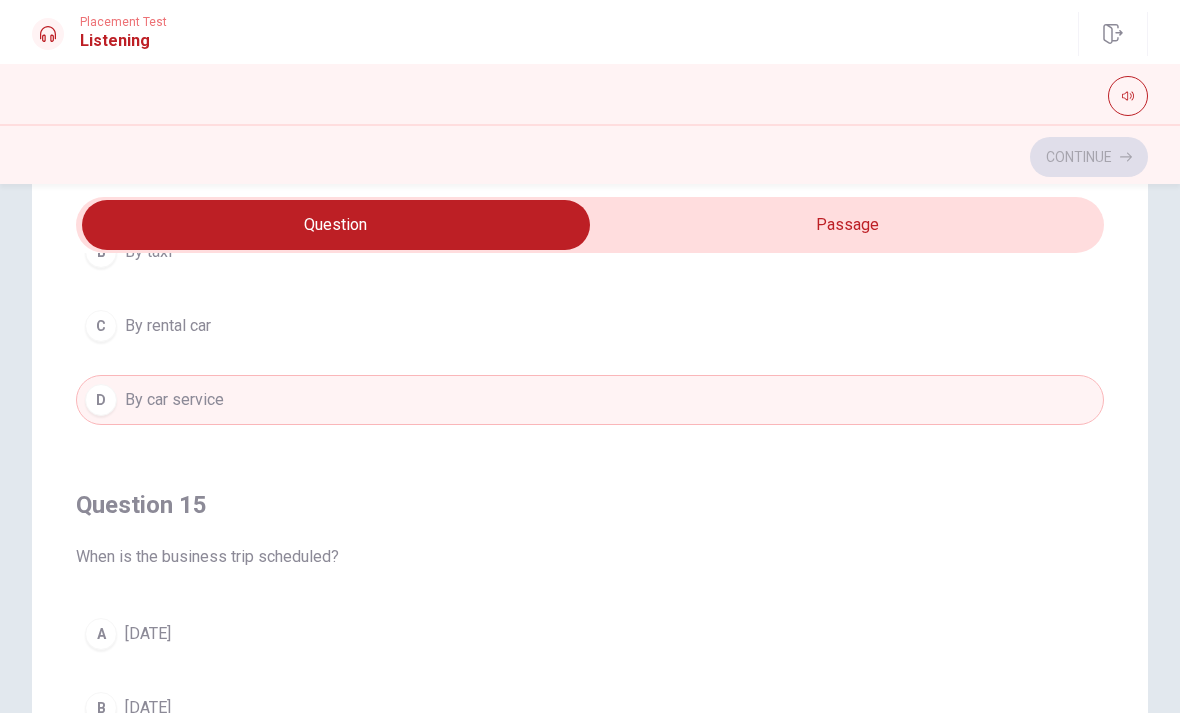 scroll, scrollTop: 1620, scrollLeft: 0, axis: vertical 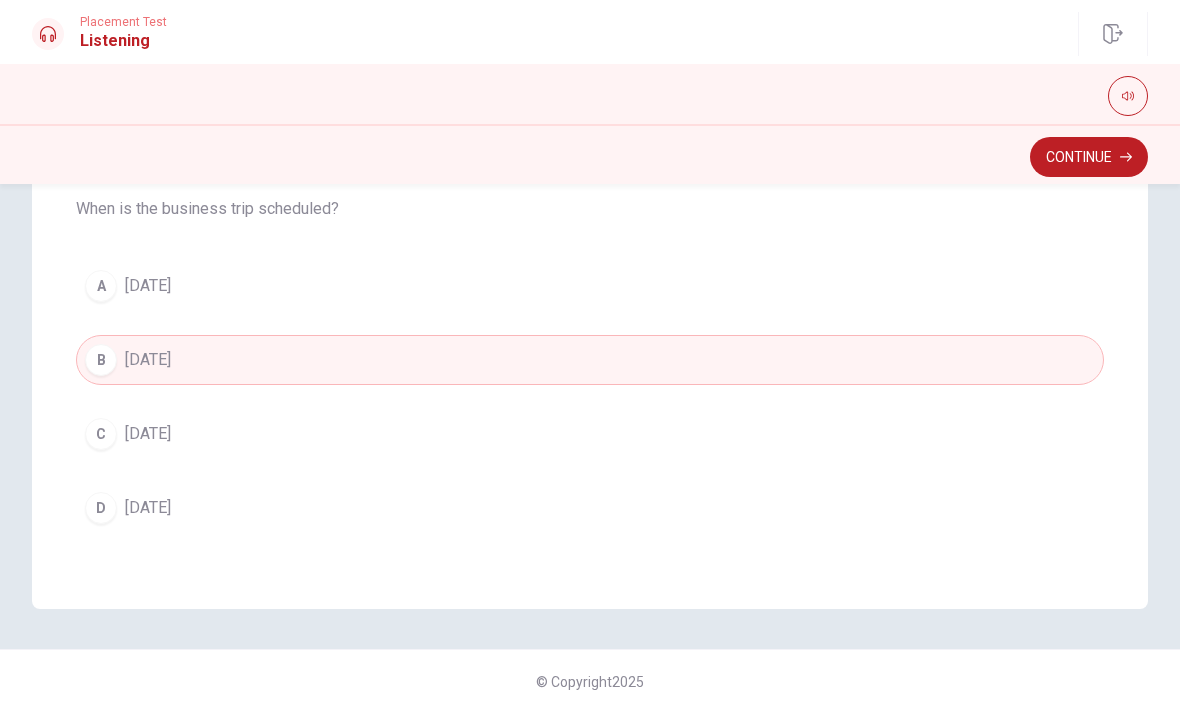click on "D [DATE]" at bounding box center [590, 508] 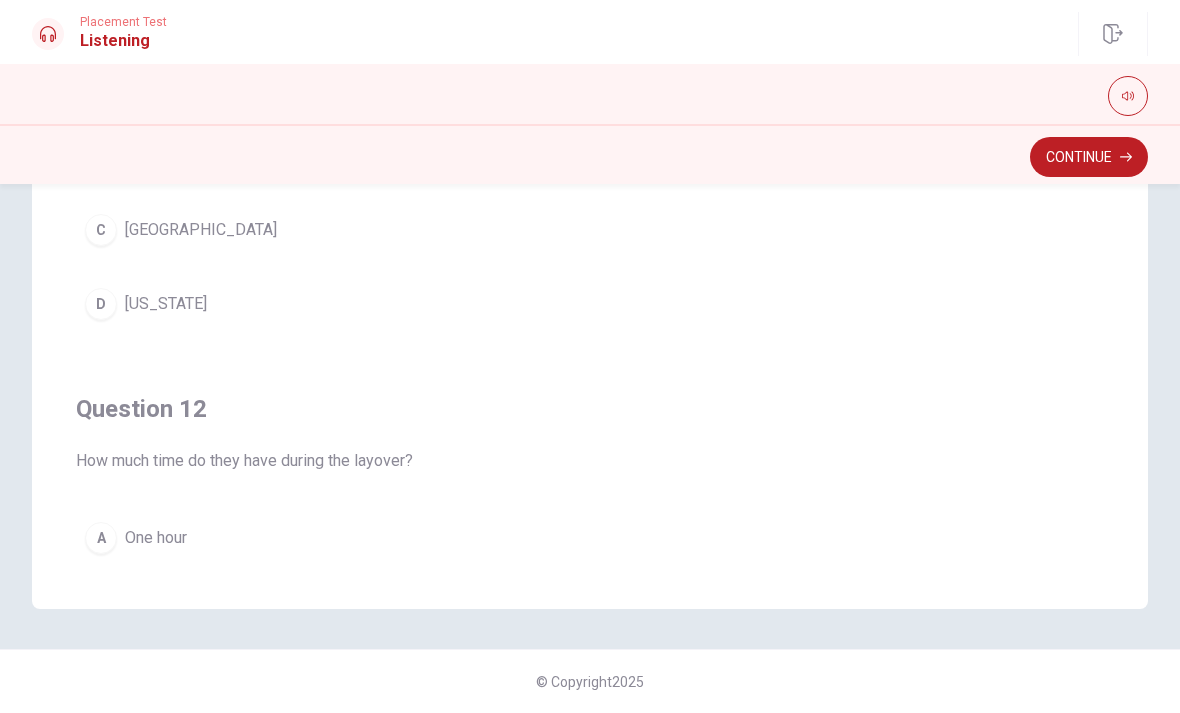 scroll, scrollTop: 0, scrollLeft: 0, axis: both 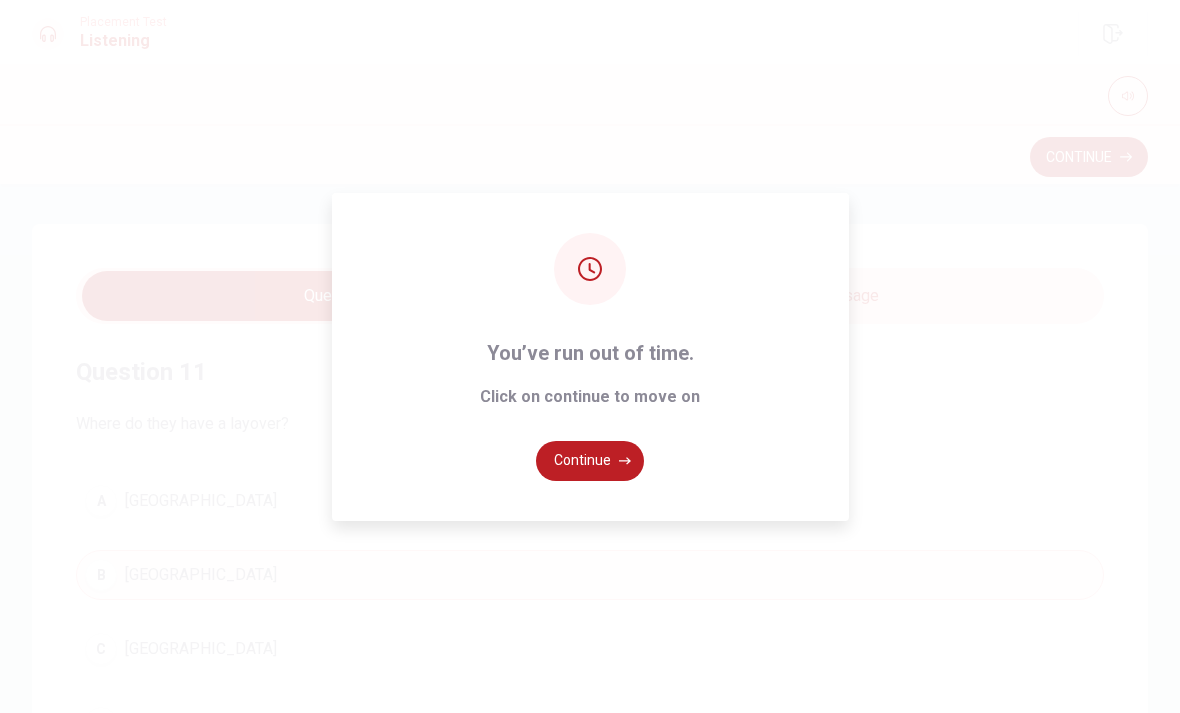 click on "Continue" at bounding box center (590, 461) 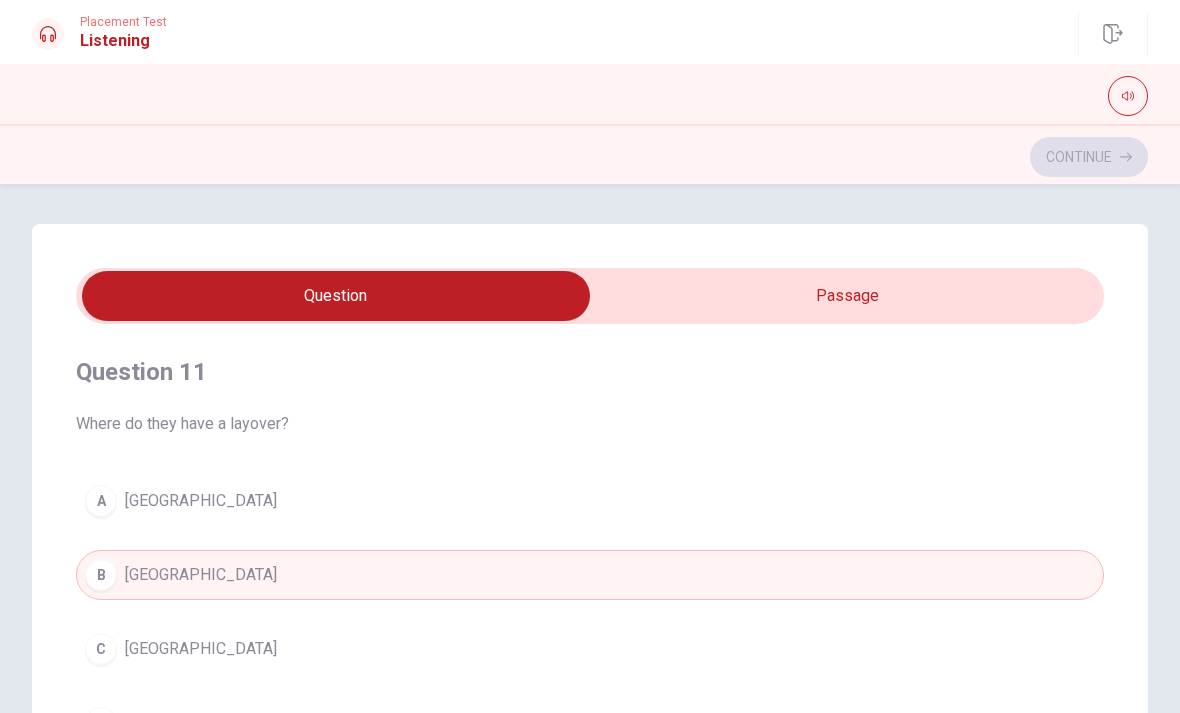 click on "B [GEOGRAPHIC_DATA]" at bounding box center (590, 575) 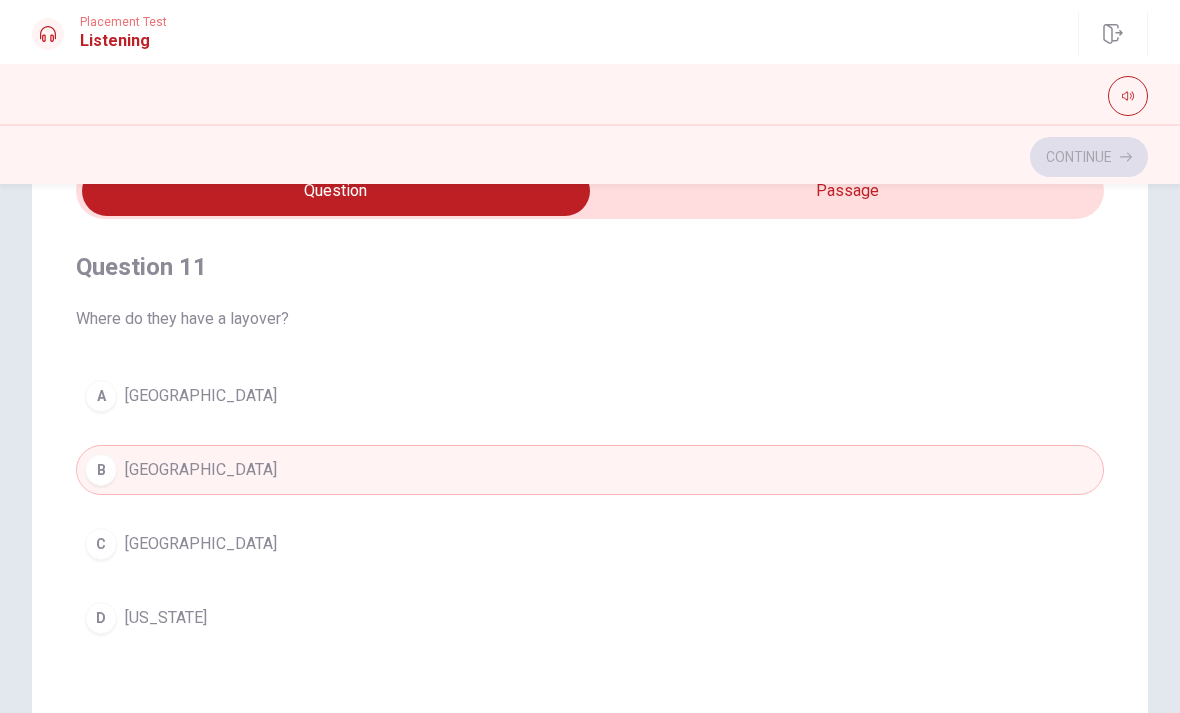 scroll, scrollTop: 103, scrollLeft: 0, axis: vertical 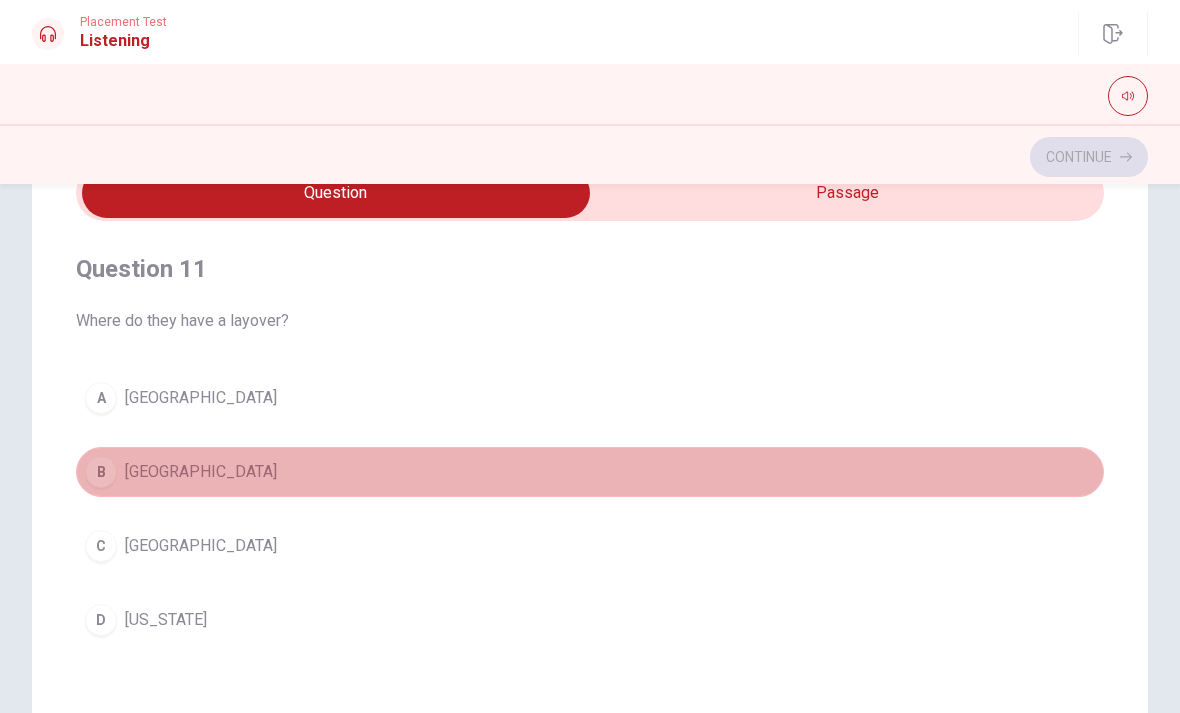click on "B [GEOGRAPHIC_DATA]" at bounding box center [590, 472] 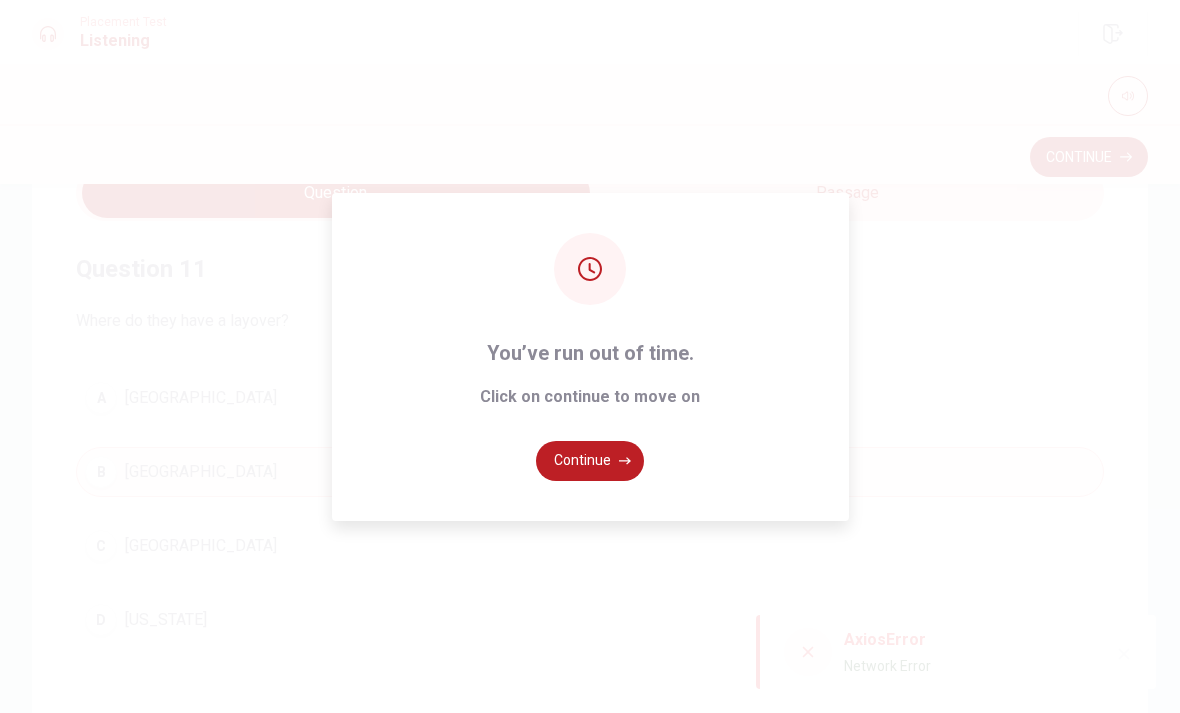 click on "Continue" at bounding box center (590, 461) 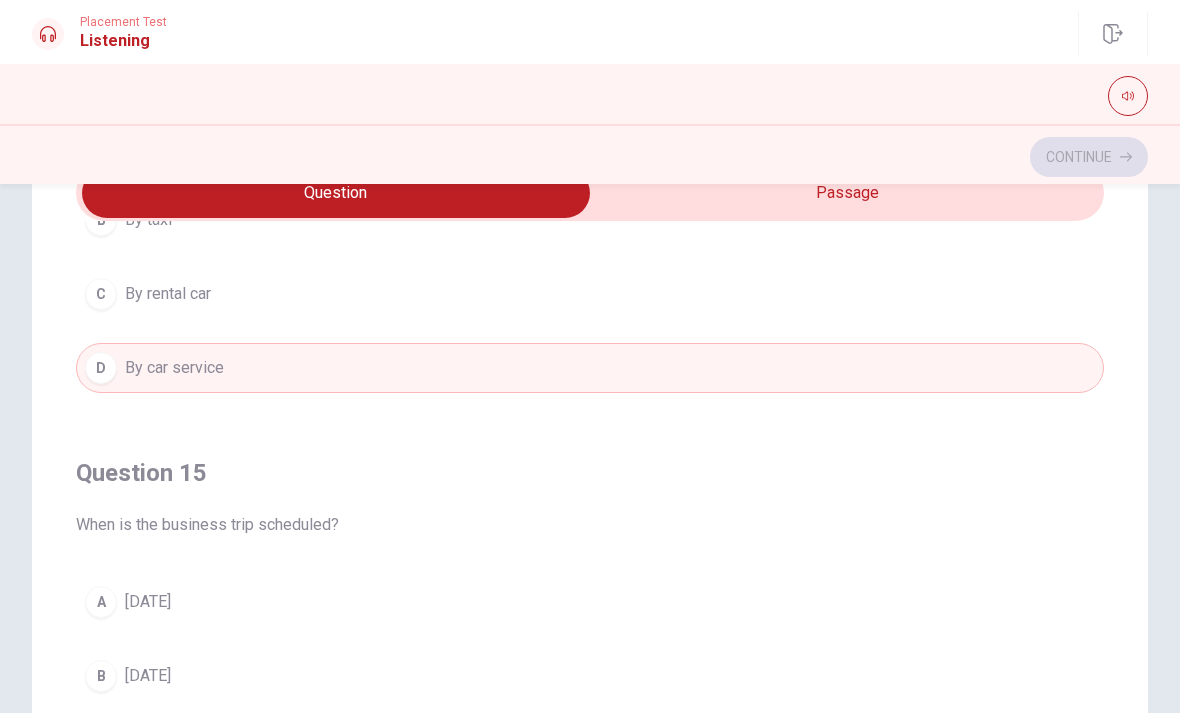 scroll, scrollTop: 1620, scrollLeft: 0, axis: vertical 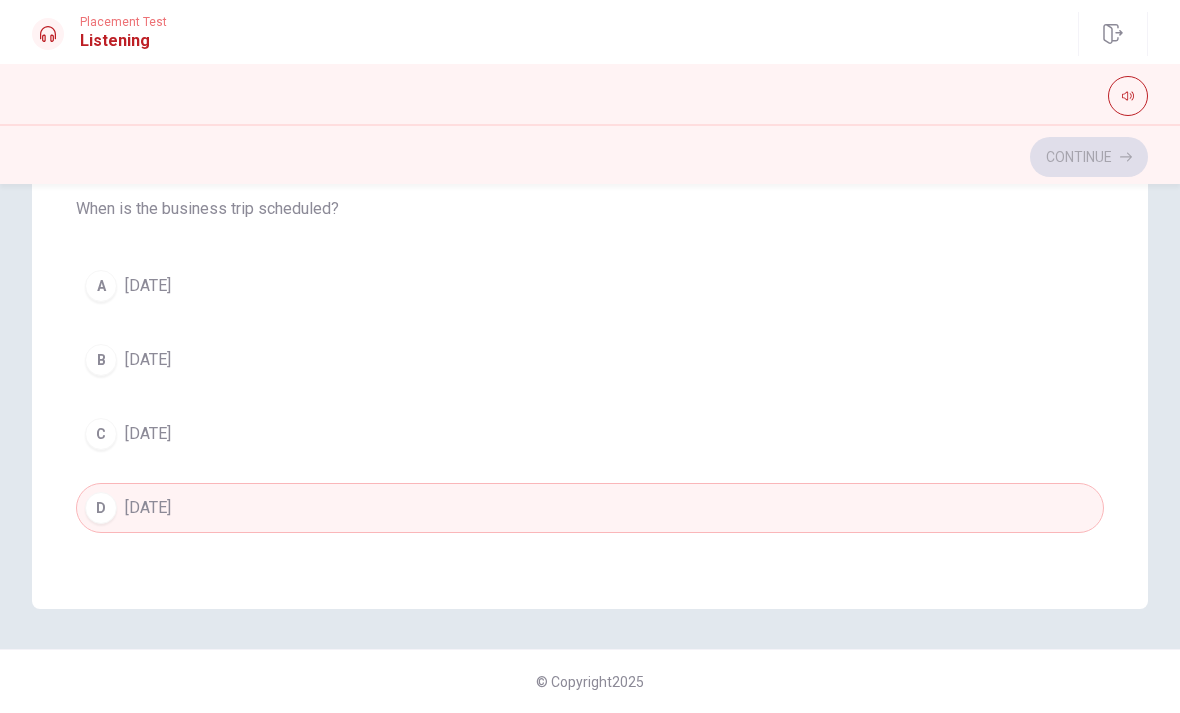 click on "D [DATE]" at bounding box center [590, 508] 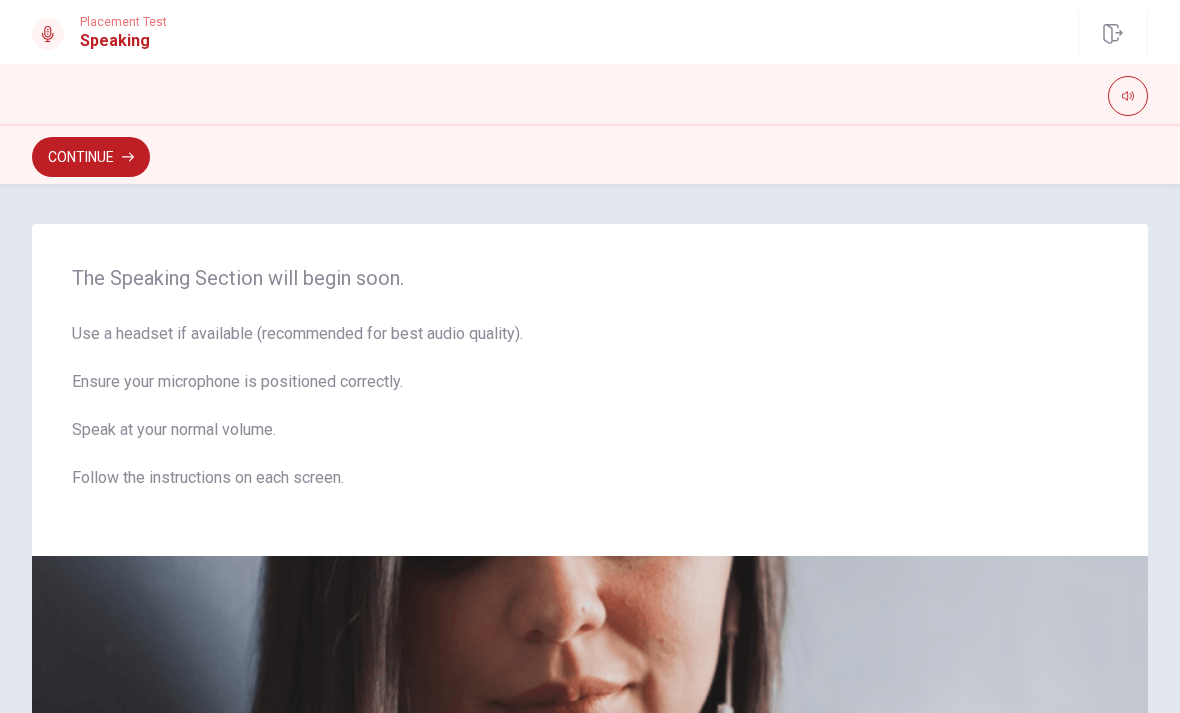 scroll, scrollTop: 0, scrollLeft: 0, axis: both 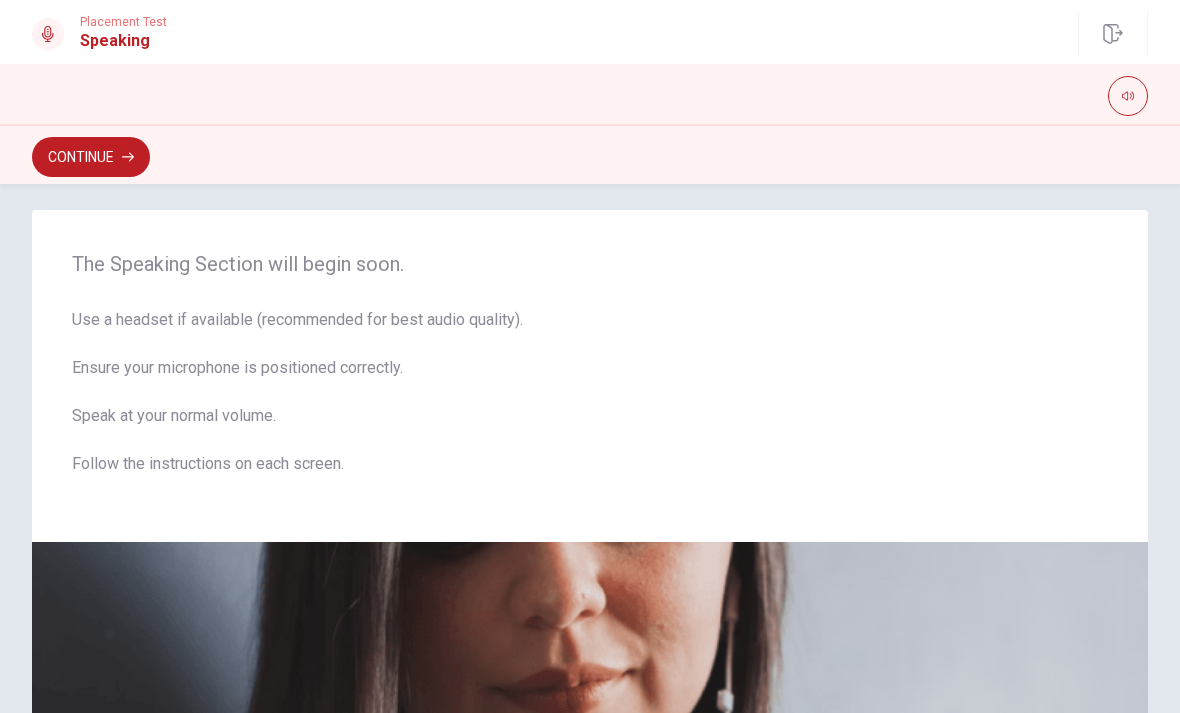 click on "Use a headset if available (recommended for best audio quality).
Ensure your microphone is positioned correctly.
Speak at your normal volume.
Follow the instructions on each screen." at bounding box center [590, 404] 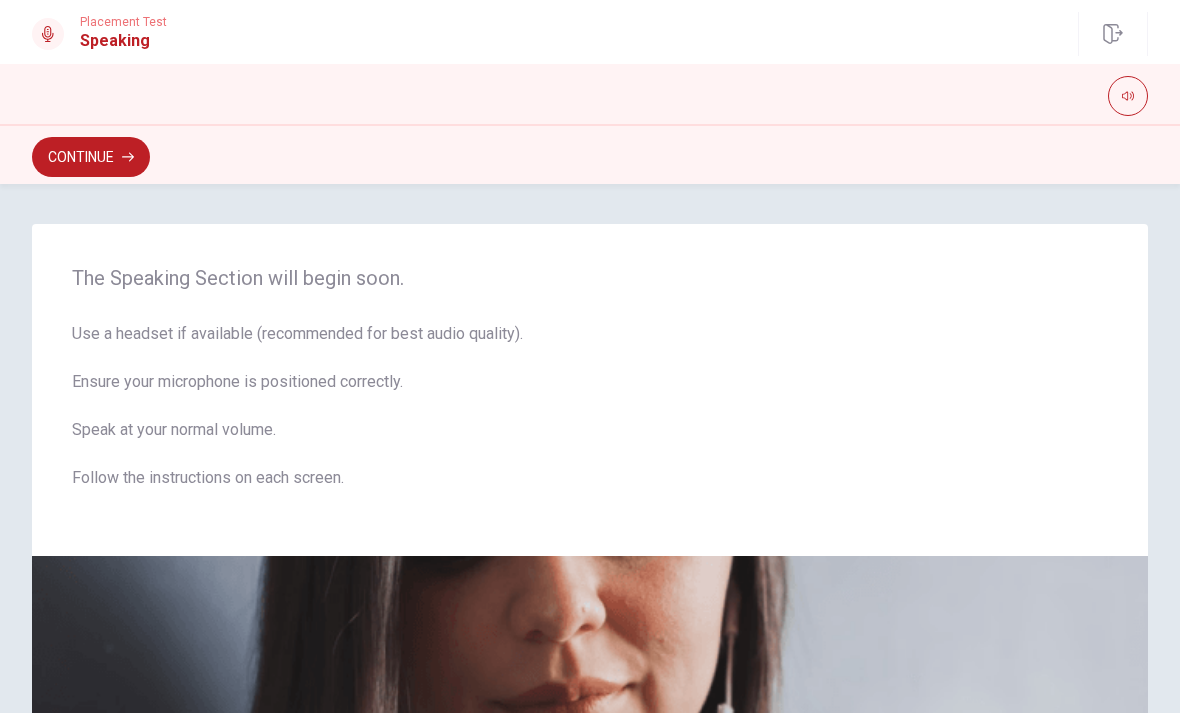 scroll, scrollTop: 0, scrollLeft: 0, axis: both 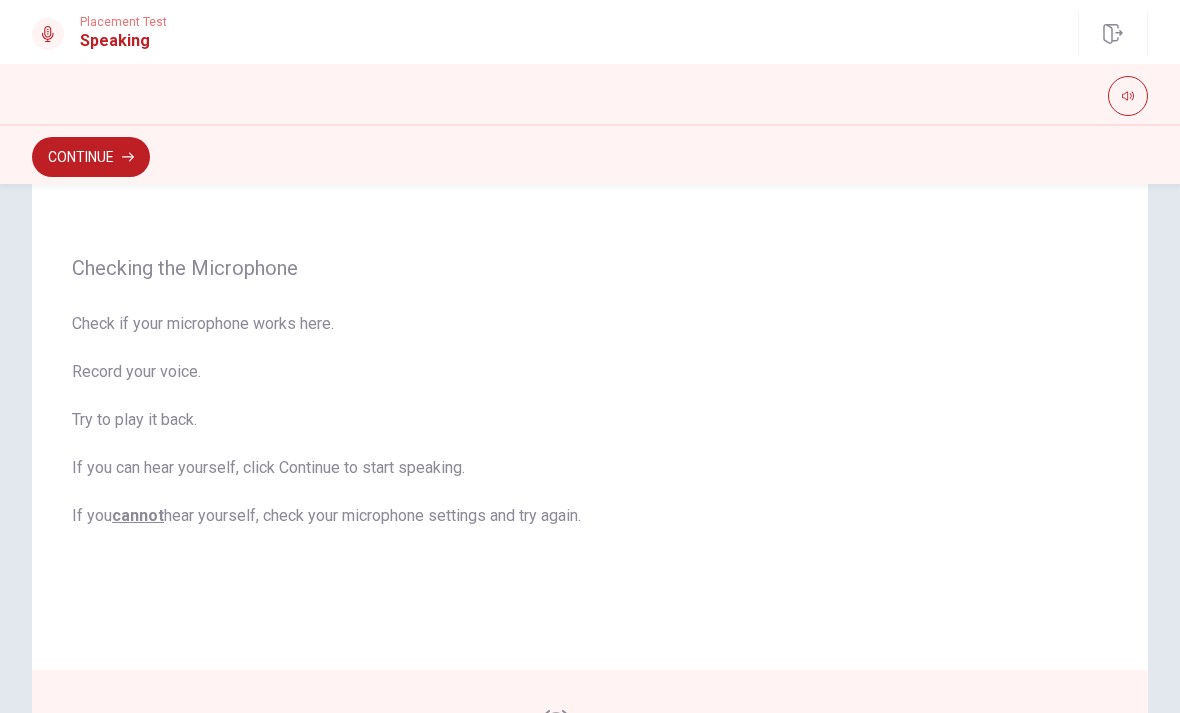 click on "Checking the Microphone Check if your microphone works here.
Record your voice.
Try to play it back.
If you can hear yourself, click Continue to start speaking.
If you  cannot  hear yourself, check your microphone settings and try again." at bounding box center [590, 392] 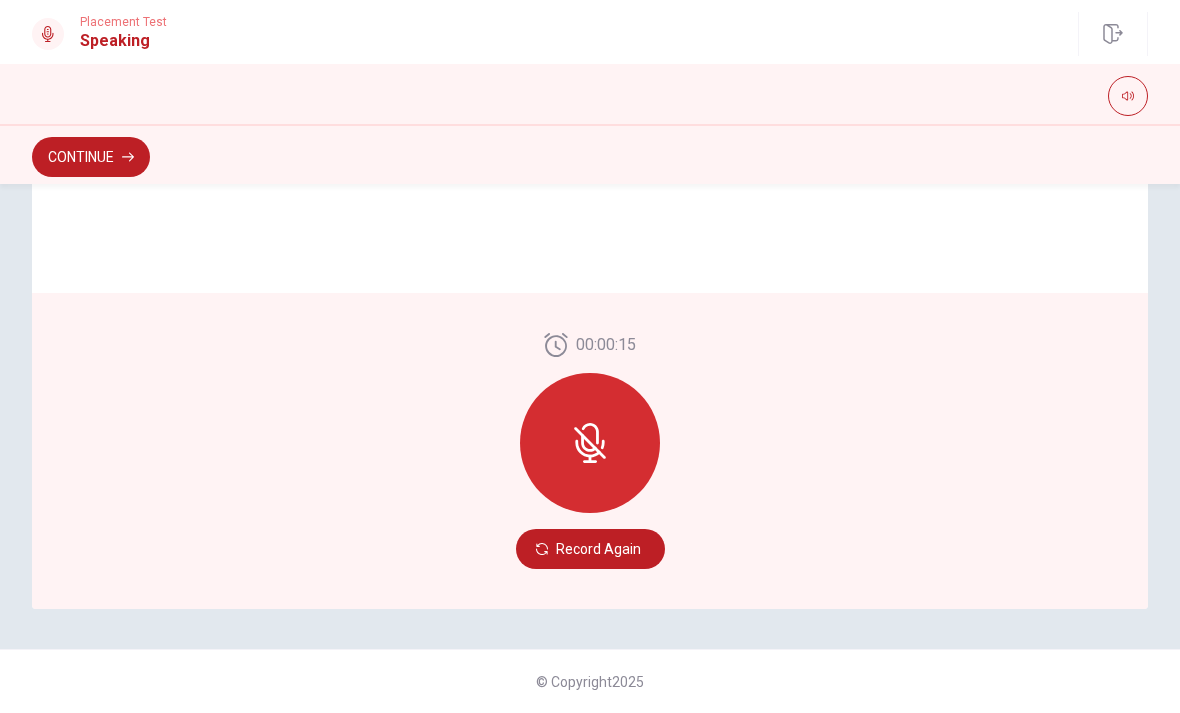 scroll, scrollTop: 487, scrollLeft: 0, axis: vertical 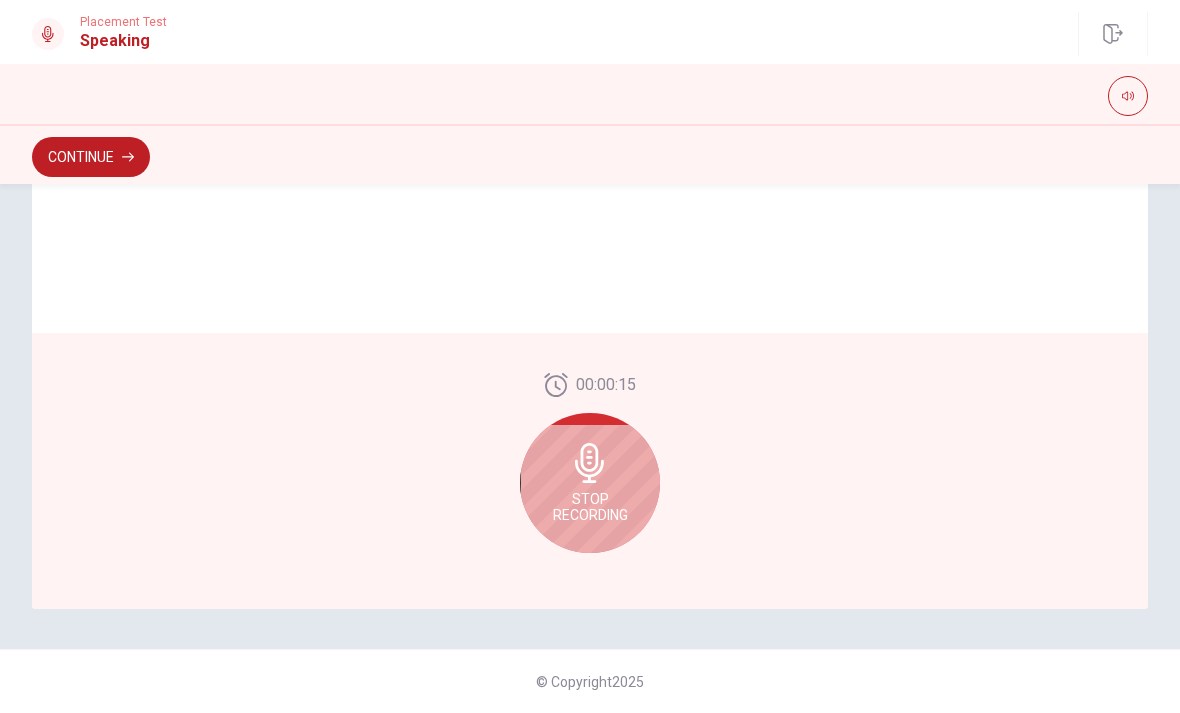 click on "Stop   Recording" at bounding box center [590, 507] 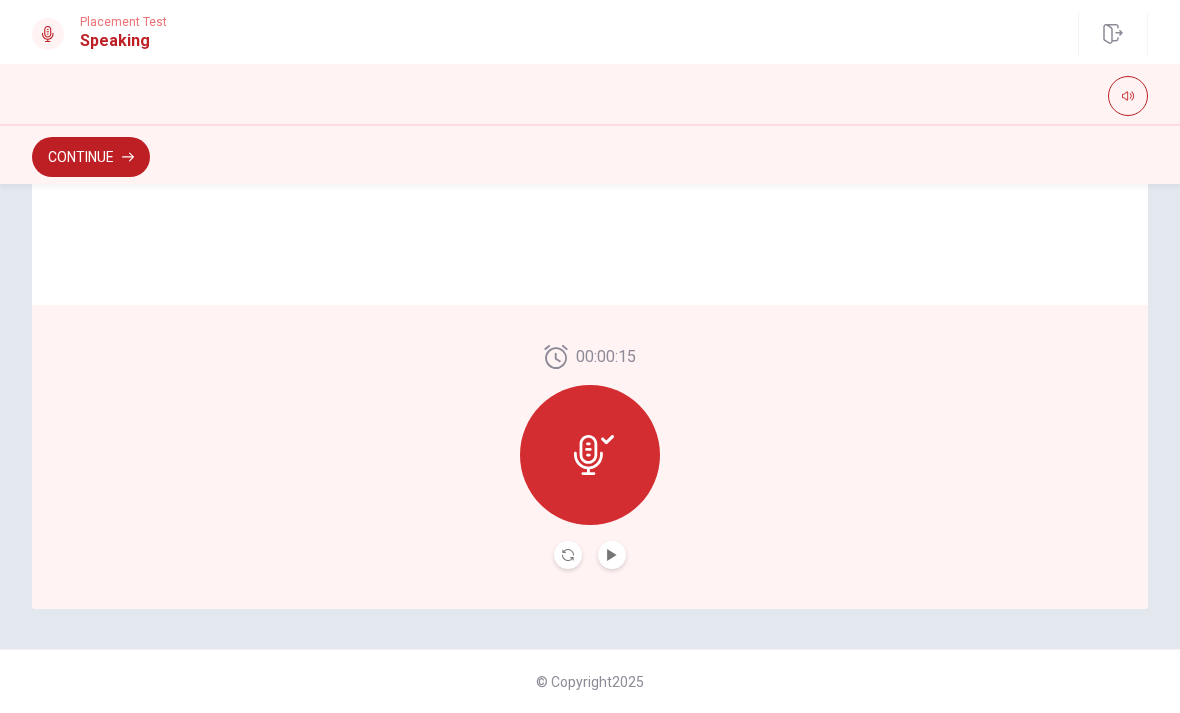 click at bounding box center [590, 455] 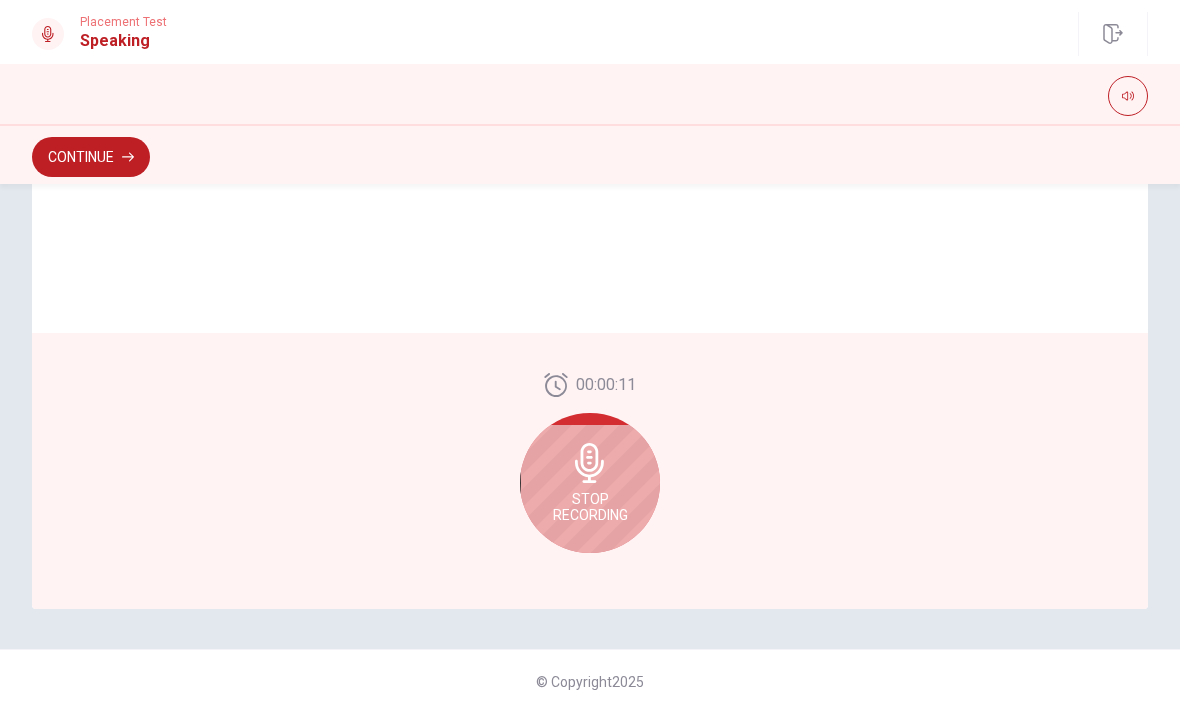 click 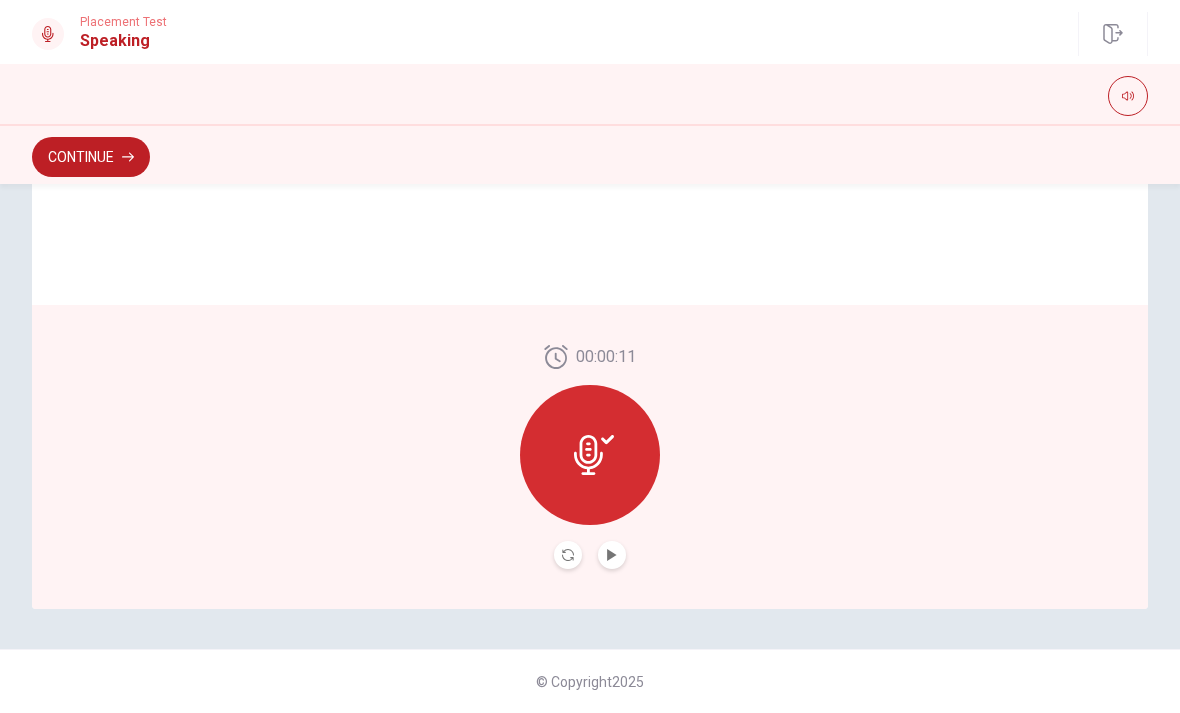 click at bounding box center (612, 555) 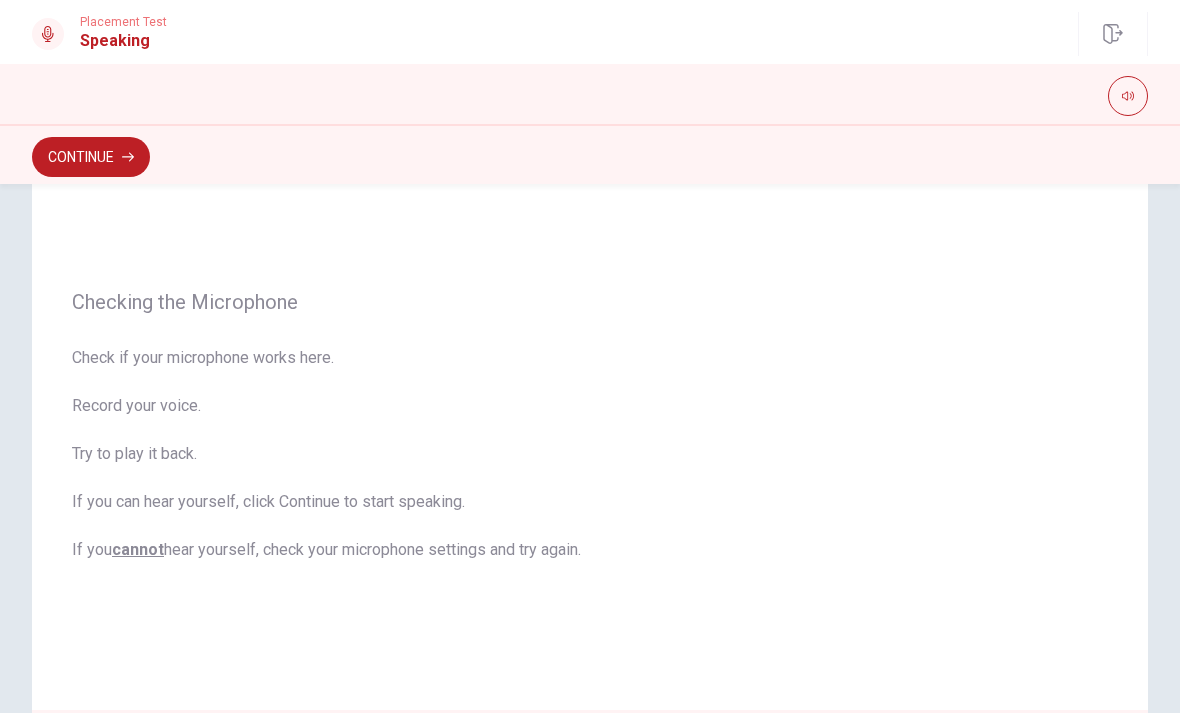scroll, scrollTop: 82, scrollLeft: 0, axis: vertical 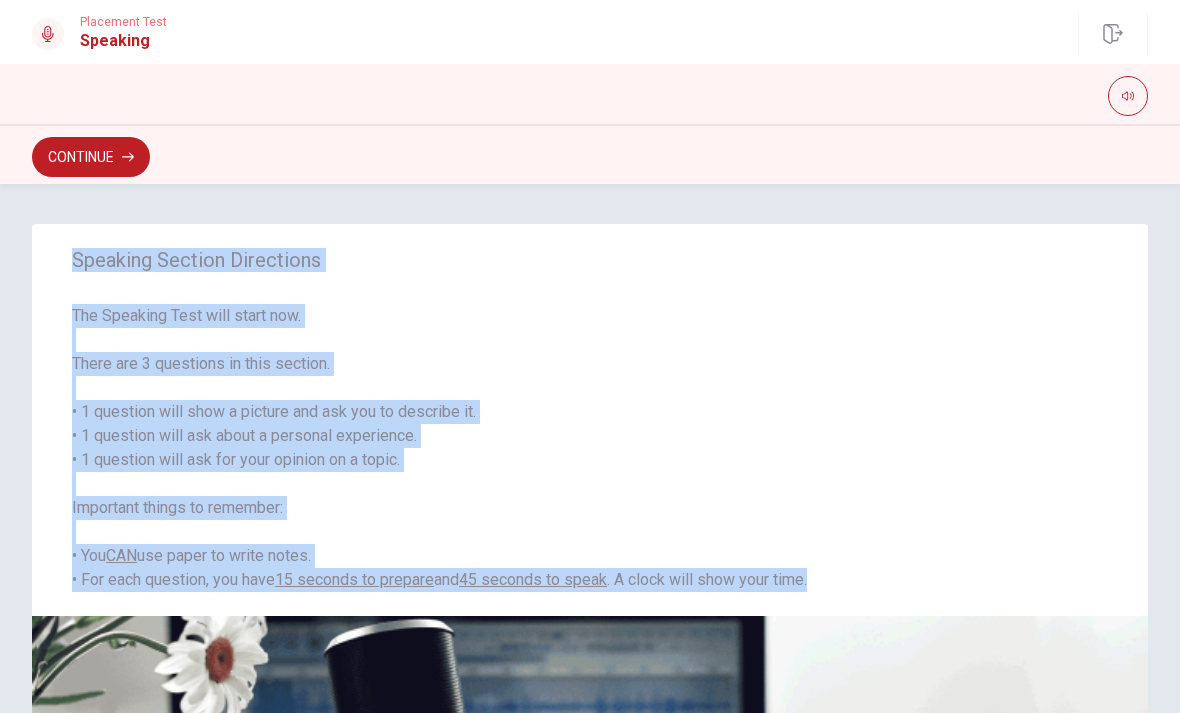 click on "Speaking Section Directions The Speaking Test will start now.
There are 3 questions in this section.
• 1 question will show a picture and ask you to describe it.
• 1 question will ask about a personal experience.
• 1 question will ask for your opinion on a topic.
Important things to remember:
• You  CAN  use paper to write notes.
• For each question, you have  15 seconds to prepare  and  45 seconds to speak . A clock will show your time.  © Copyright  2025" at bounding box center [590, 448] 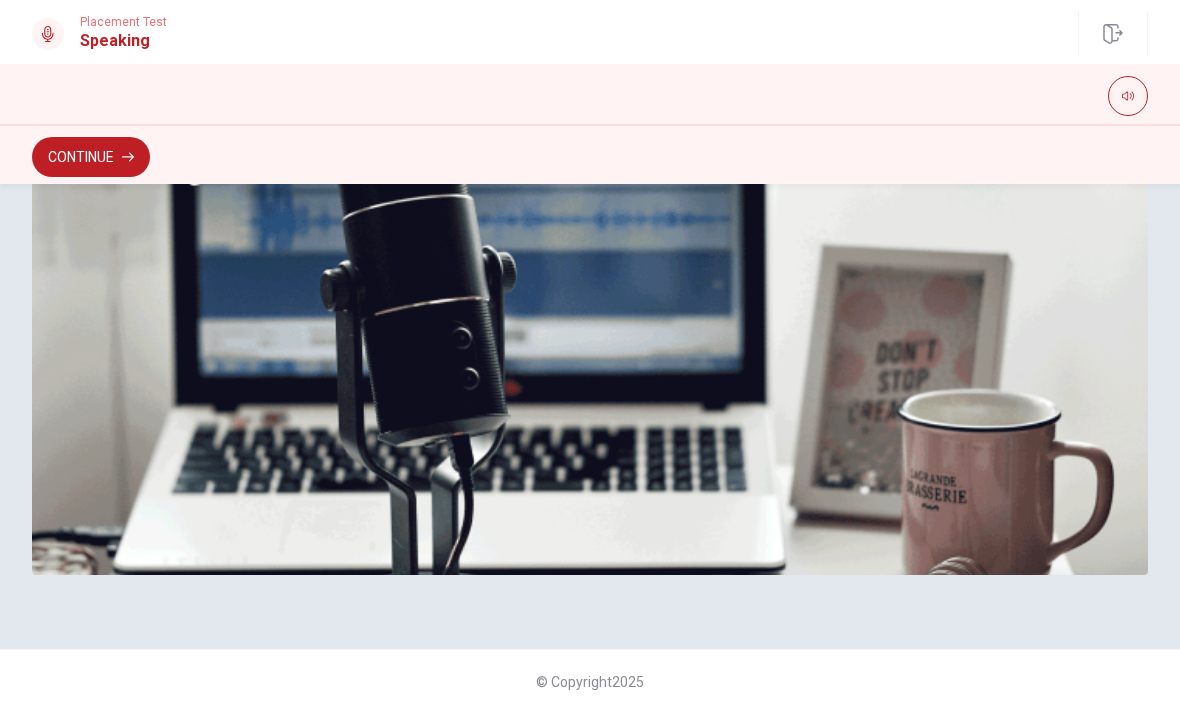 click at bounding box center (590, 339) 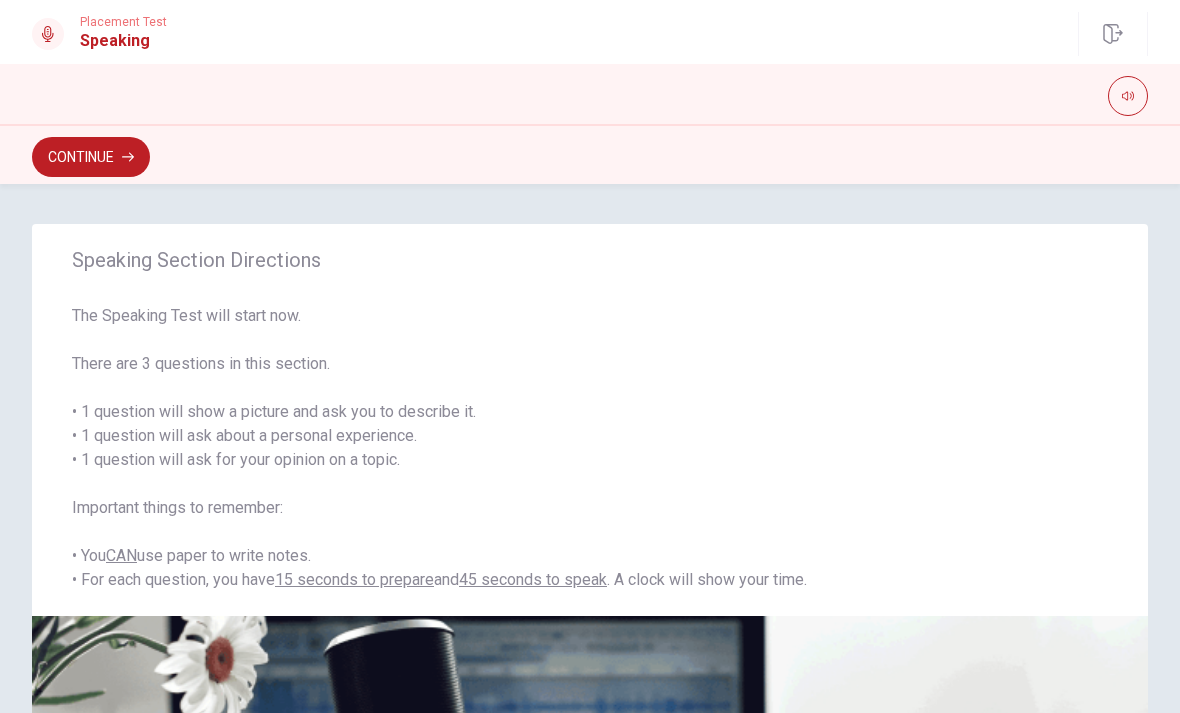 scroll, scrollTop: 0, scrollLeft: 0, axis: both 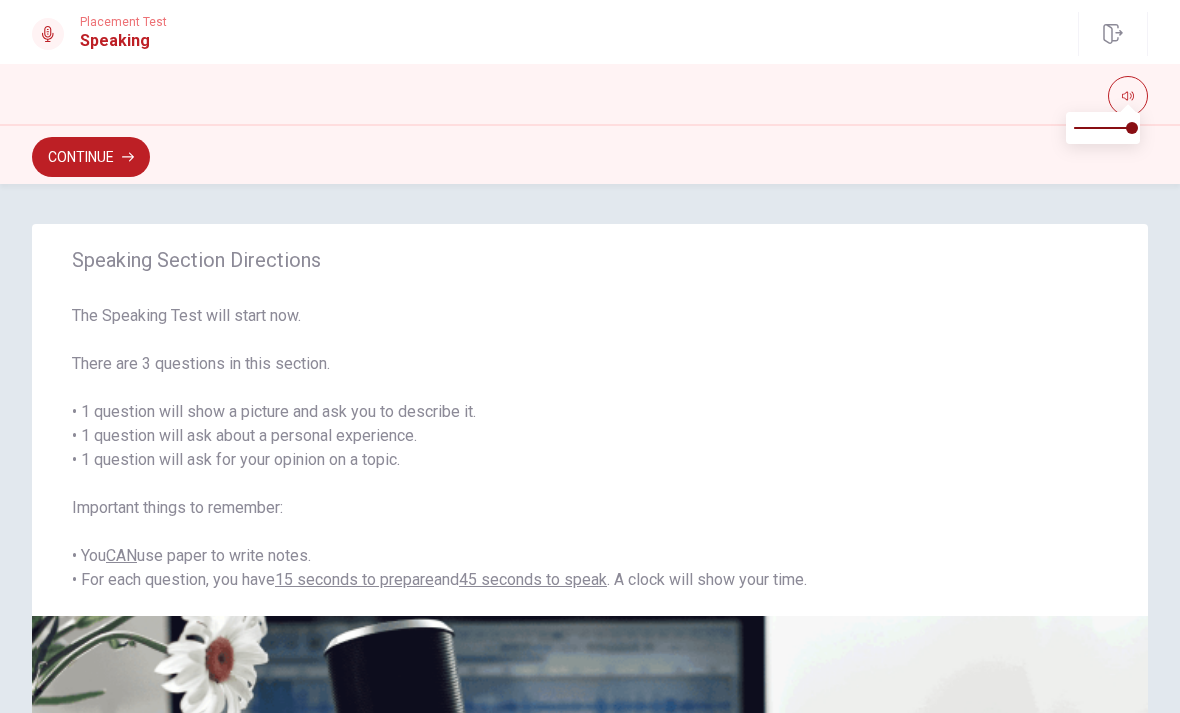 click 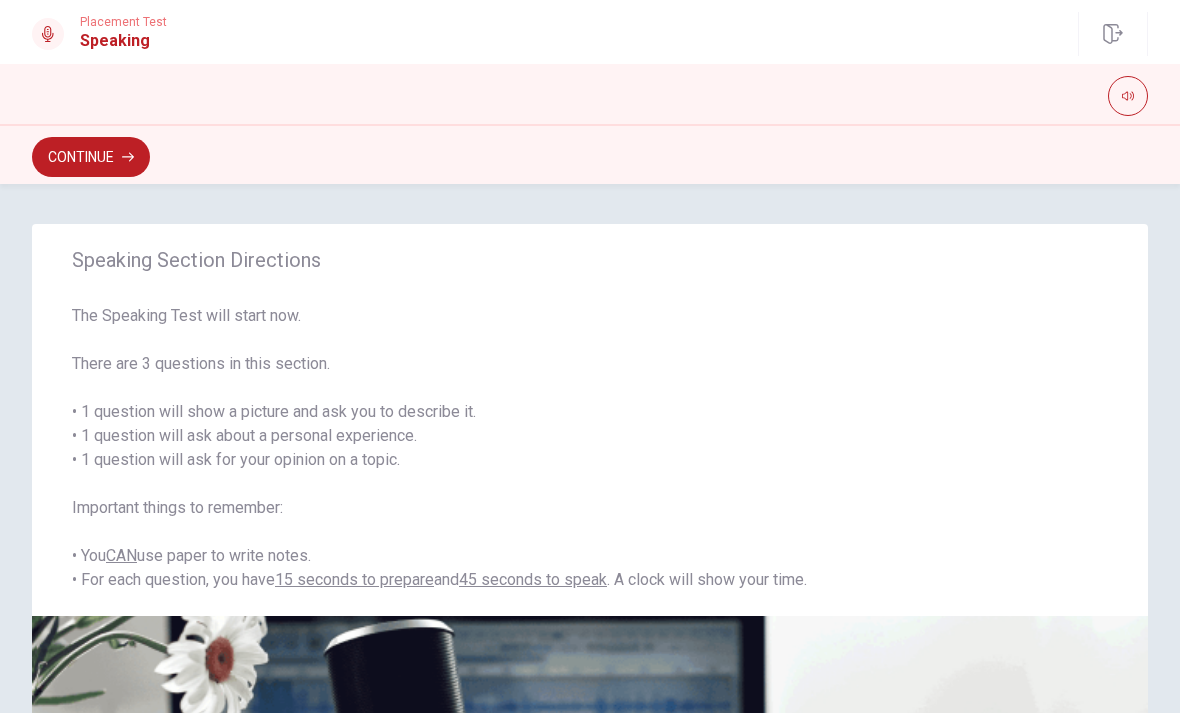 scroll, scrollTop: 0, scrollLeft: 0, axis: both 